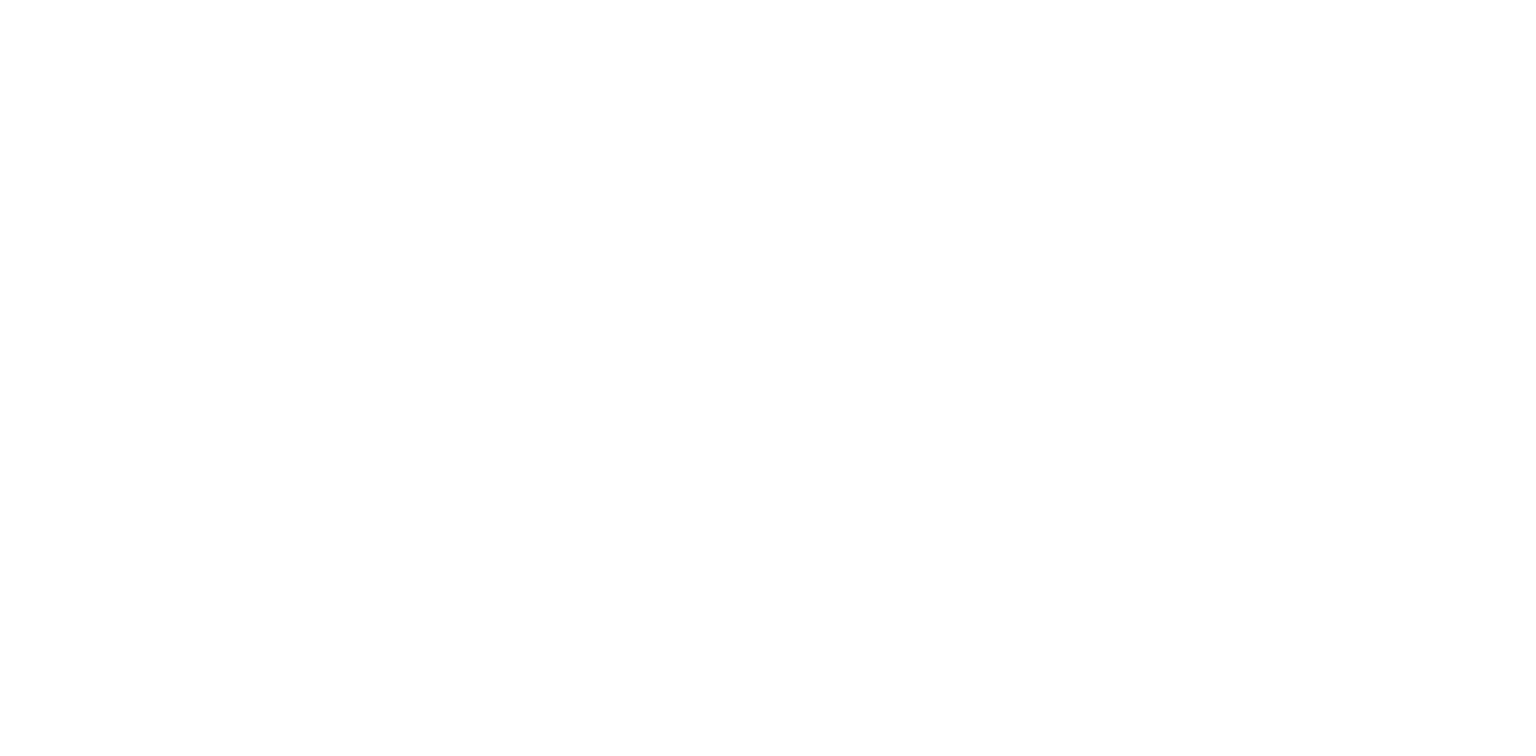 scroll, scrollTop: 0, scrollLeft: 0, axis: both 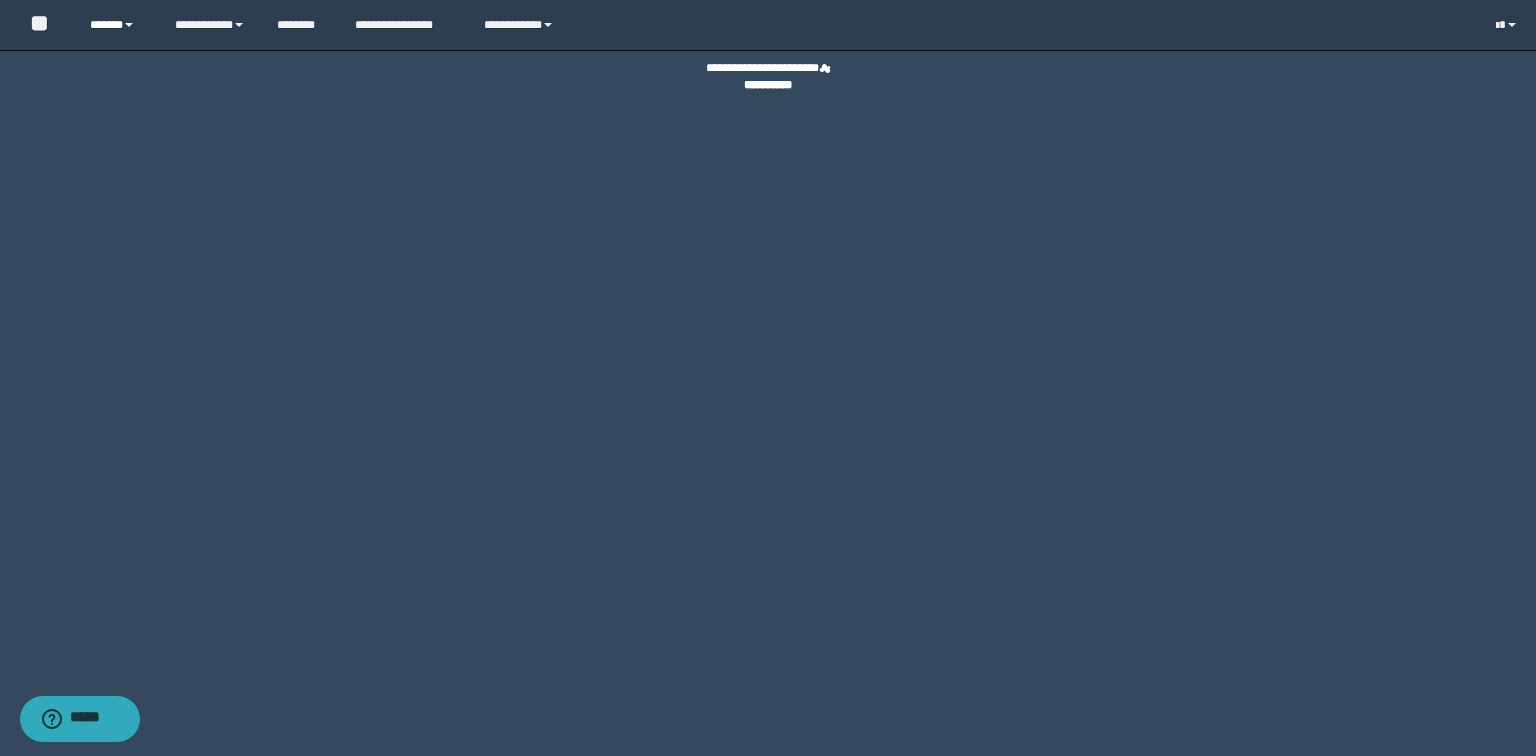 click on "******" at bounding box center [117, 25] 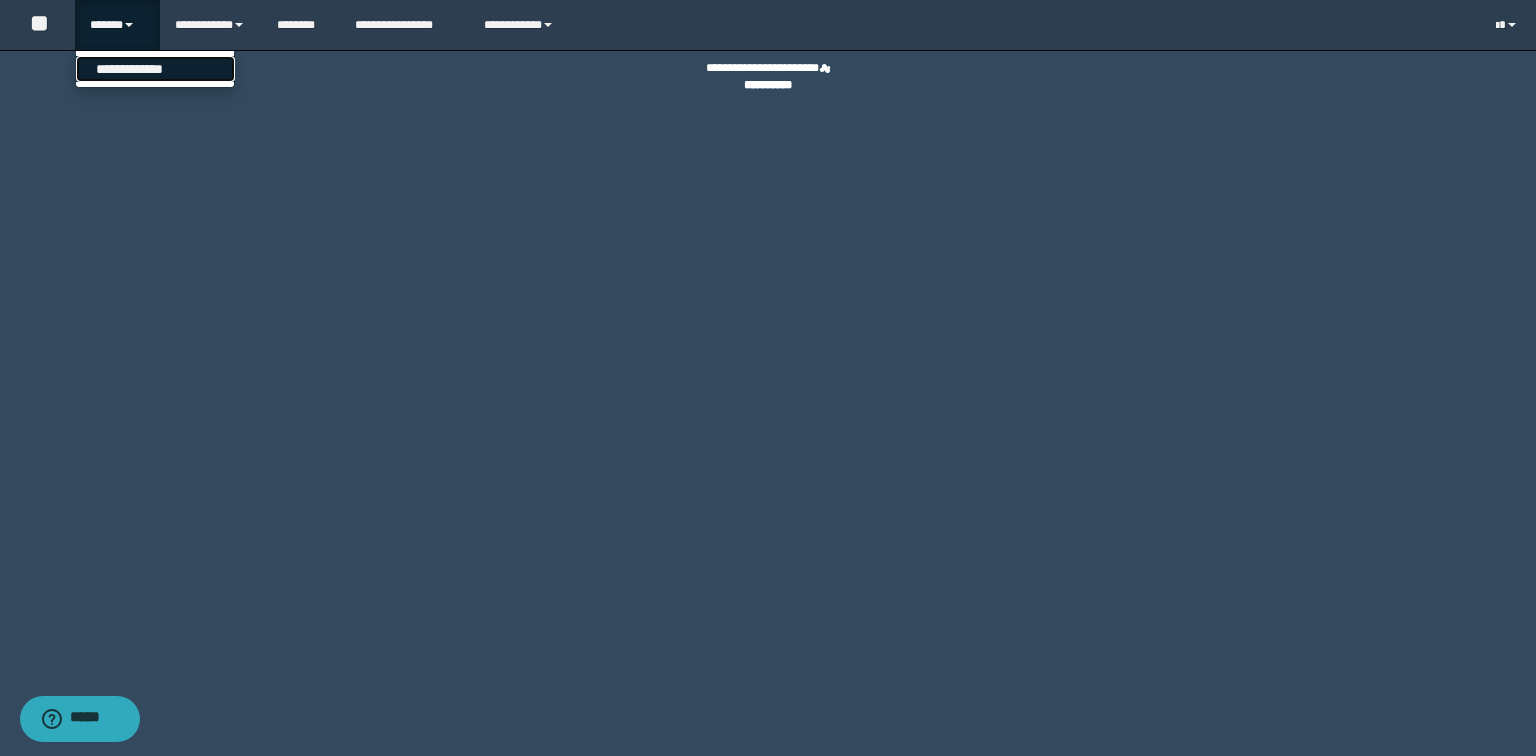 click on "**********" at bounding box center (155, 69) 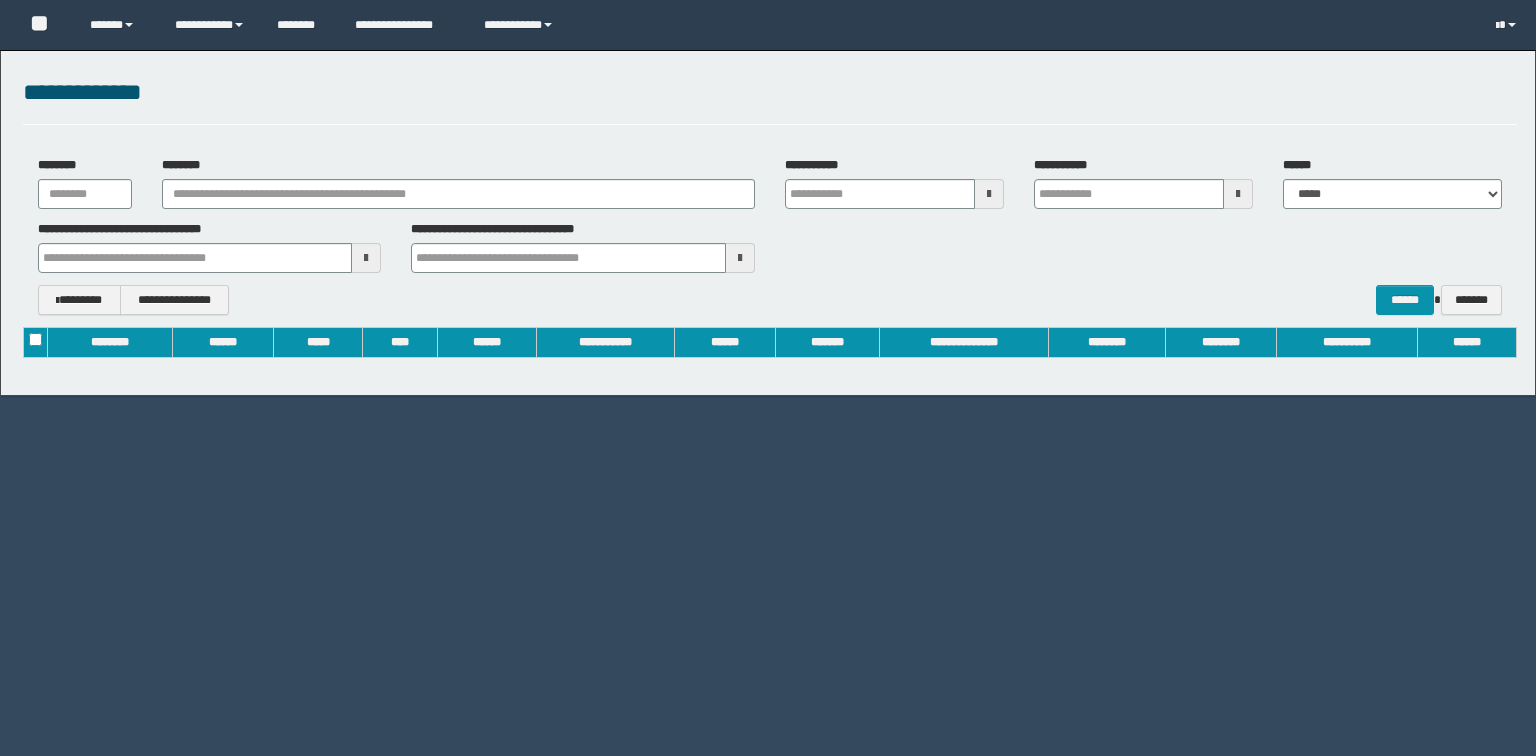 scroll, scrollTop: 0, scrollLeft: 0, axis: both 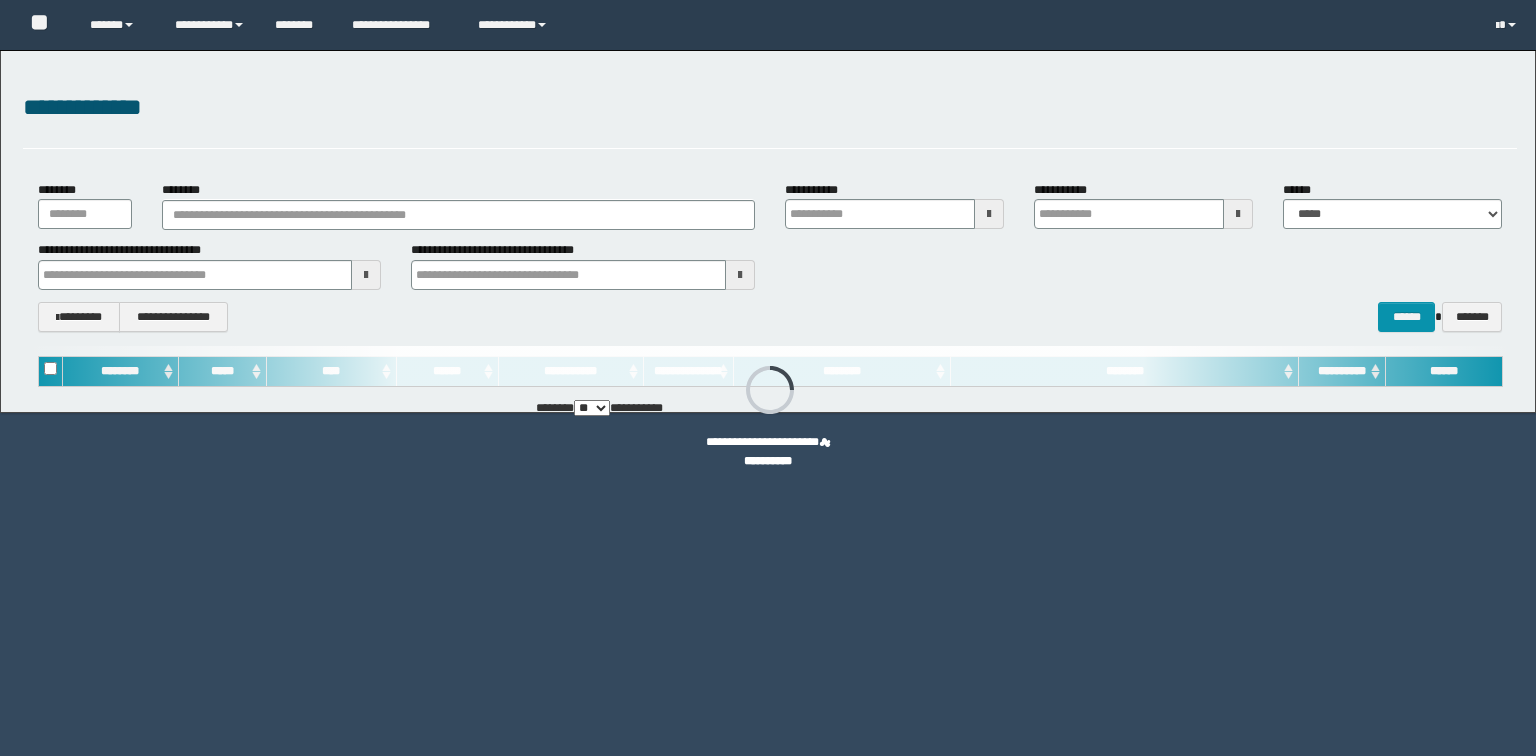 type on "**********" 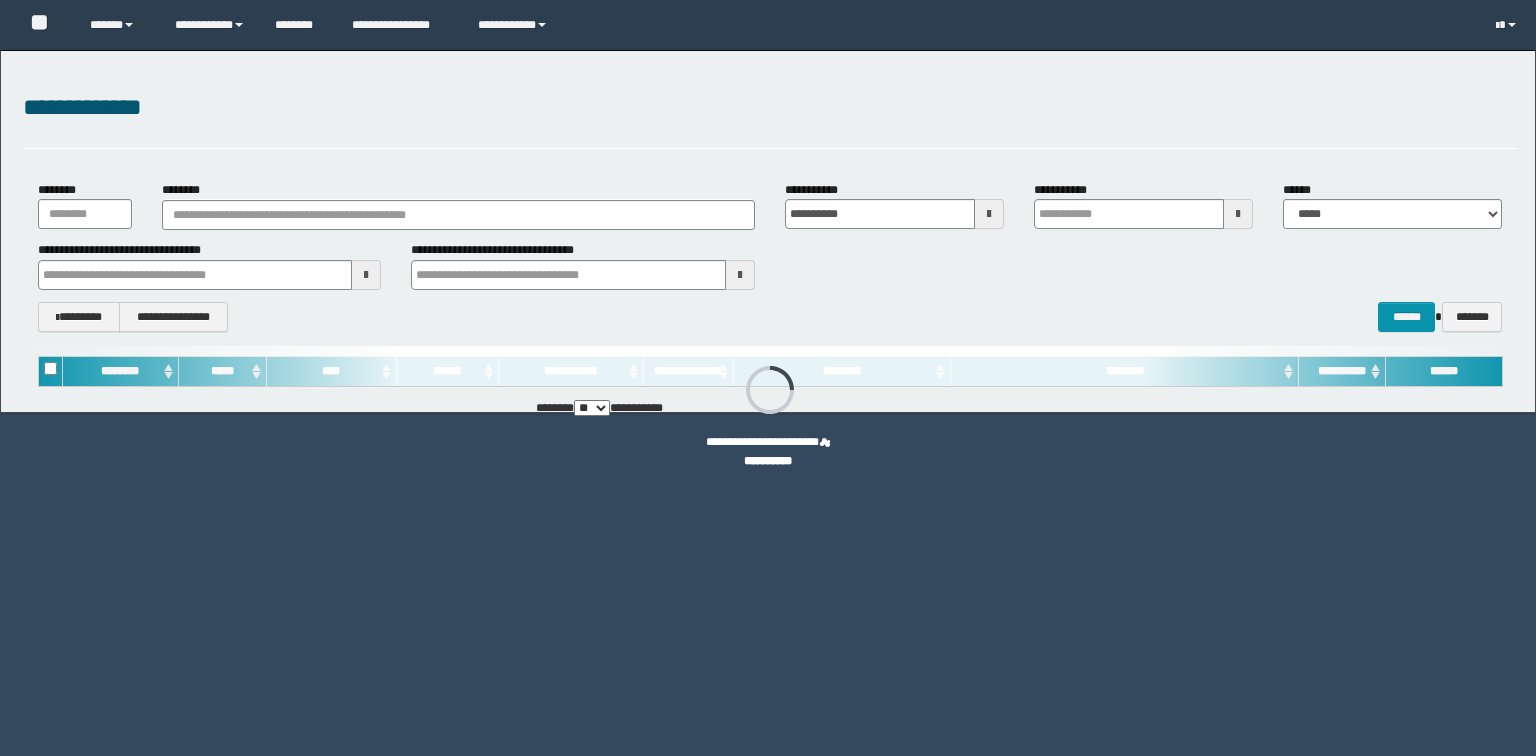 type on "**********" 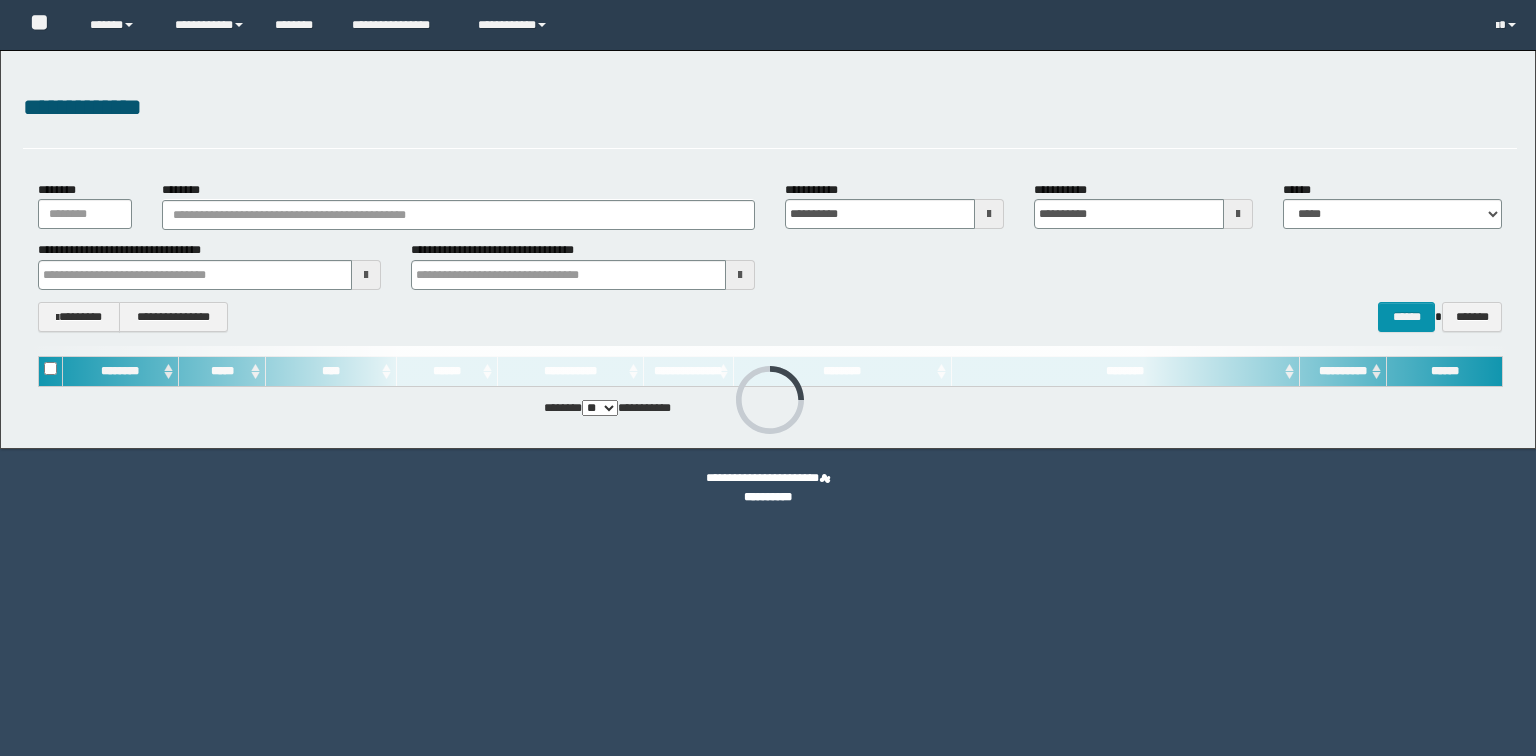 scroll, scrollTop: 0, scrollLeft: 0, axis: both 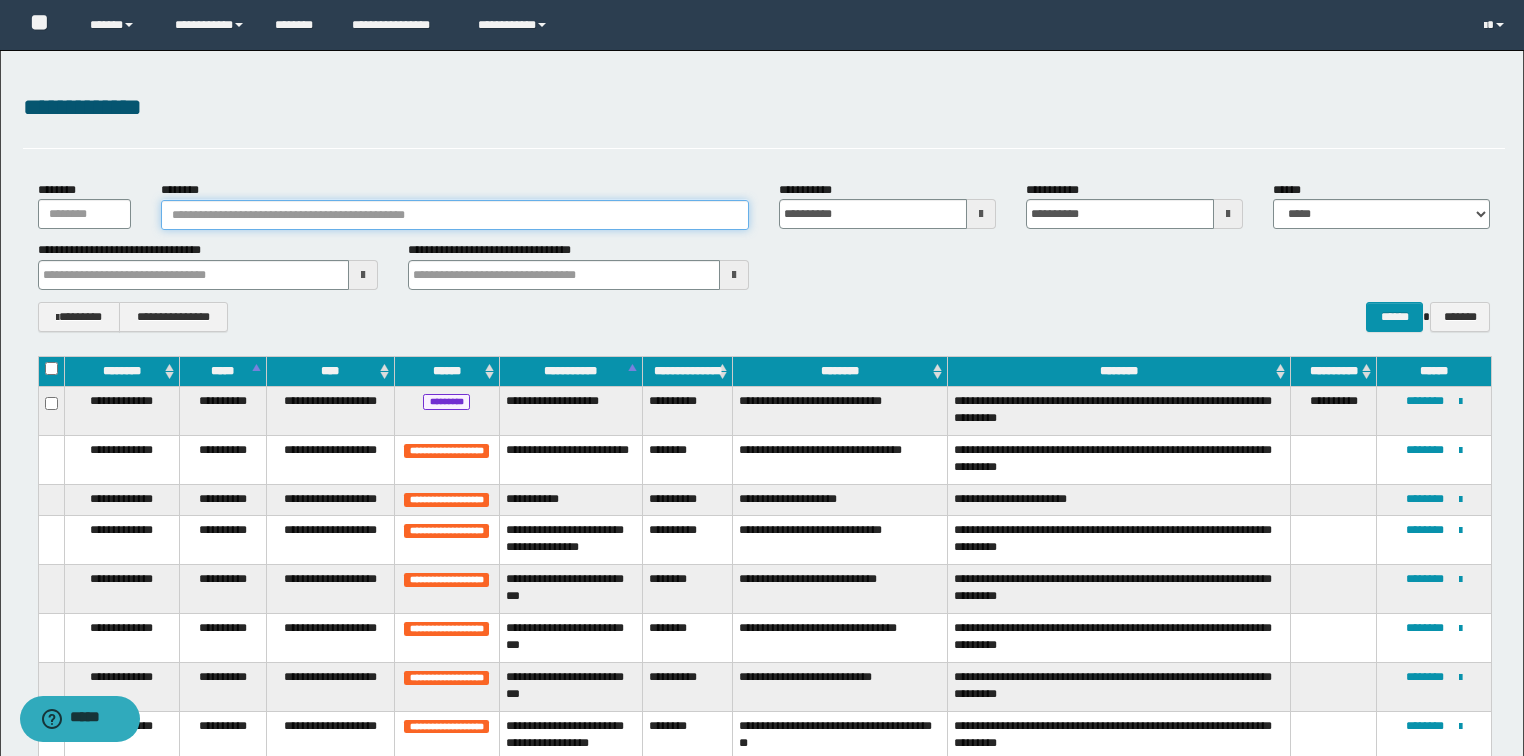 click on "********" at bounding box center [455, 215] 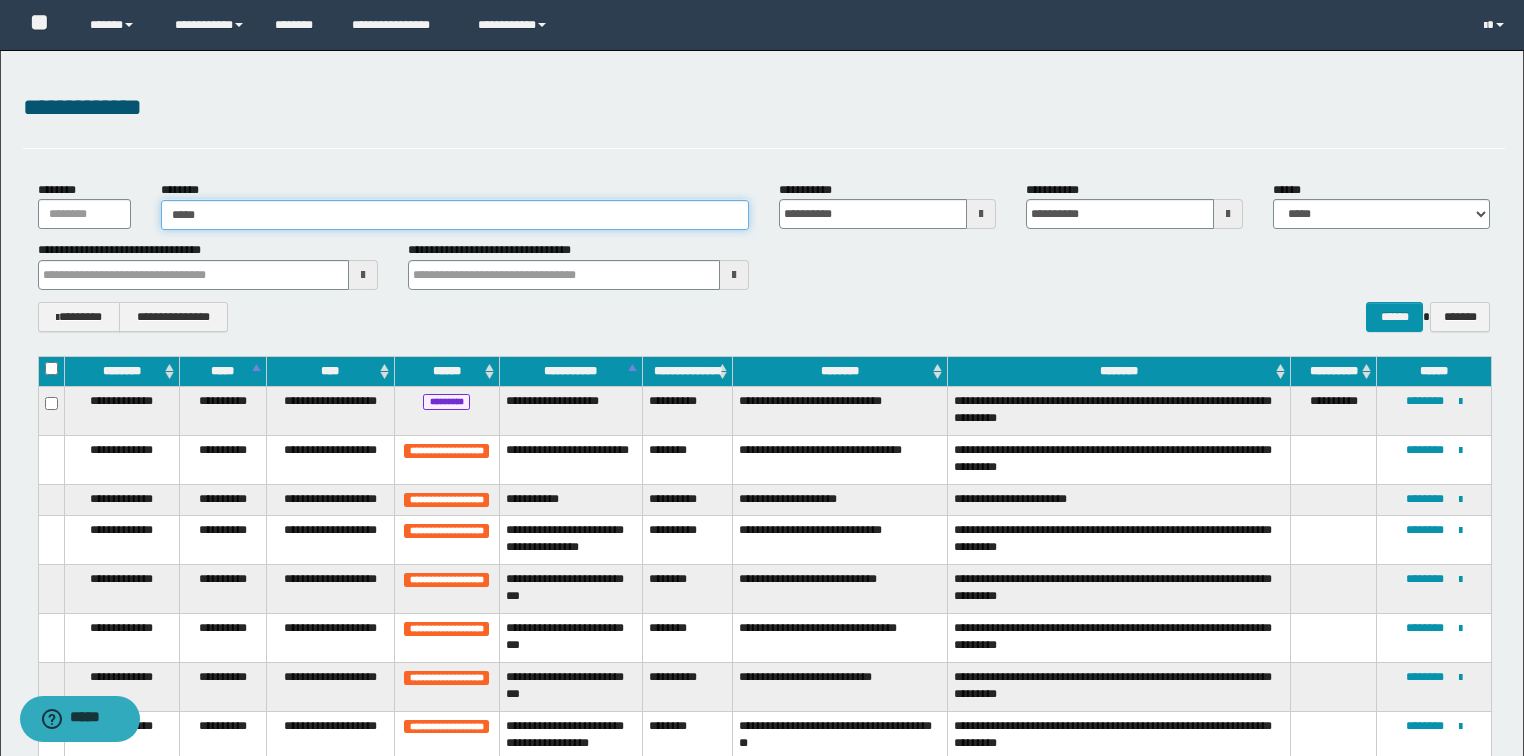 type on "******" 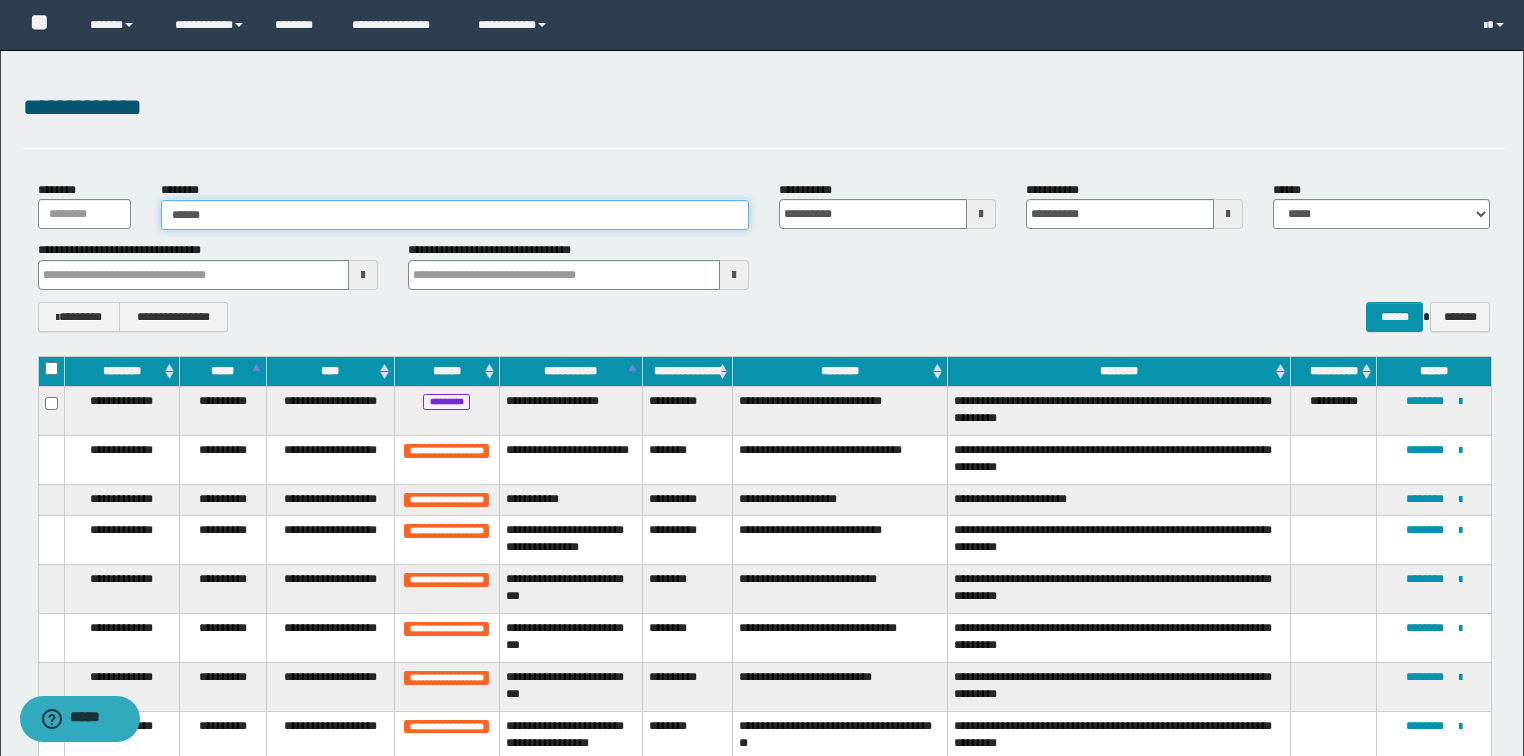 type on "******" 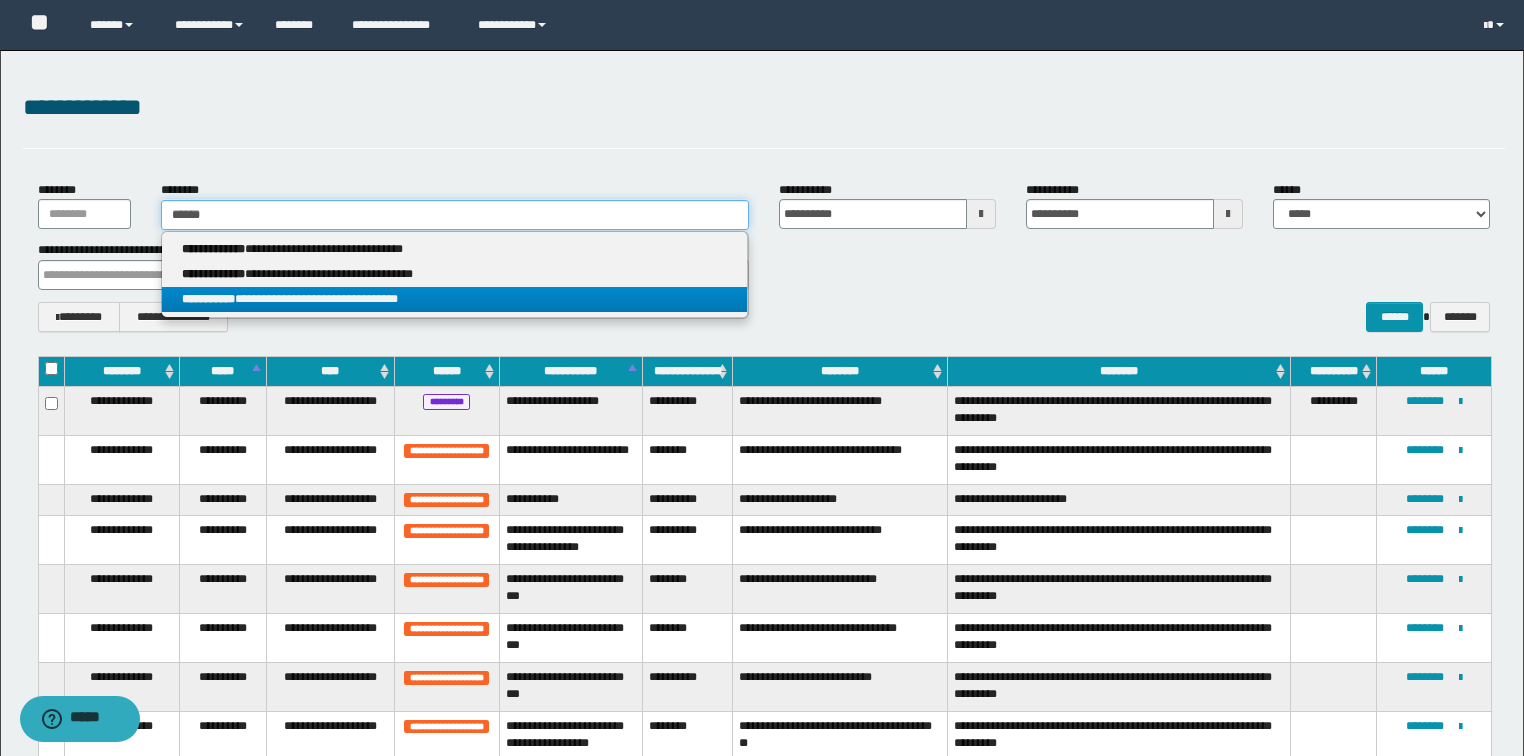 type on "******" 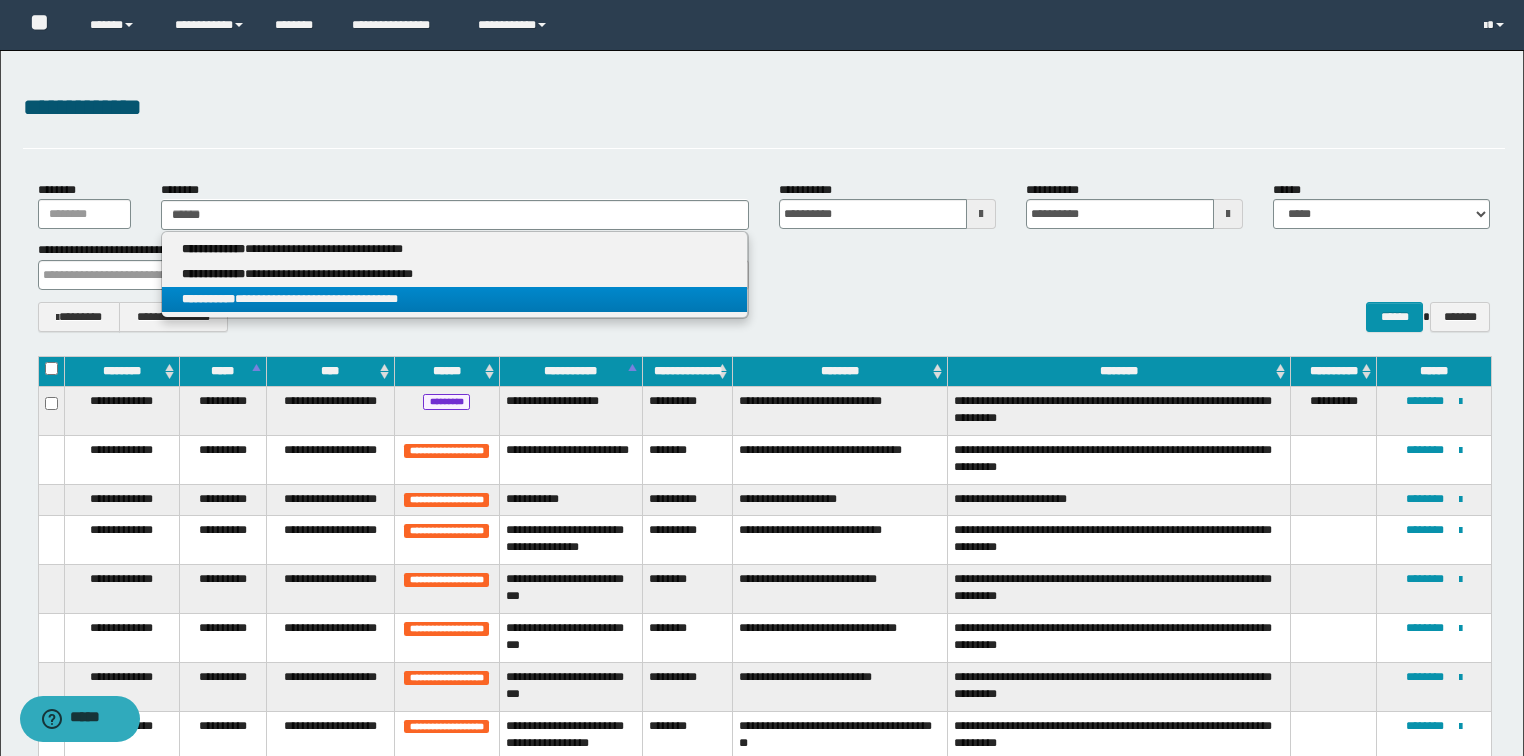 click on "**********" at bounding box center (454, 299) 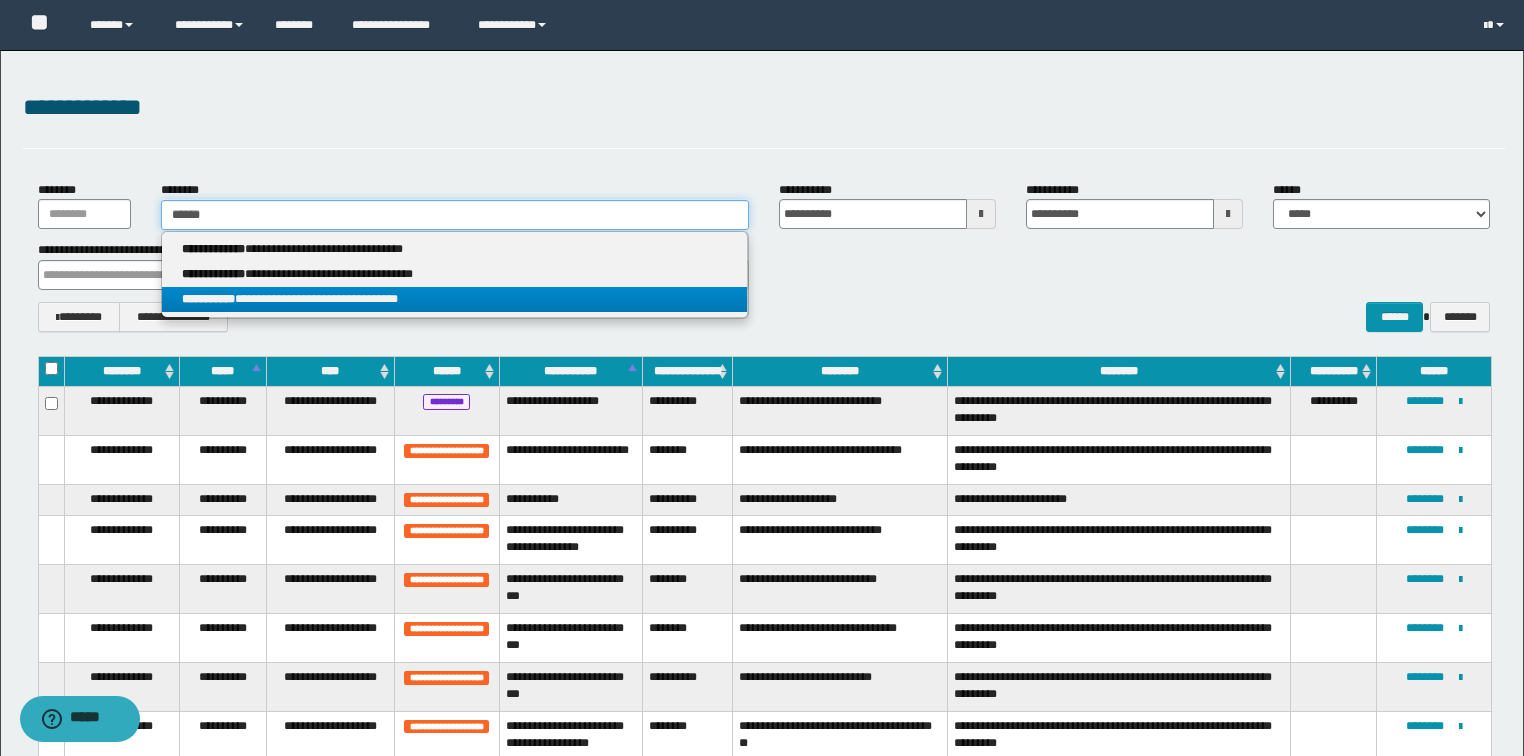 type 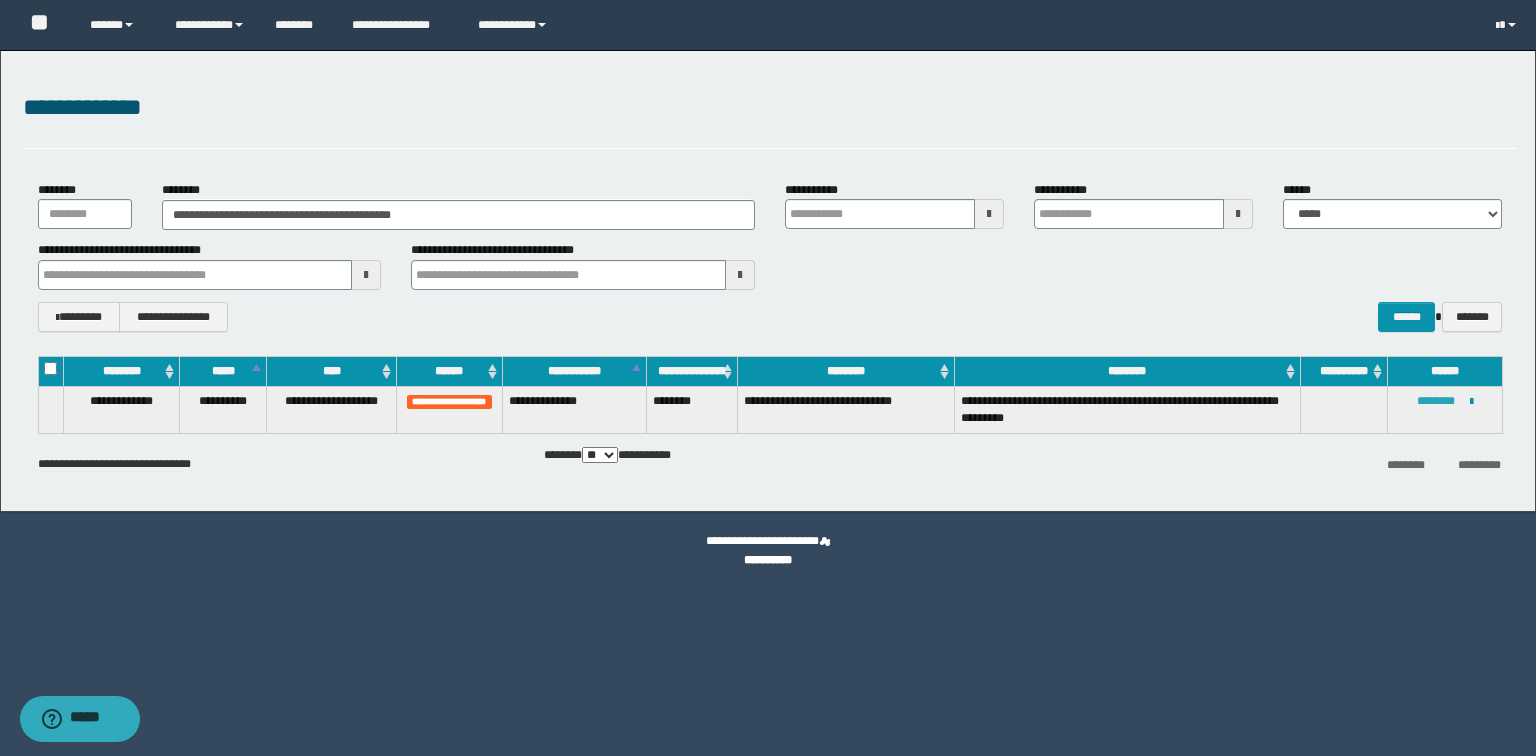 click on "********" at bounding box center (1436, 401) 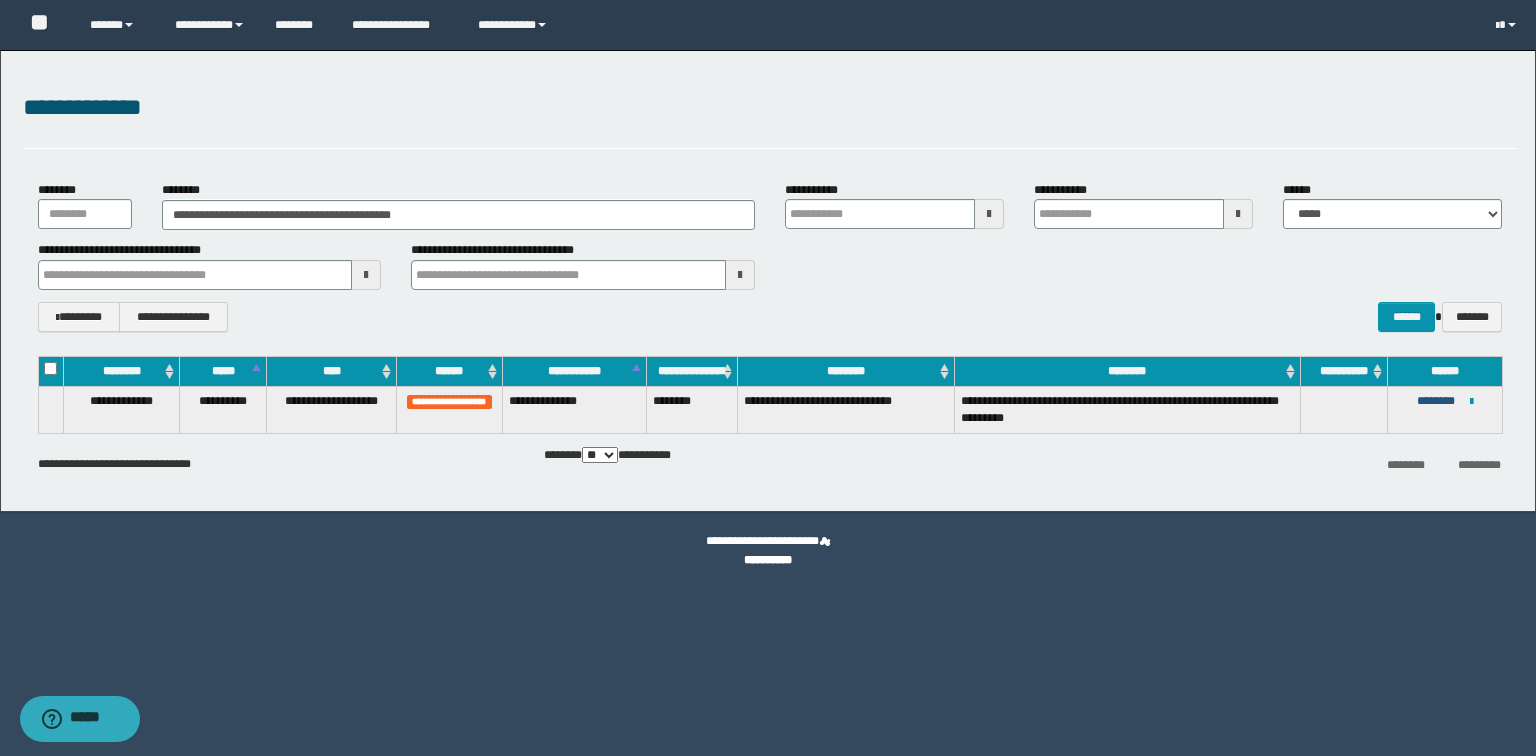 type 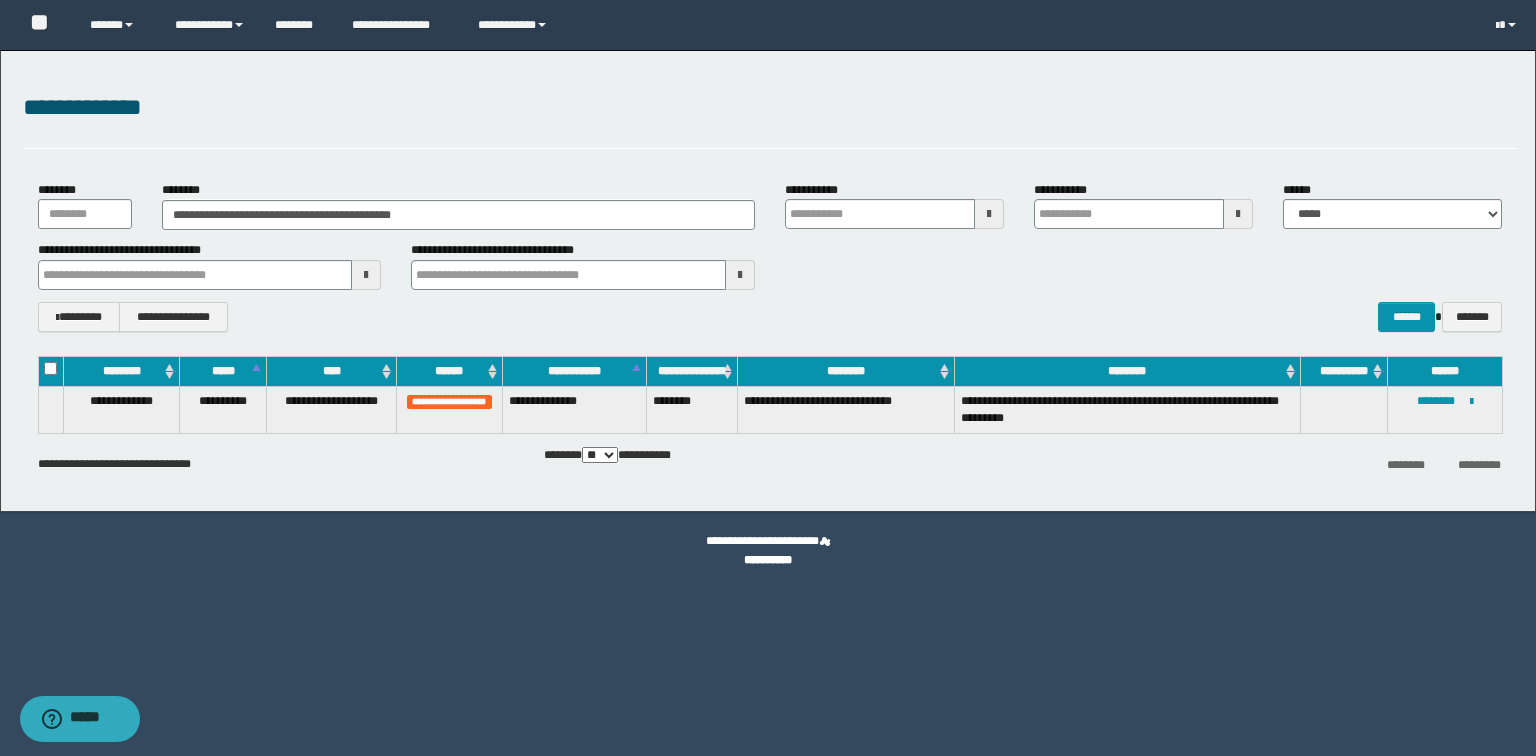 type 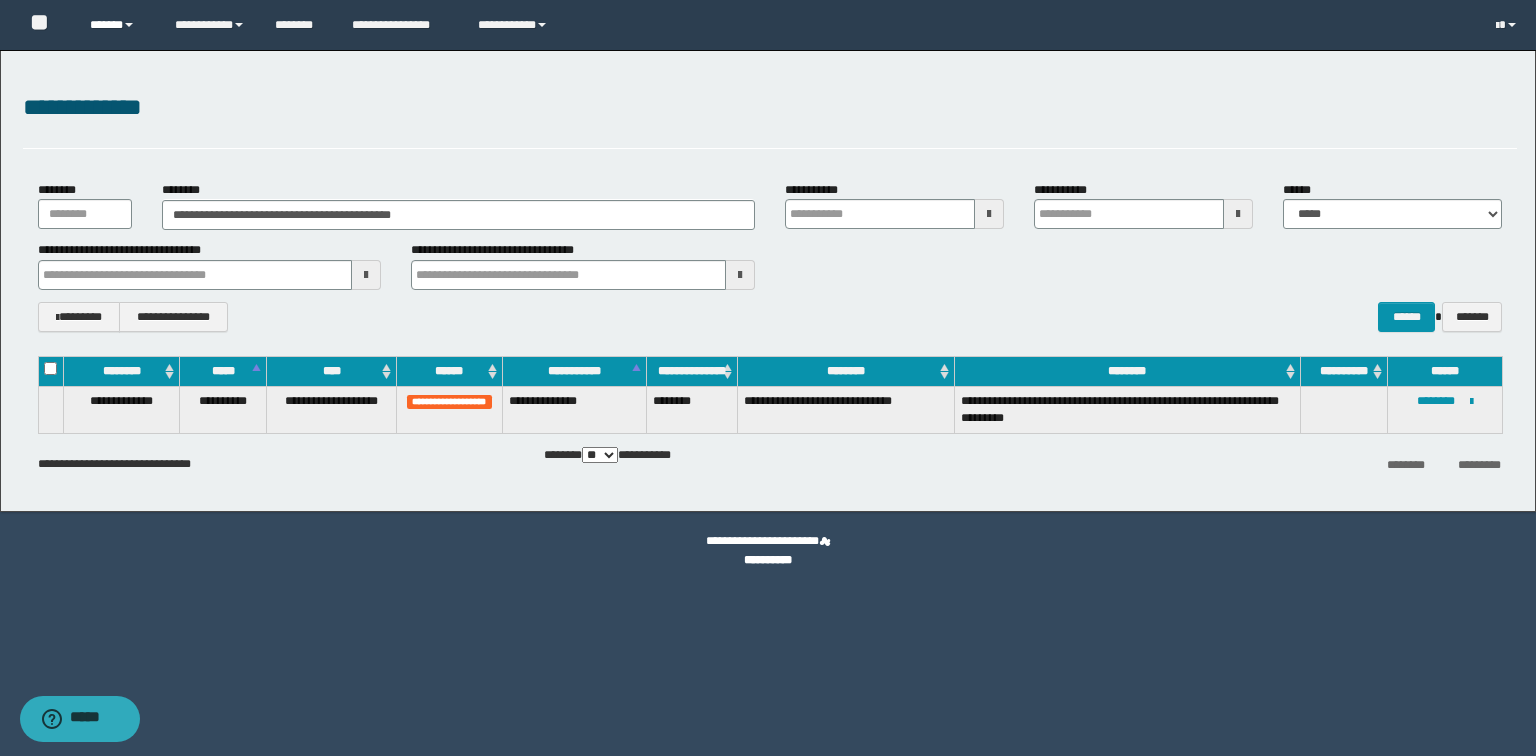 click on "******" at bounding box center (117, 25) 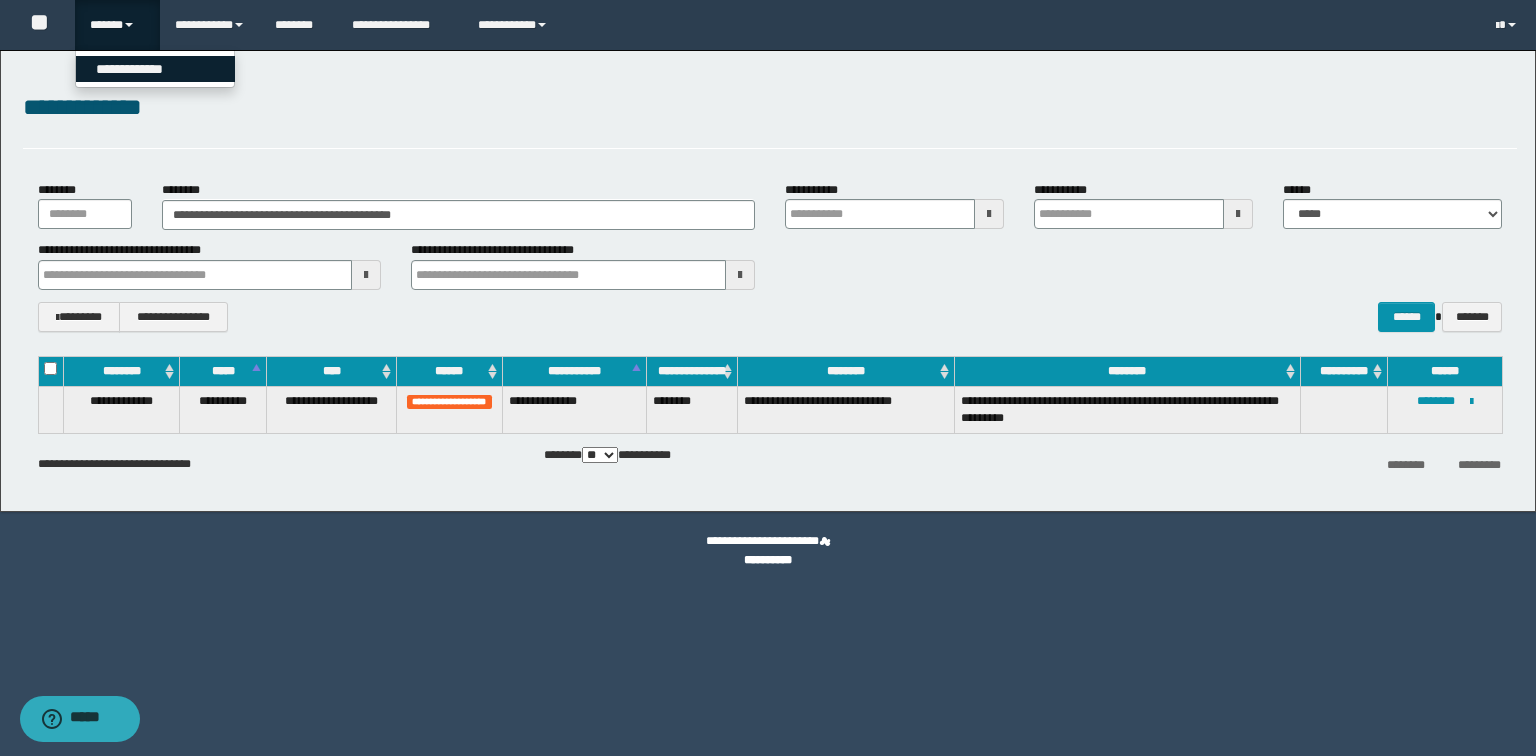 click on "**********" at bounding box center [155, 69] 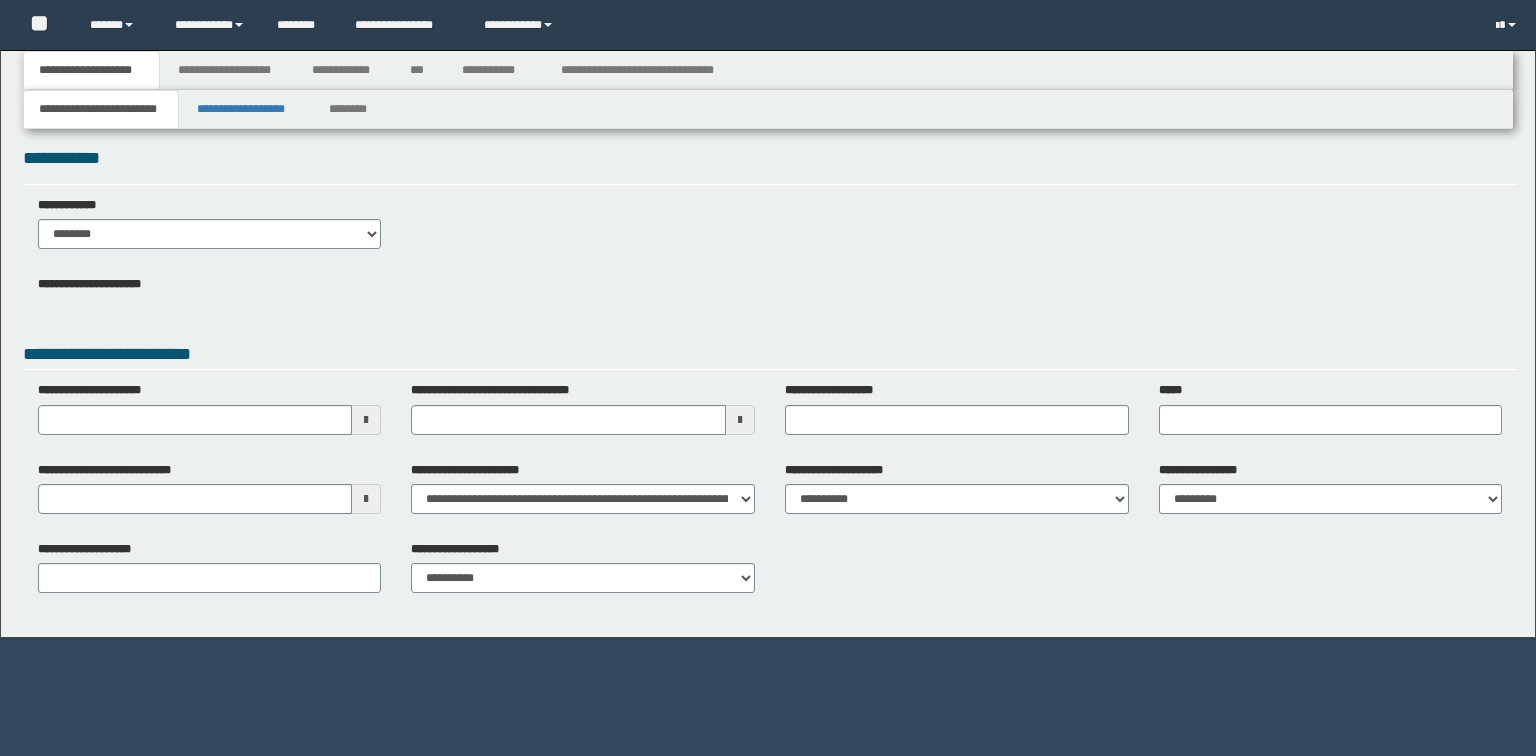 scroll, scrollTop: 0, scrollLeft: 0, axis: both 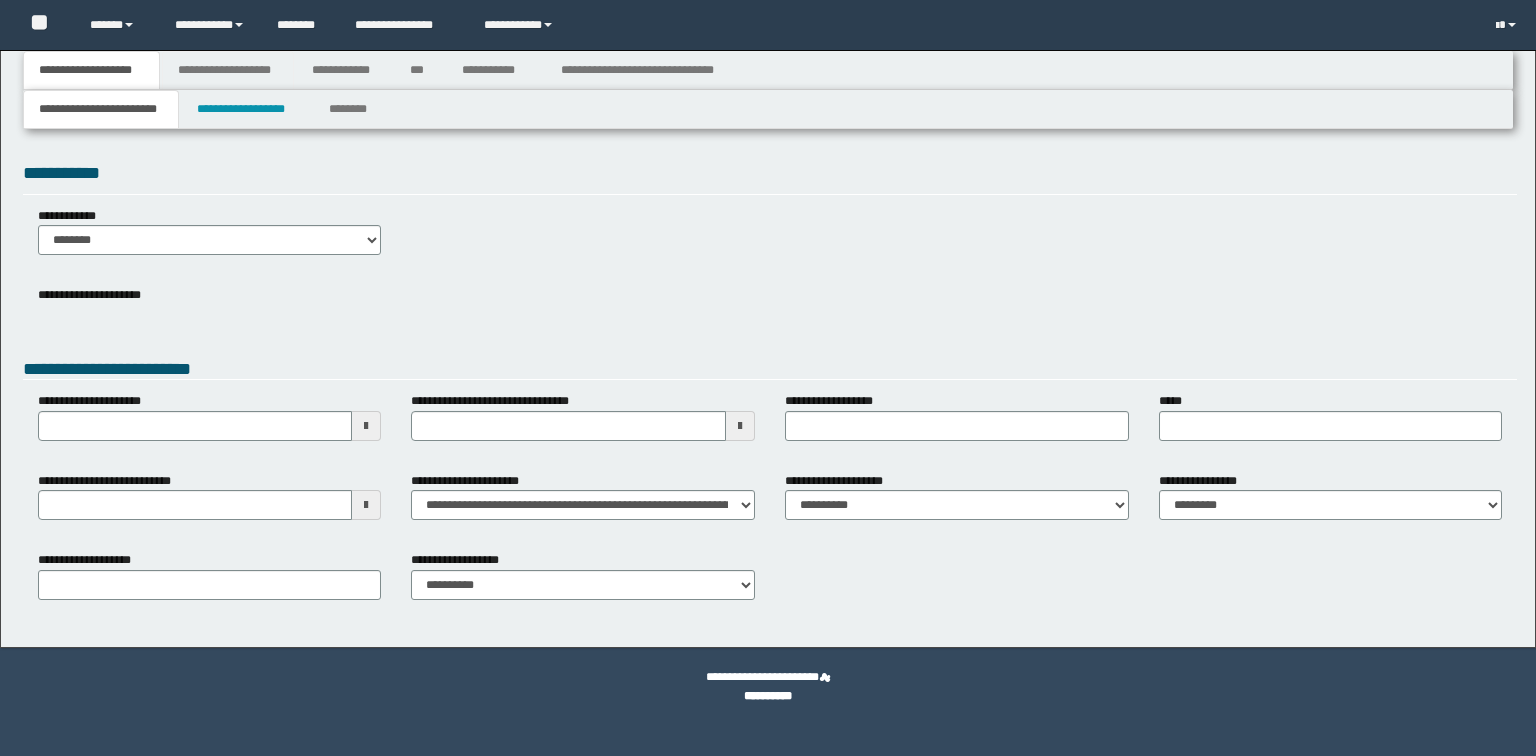 type 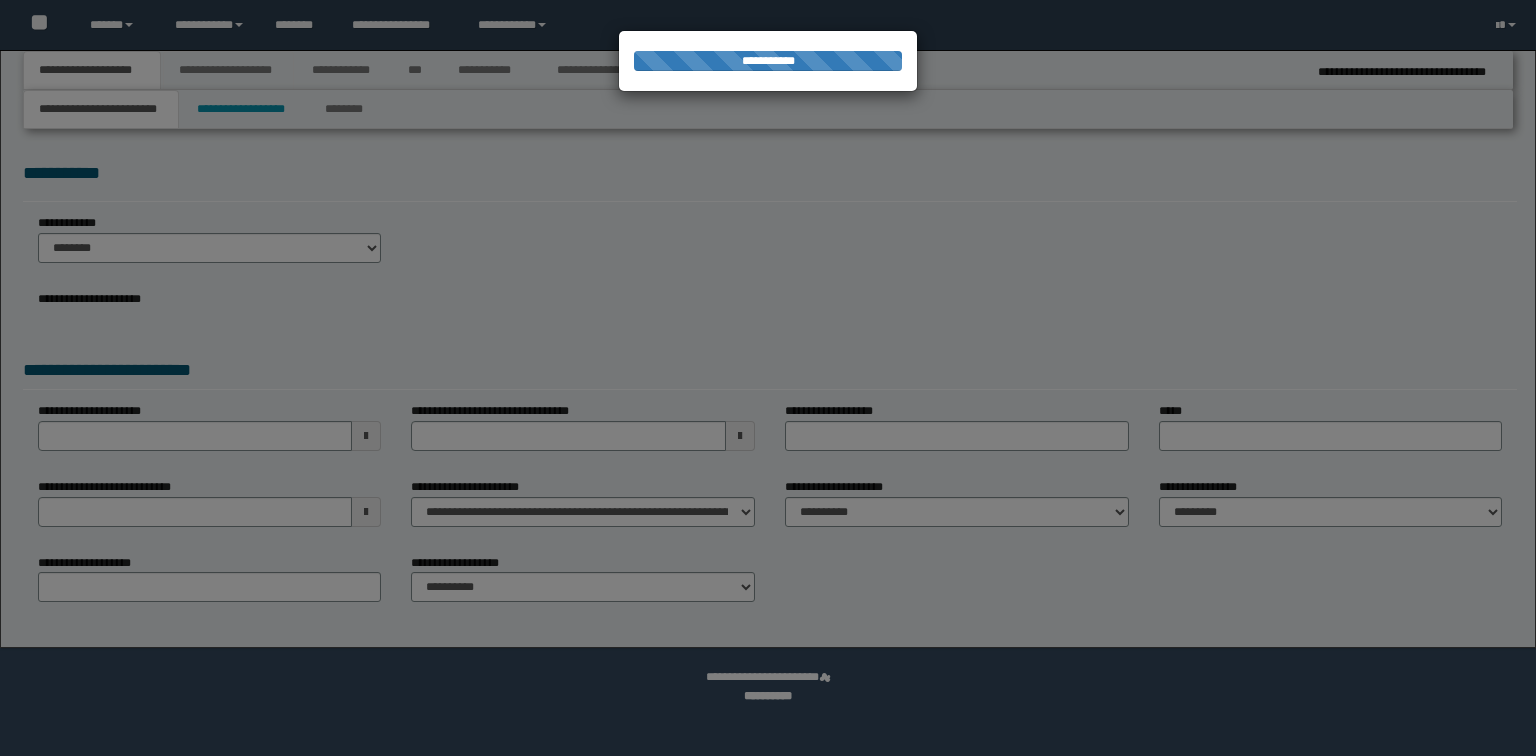 type on "**********" 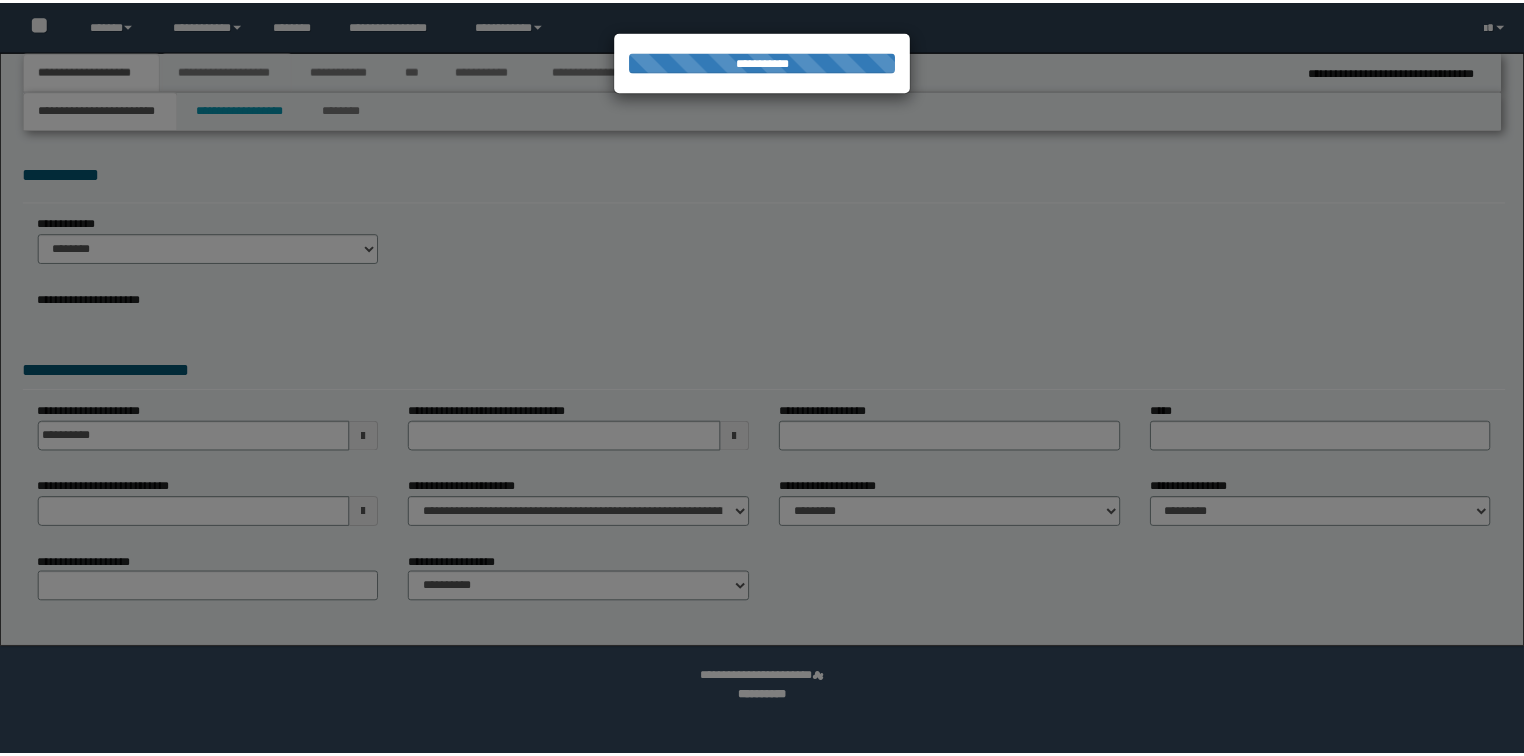 scroll, scrollTop: 0, scrollLeft: 0, axis: both 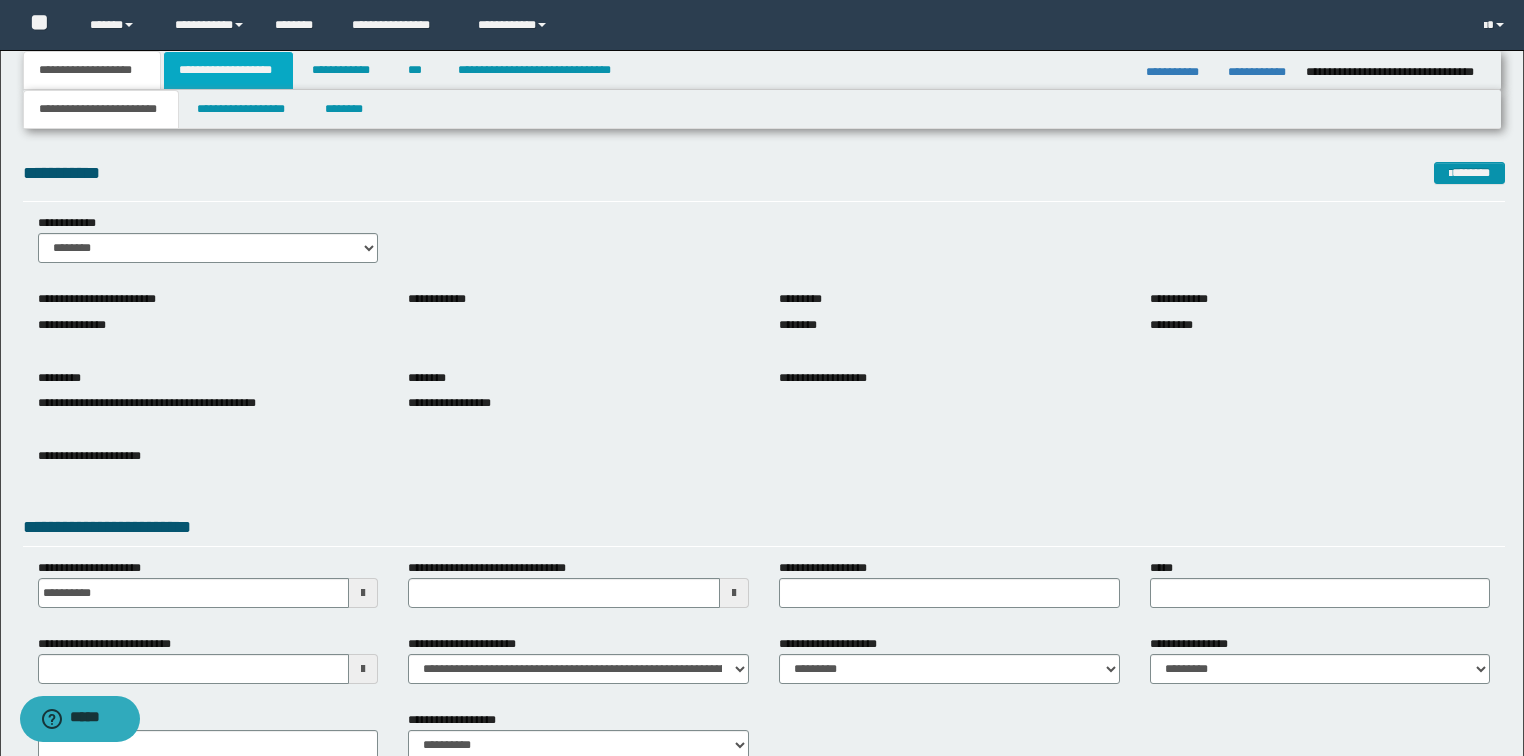 click on "**********" at bounding box center [228, 70] 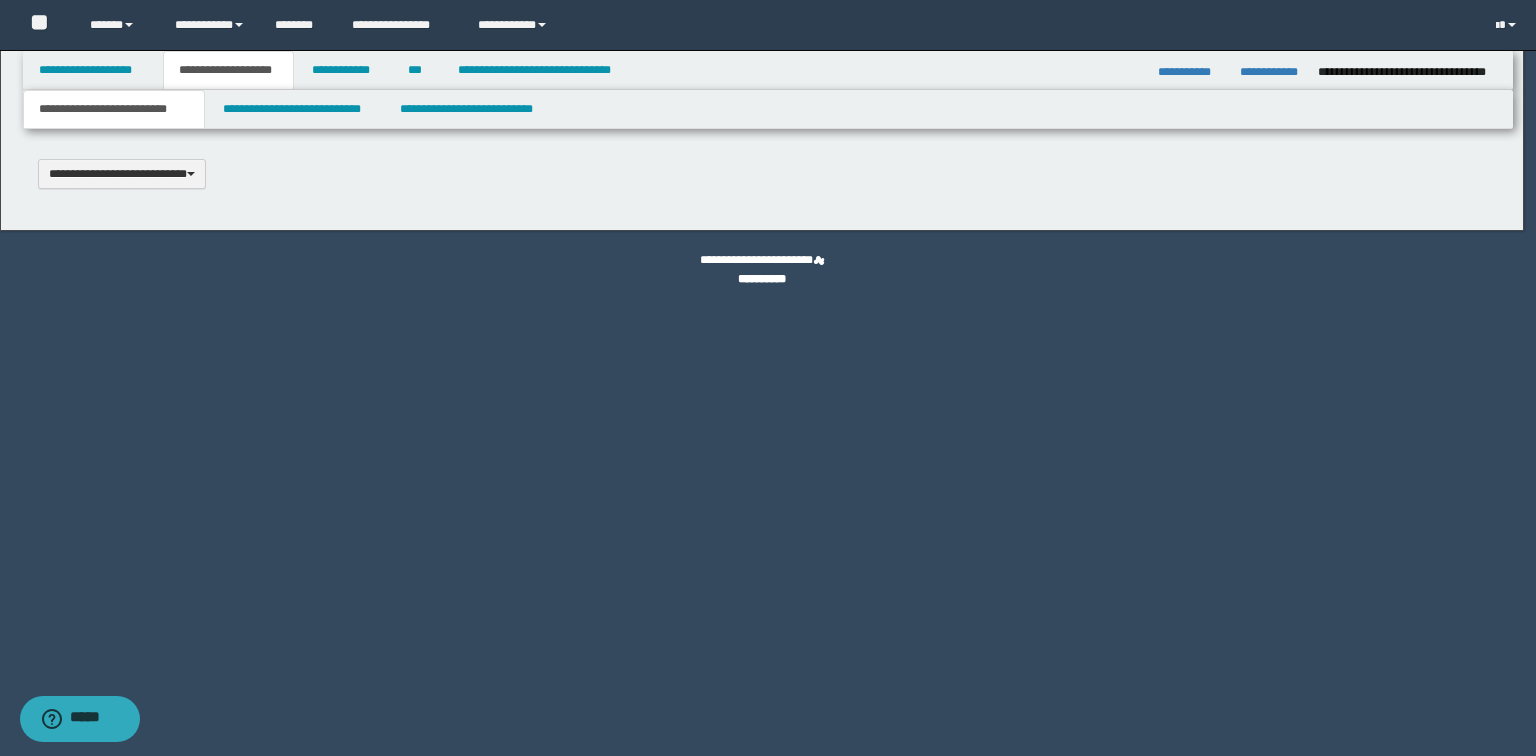 type 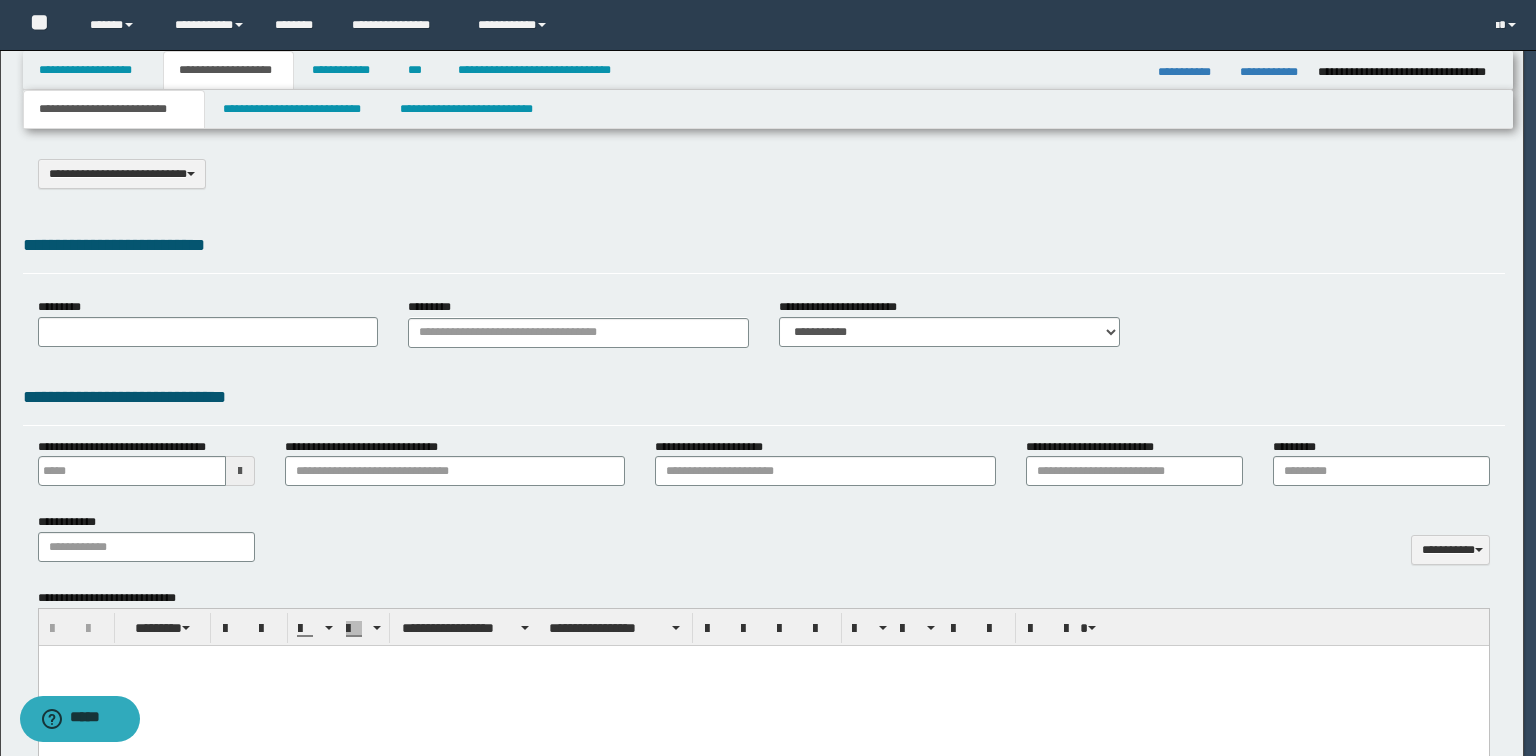 select on "*" 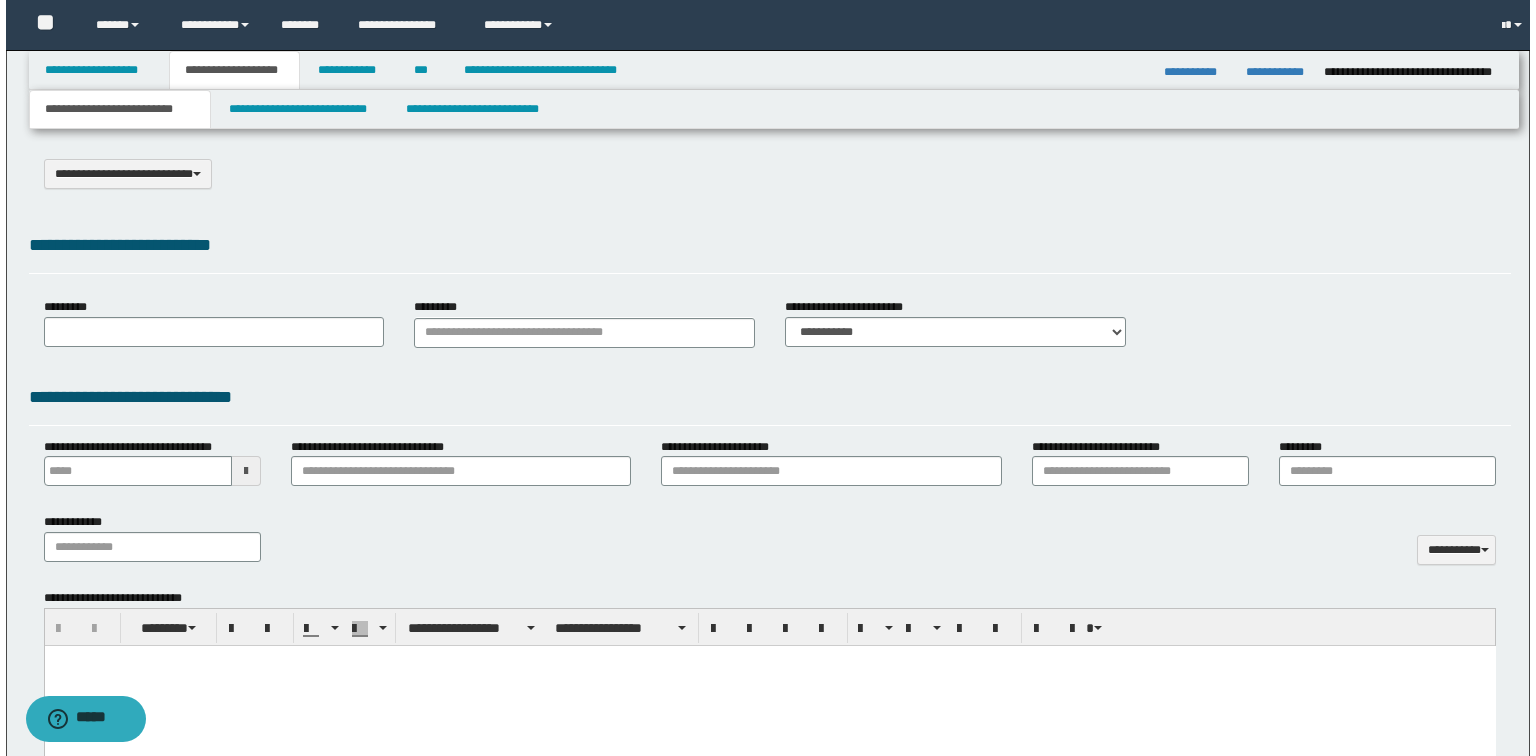 scroll, scrollTop: 0, scrollLeft: 0, axis: both 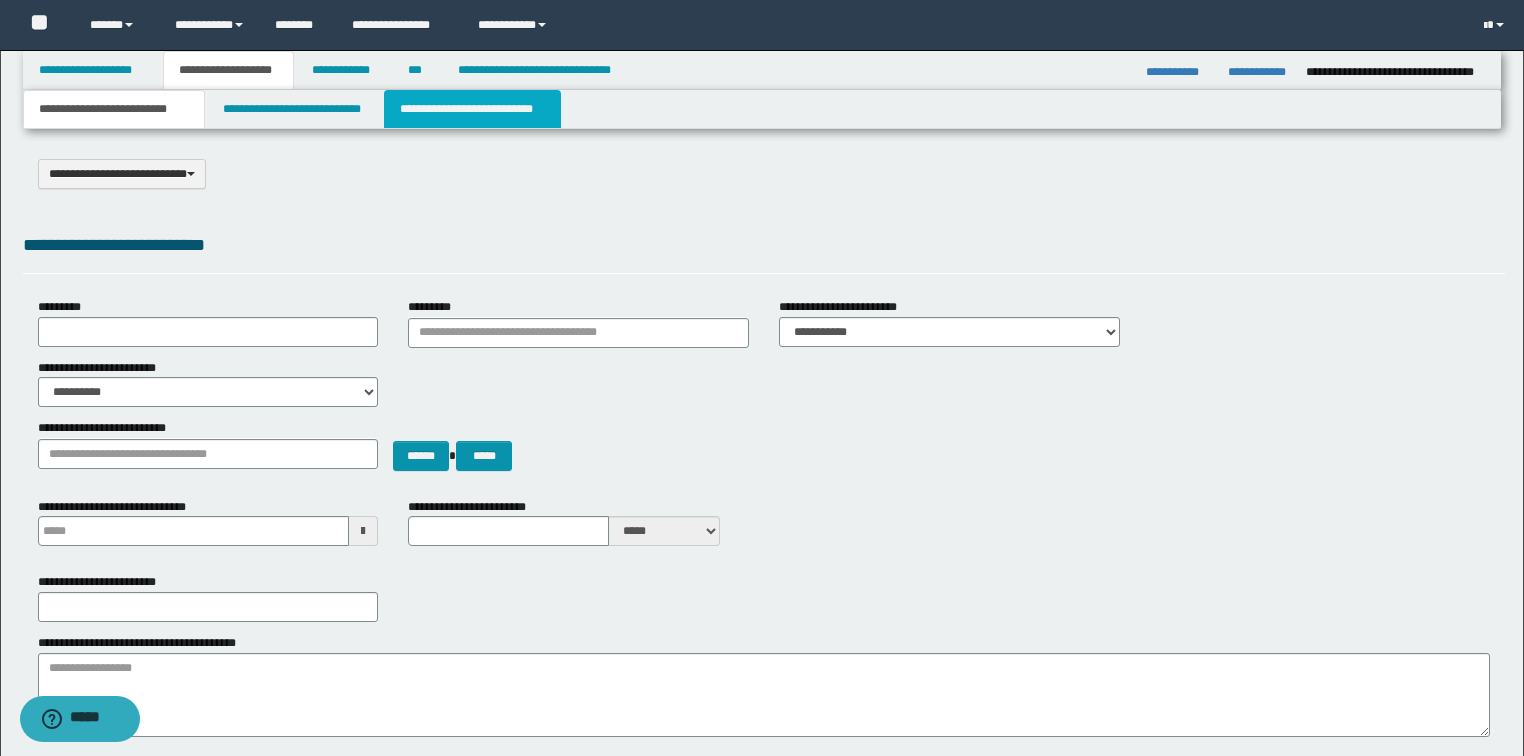 click on "**********" at bounding box center [472, 109] 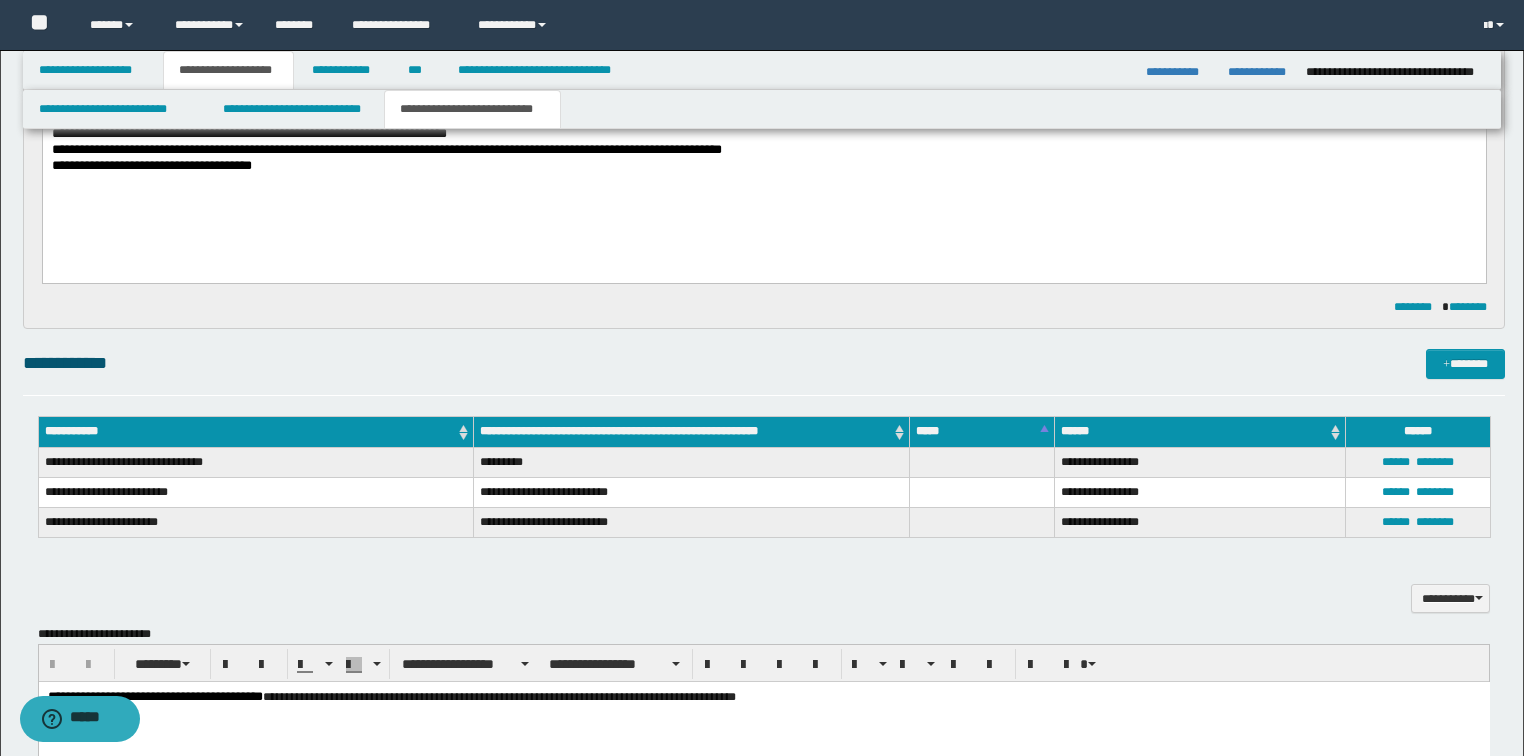 scroll, scrollTop: 560, scrollLeft: 0, axis: vertical 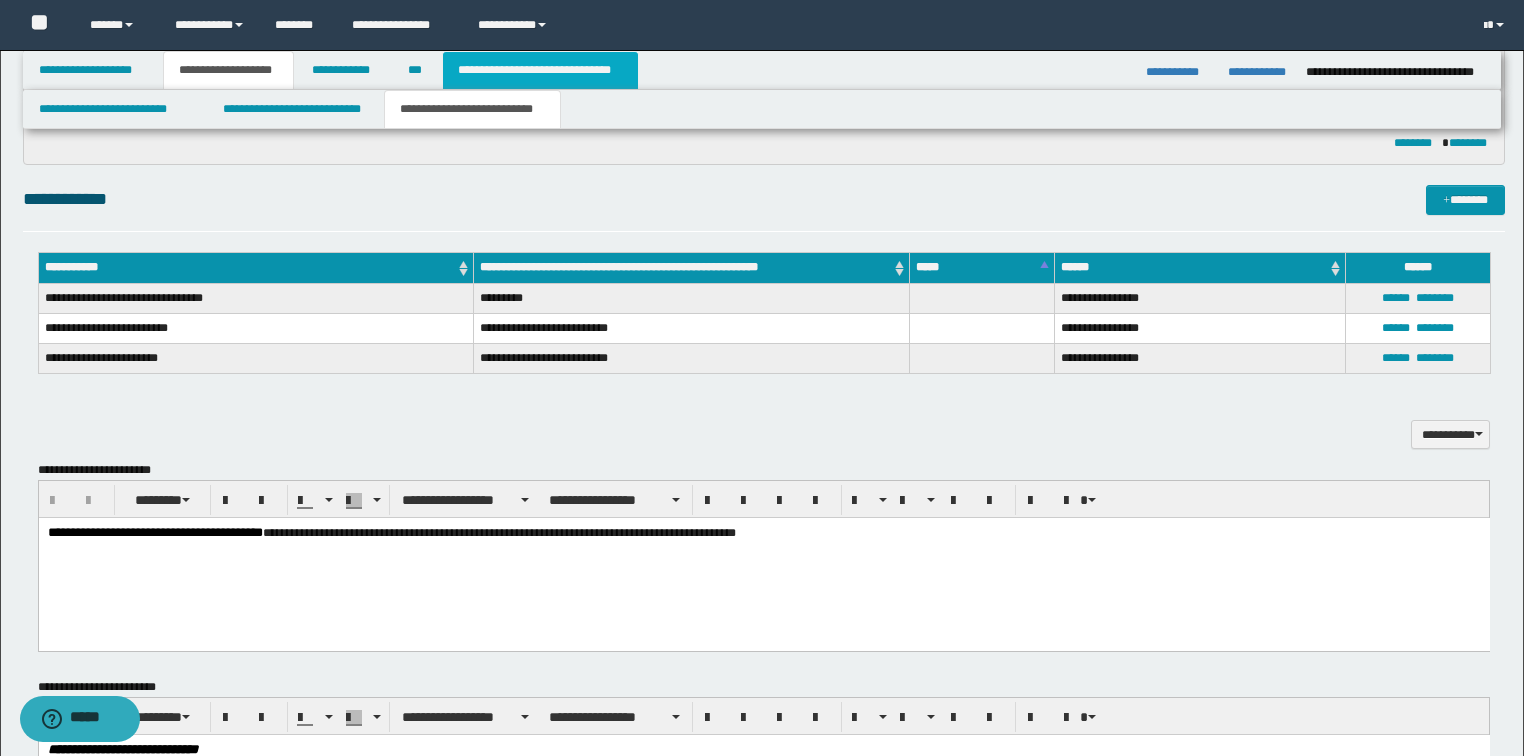 click on "**********" at bounding box center [540, 70] 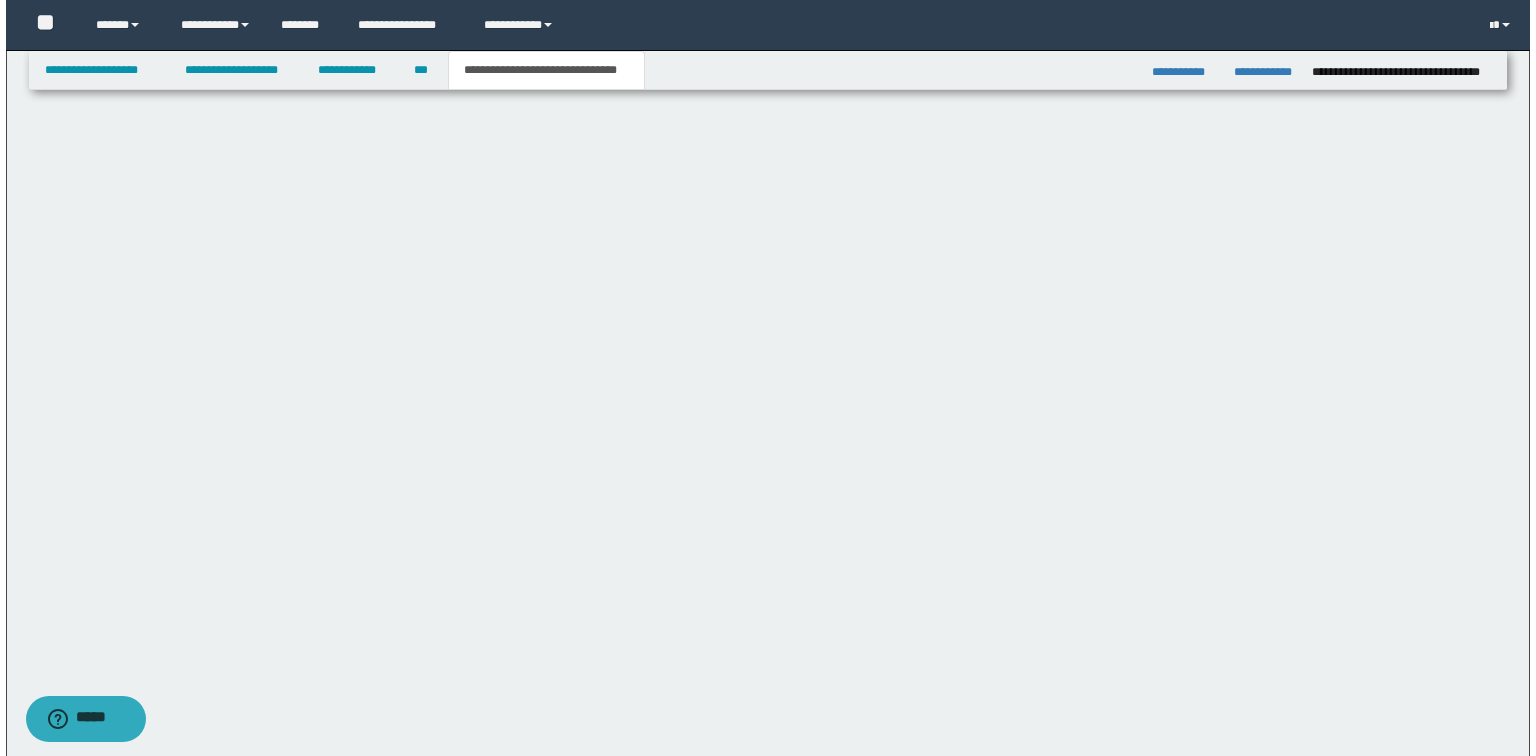 scroll, scrollTop: 0, scrollLeft: 0, axis: both 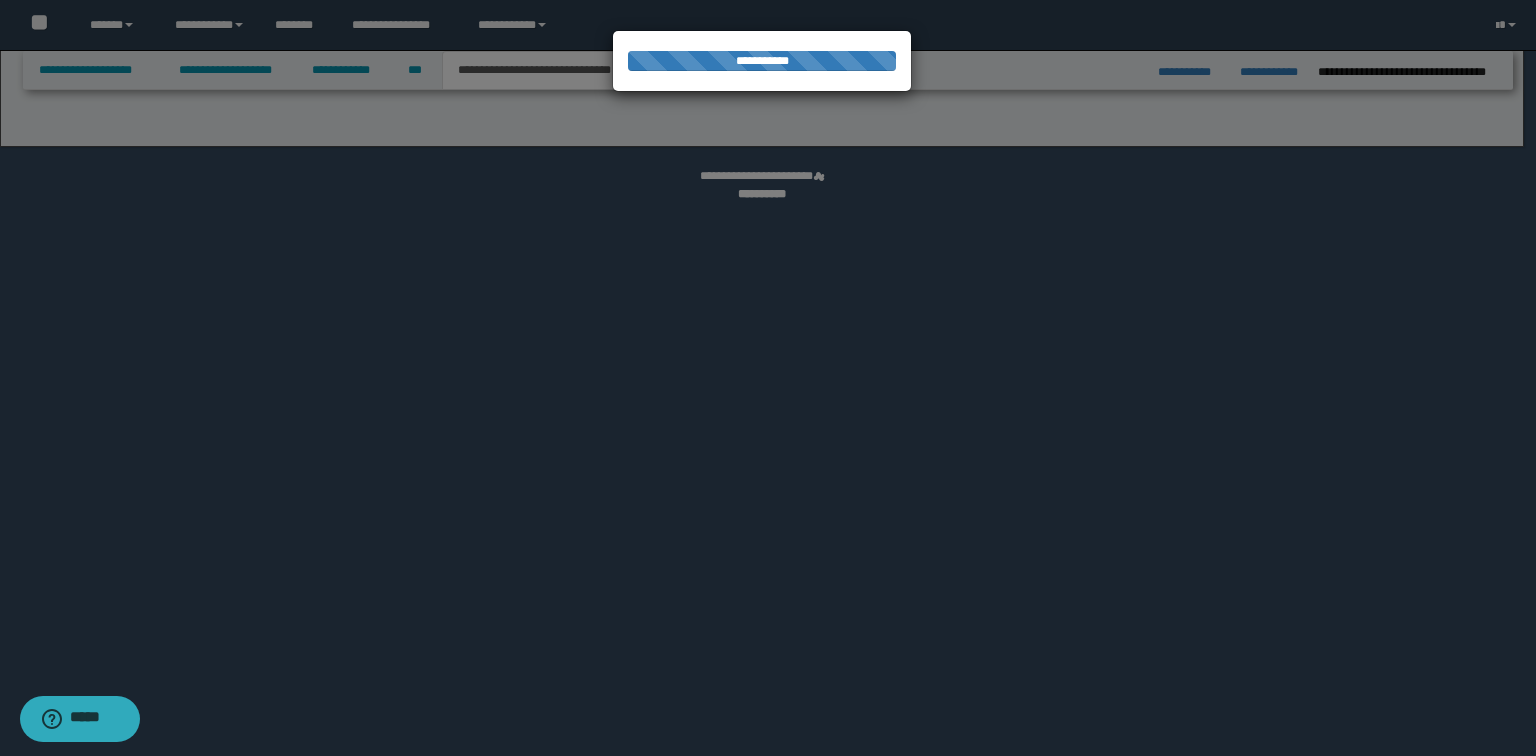 select on "*" 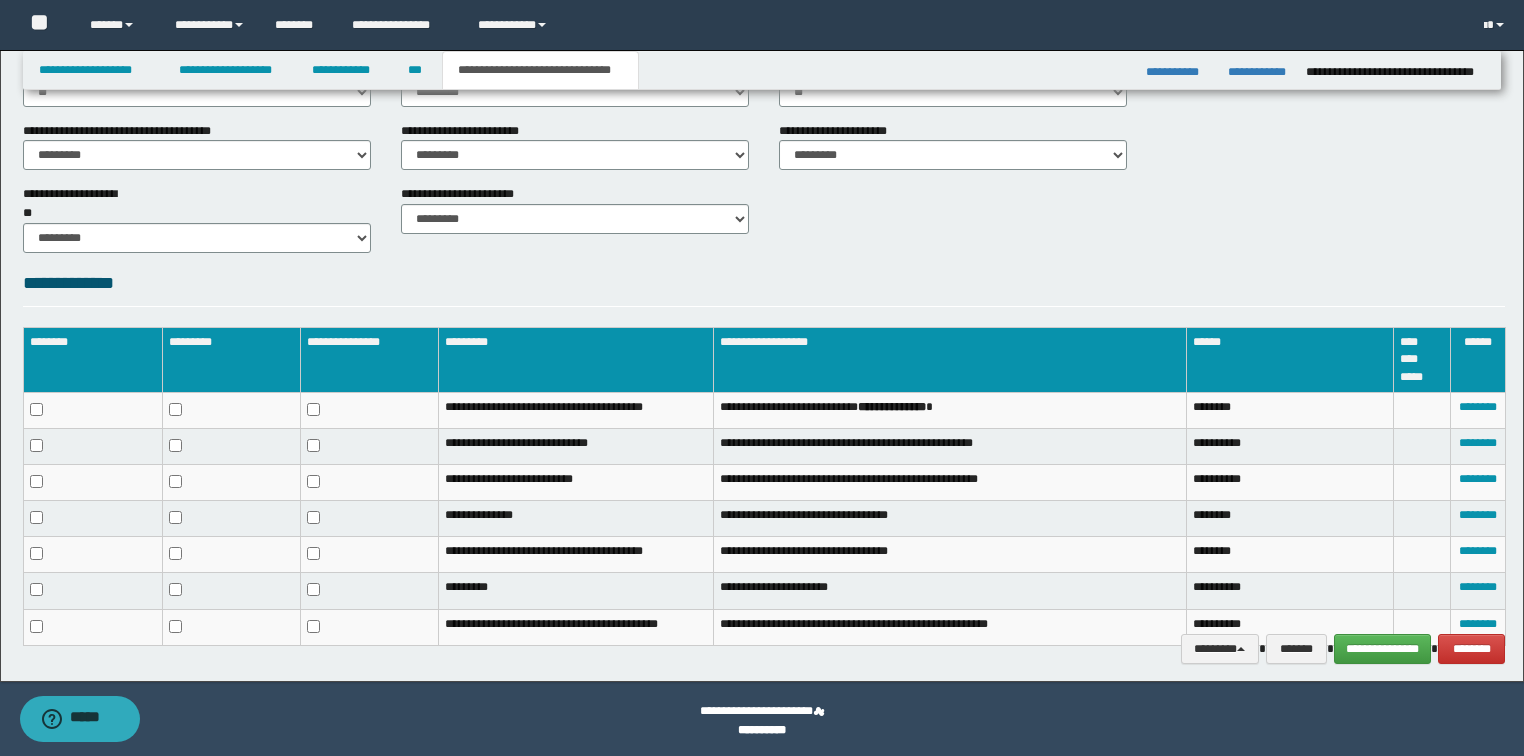scroll, scrollTop: 836, scrollLeft: 0, axis: vertical 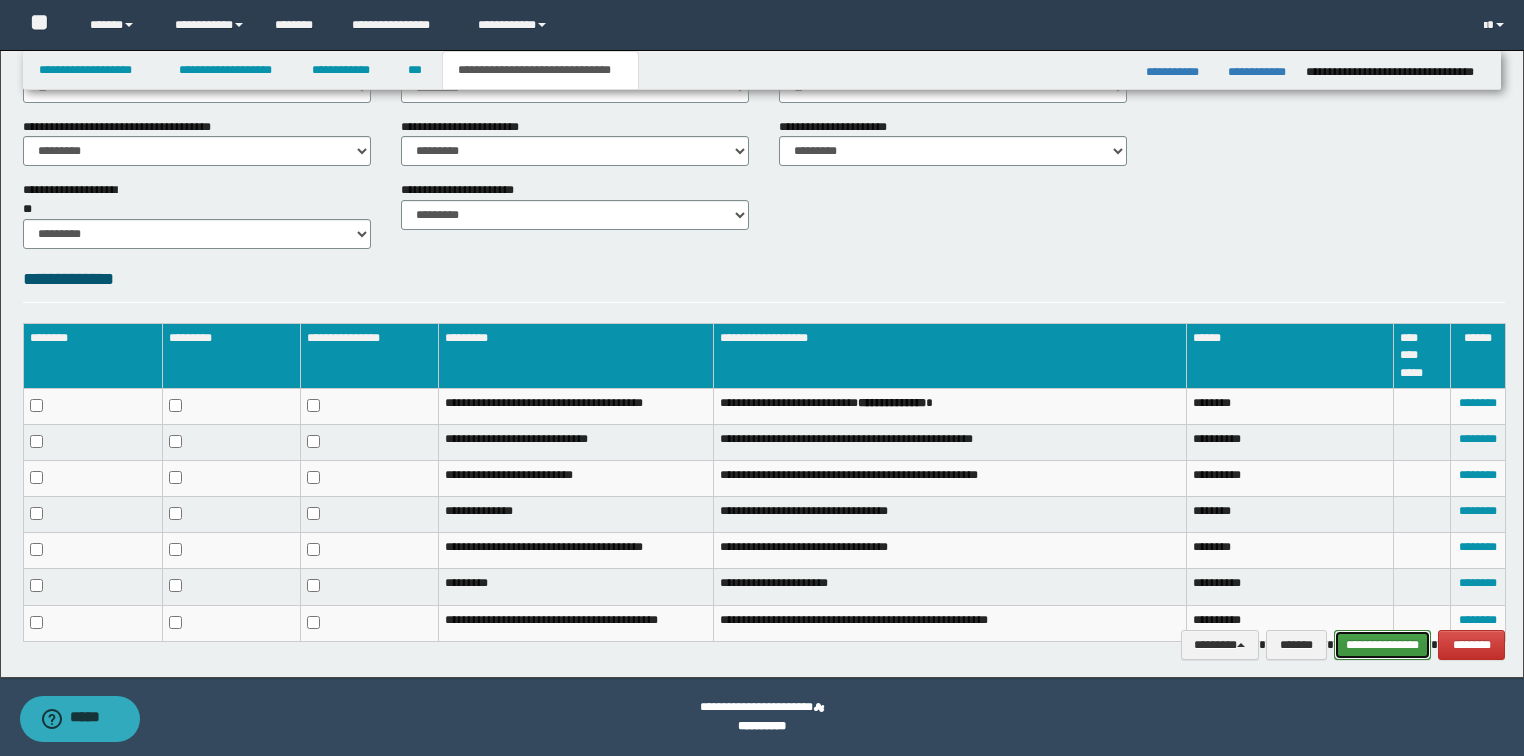 click on "**********" at bounding box center (1383, 645) 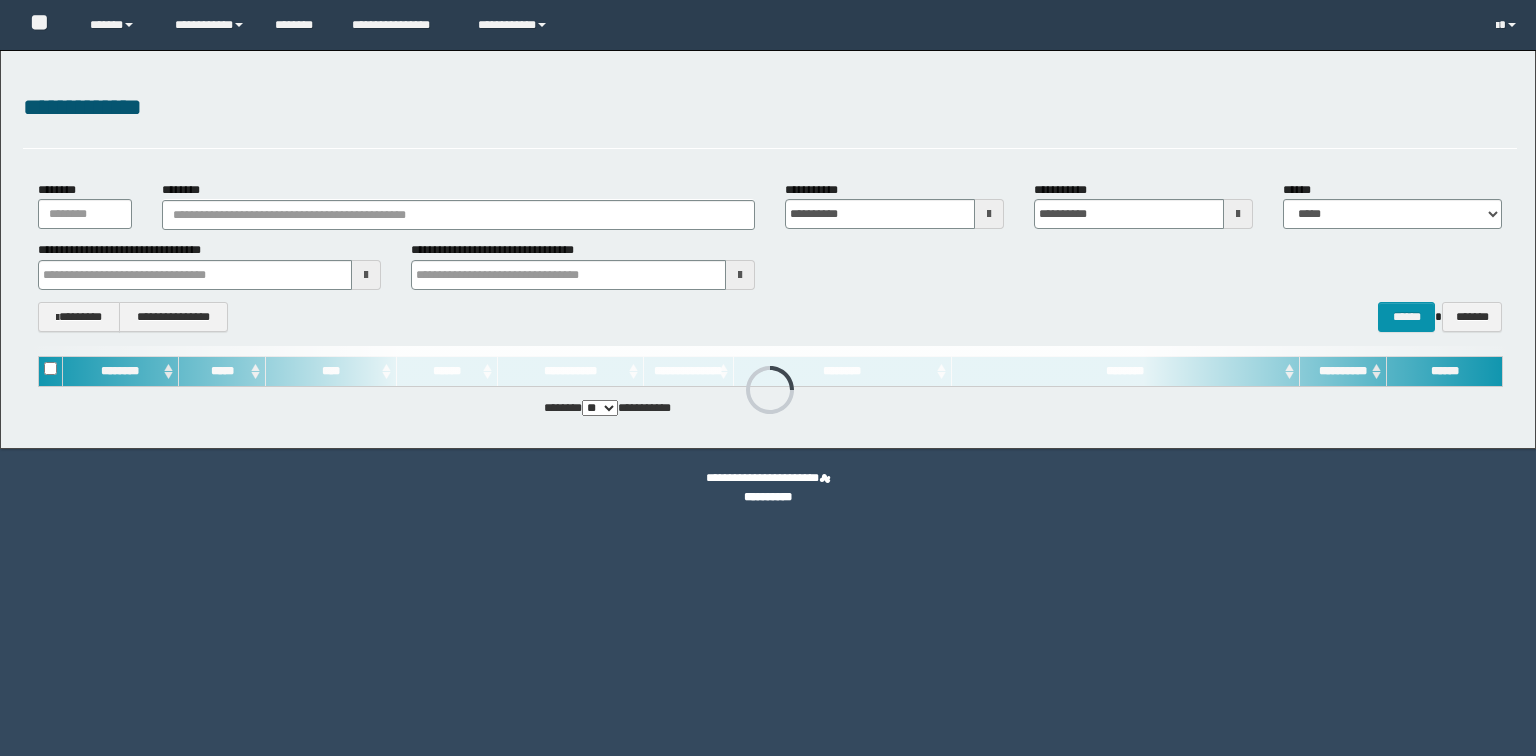 scroll, scrollTop: 0, scrollLeft: 0, axis: both 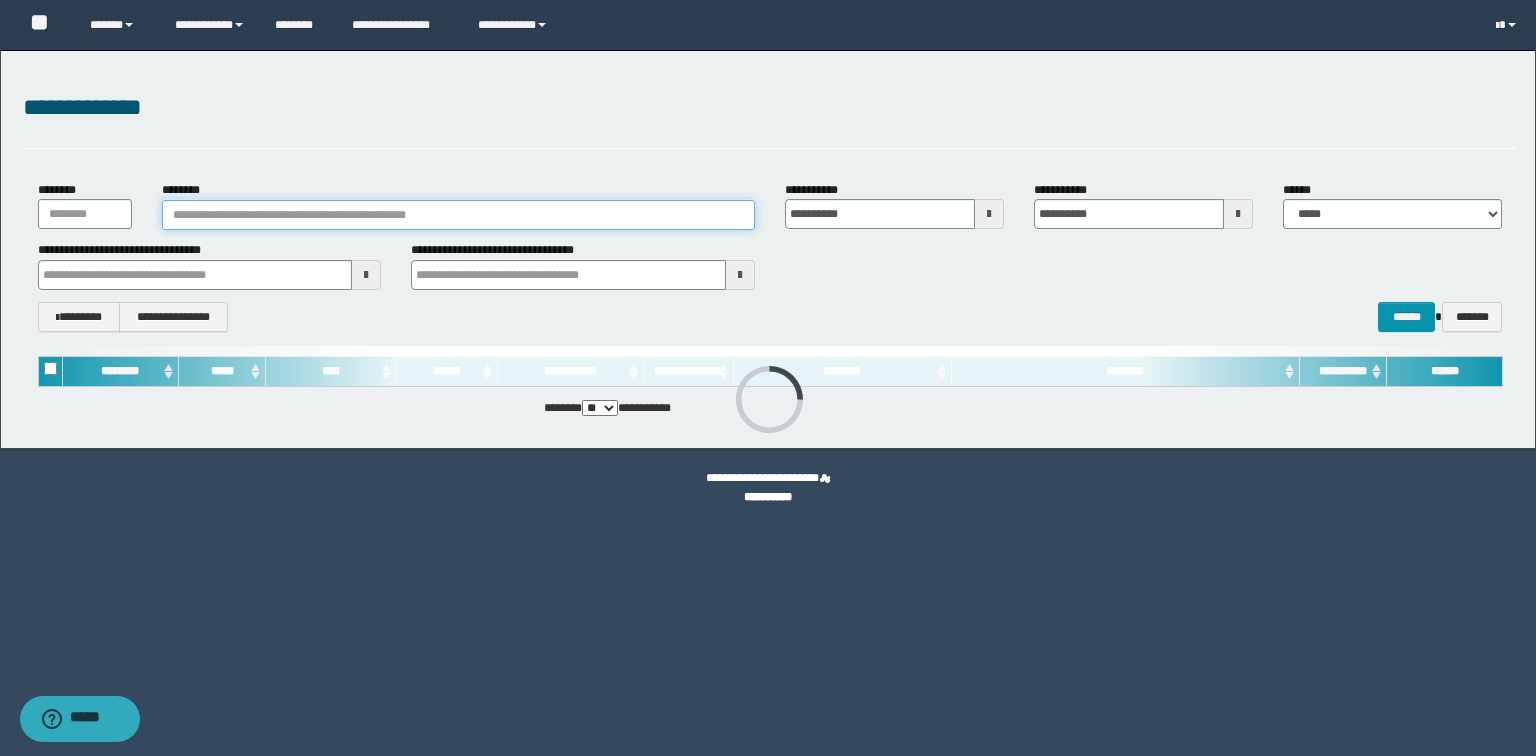 click on "********" at bounding box center (458, 215) 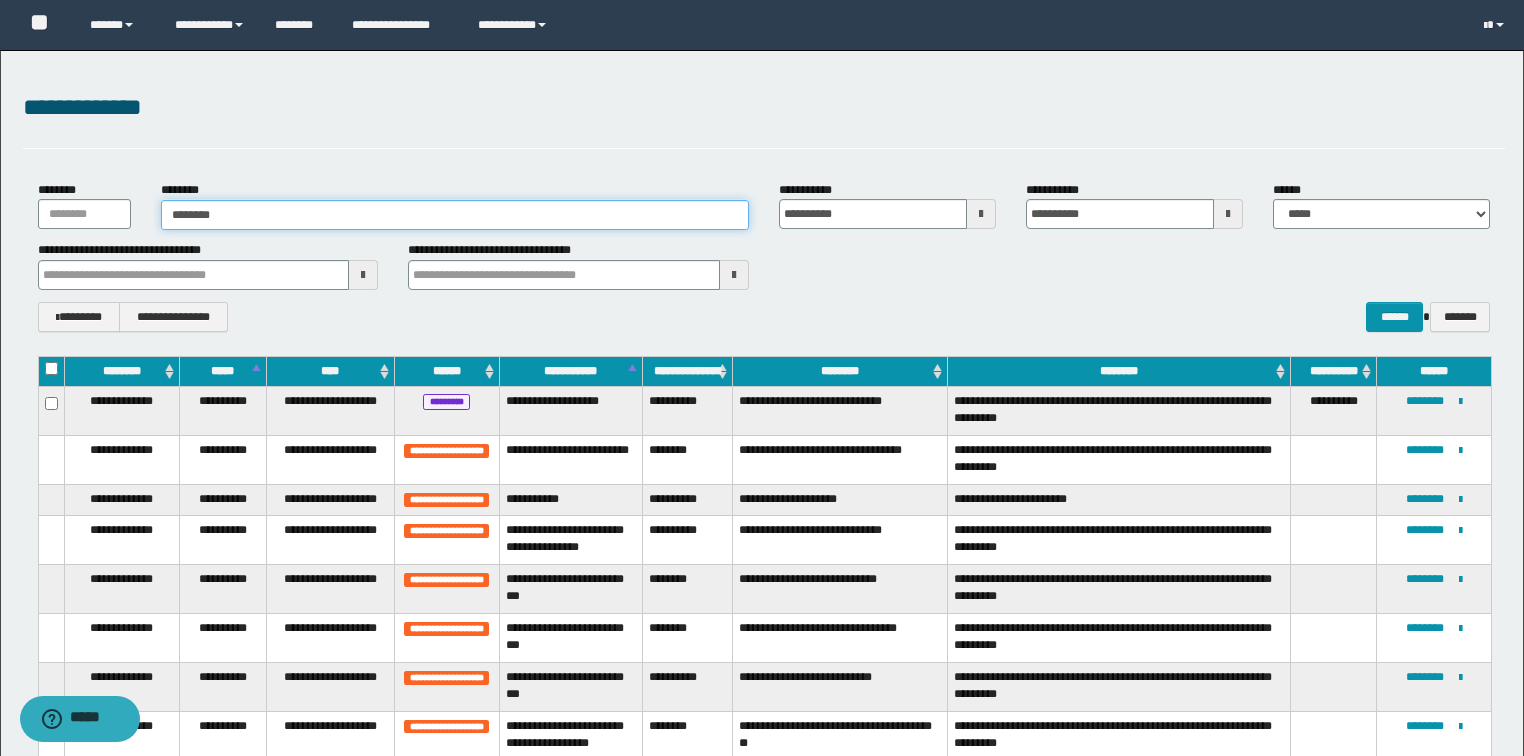 type on "*********" 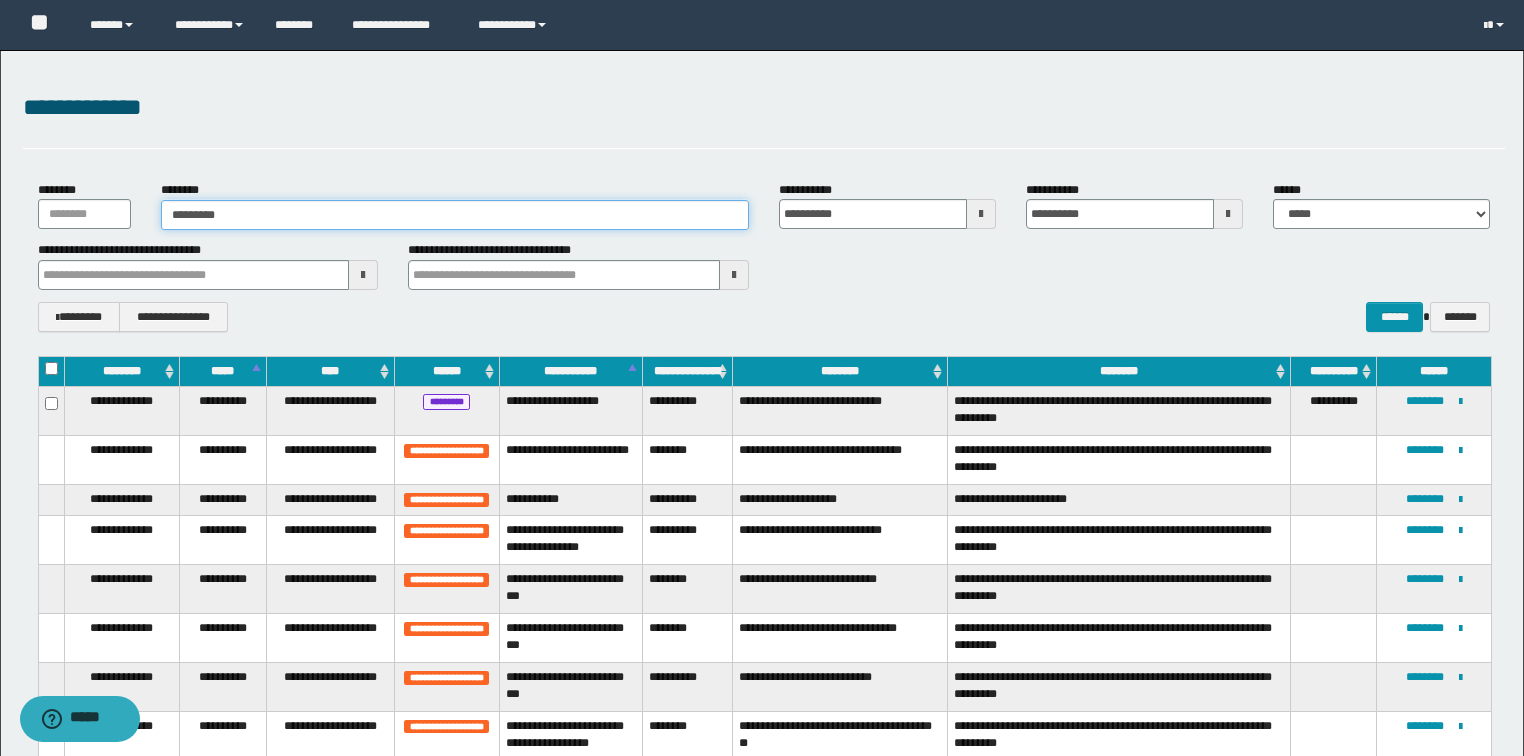 type on "*********" 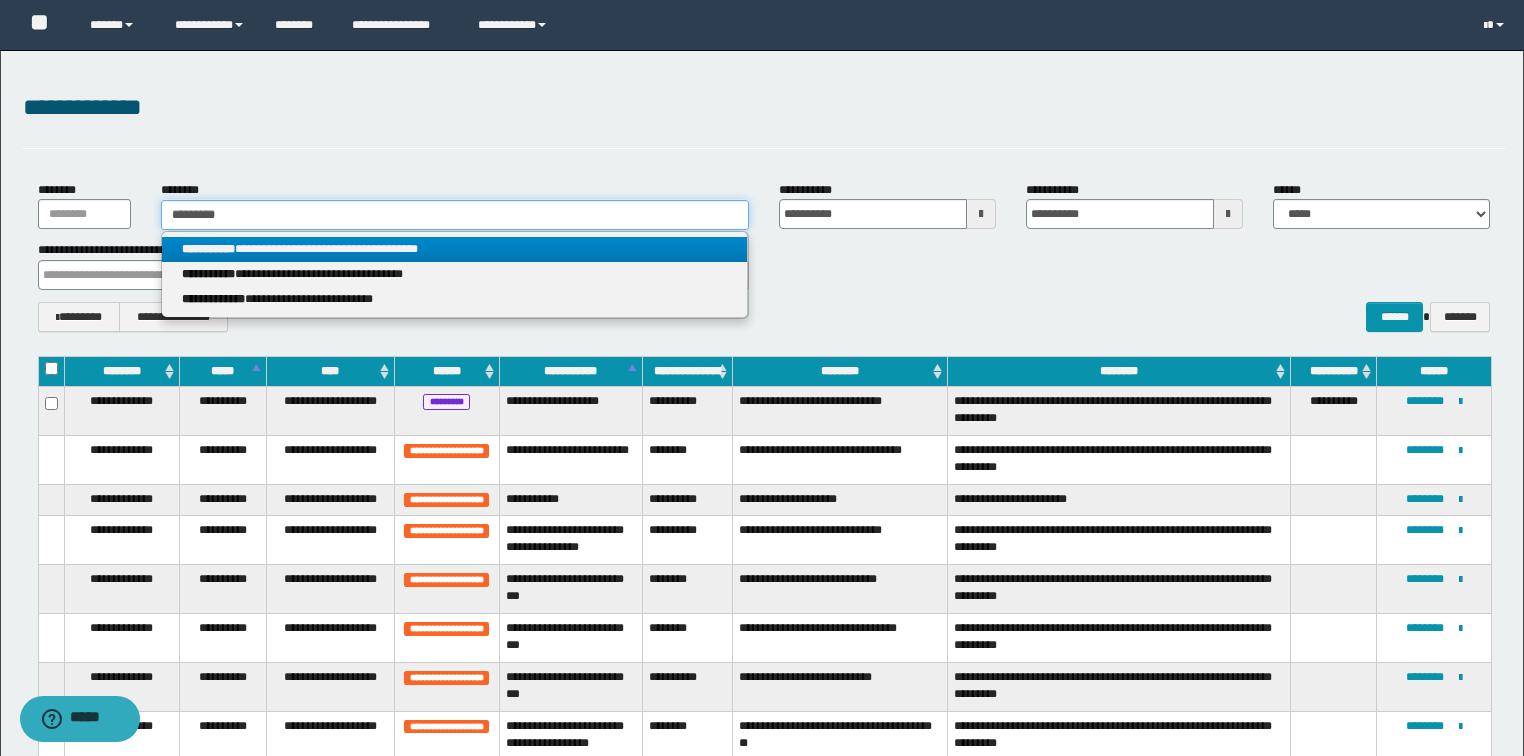 type on "*********" 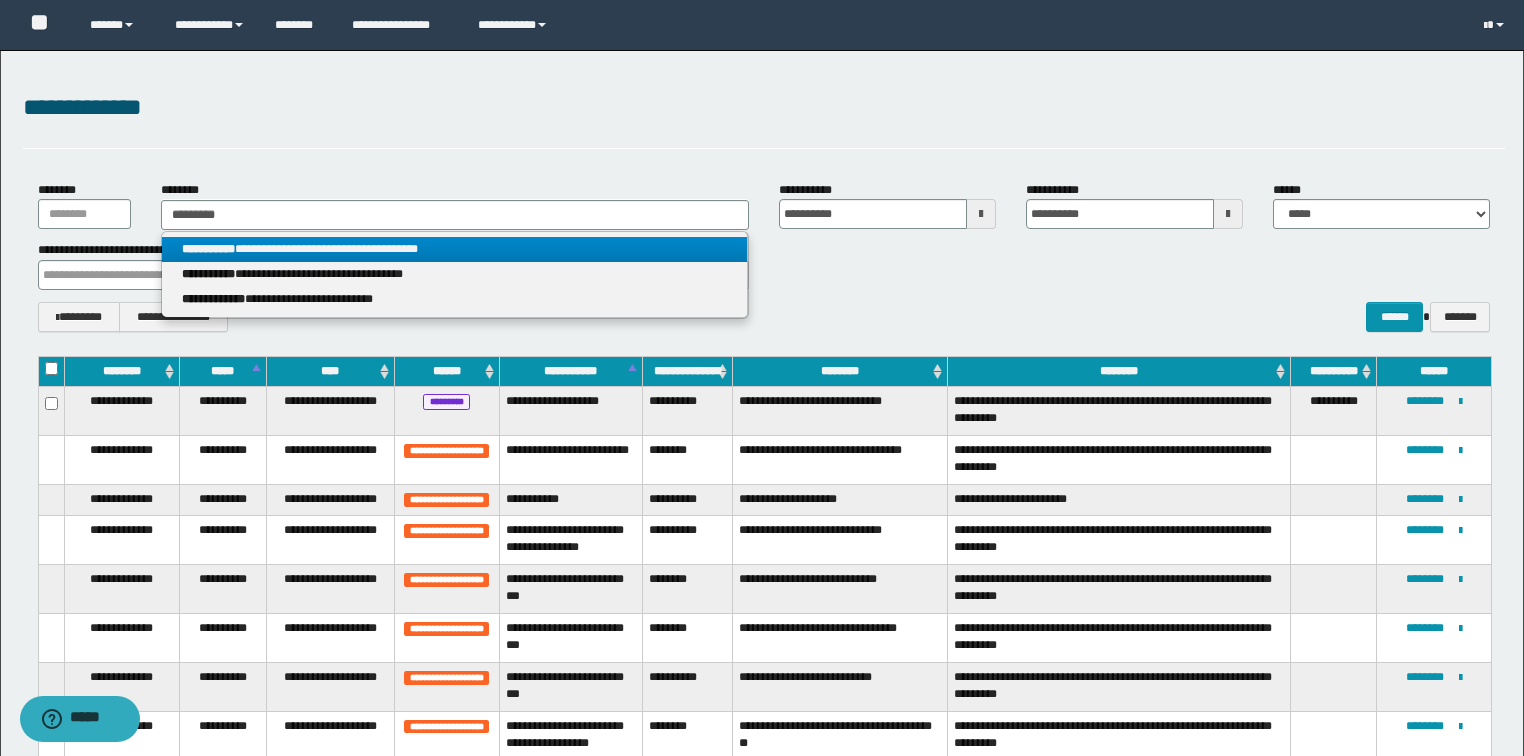 click on "**********" at bounding box center [454, 249] 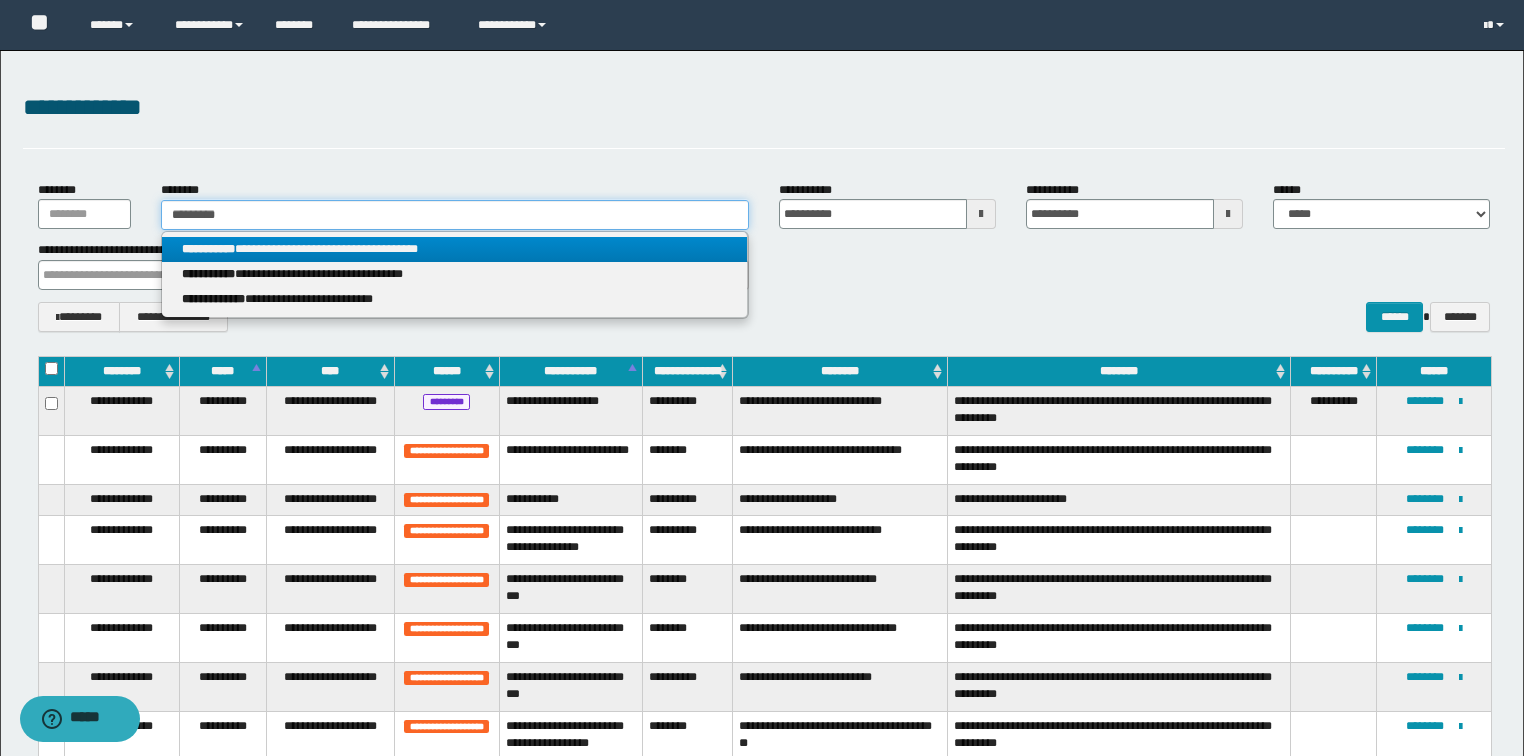 type 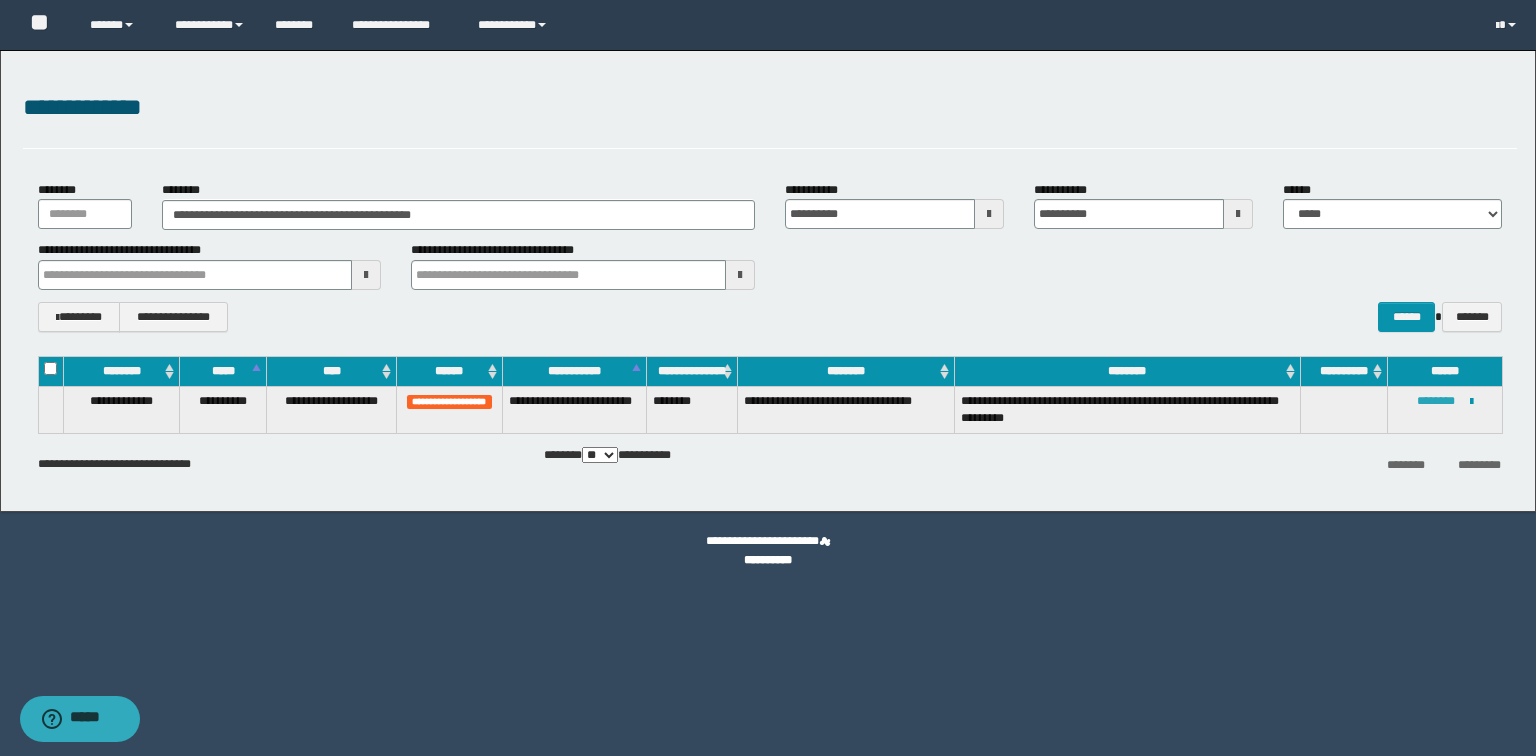 click on "********" at bounding box center [1436, 401] 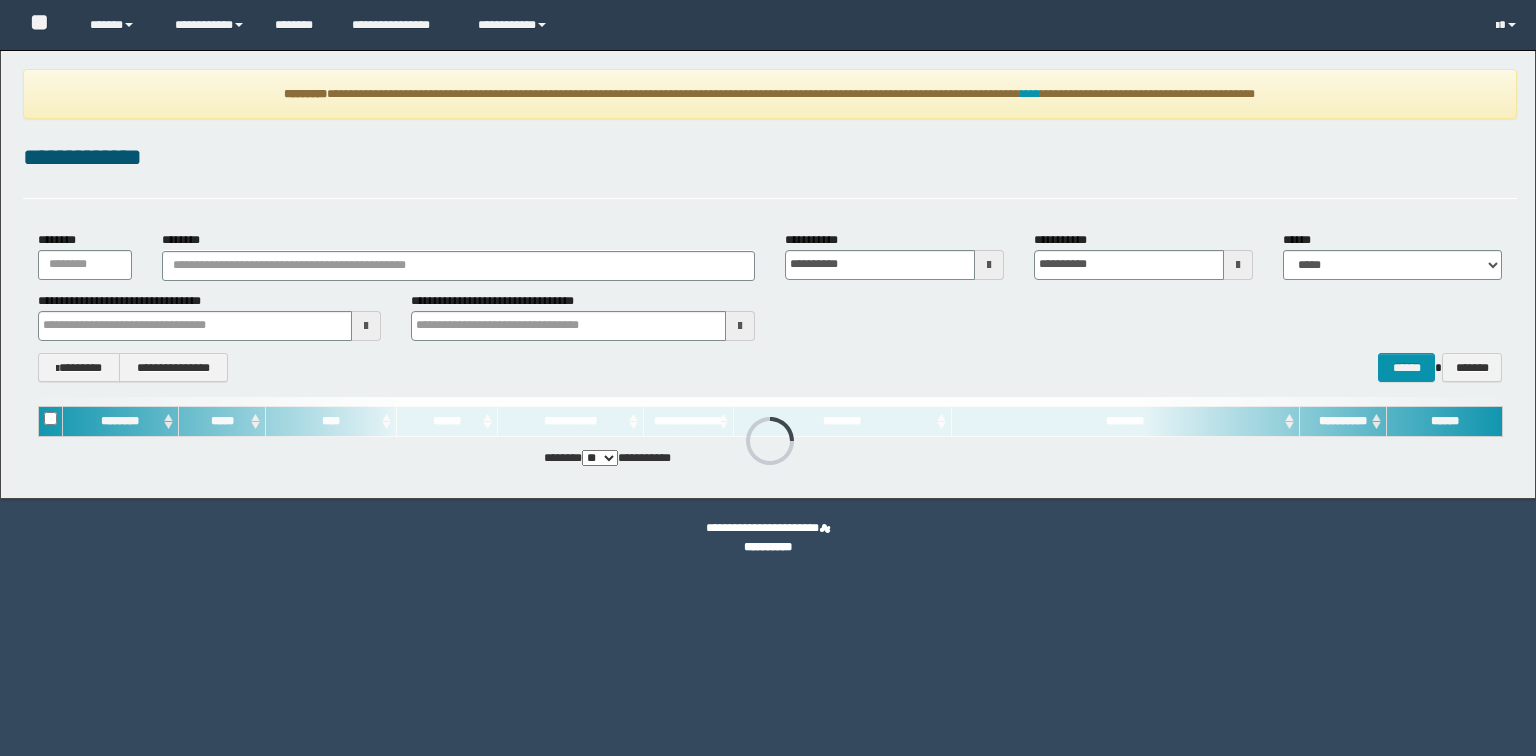 scroll, scrollTop: 0, scrollLeft: 0, axis: both 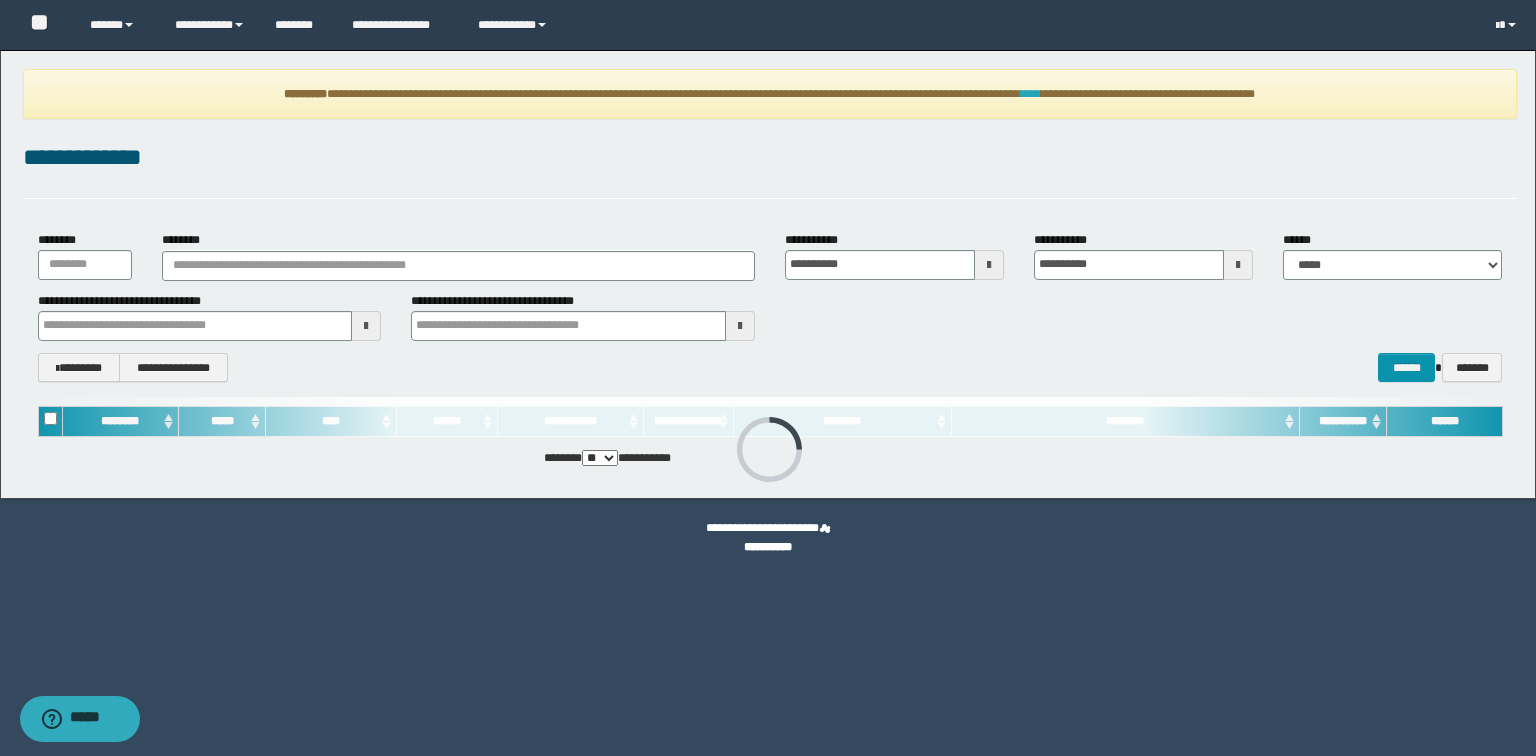 click on "****" at bounding box center [1031, 94] 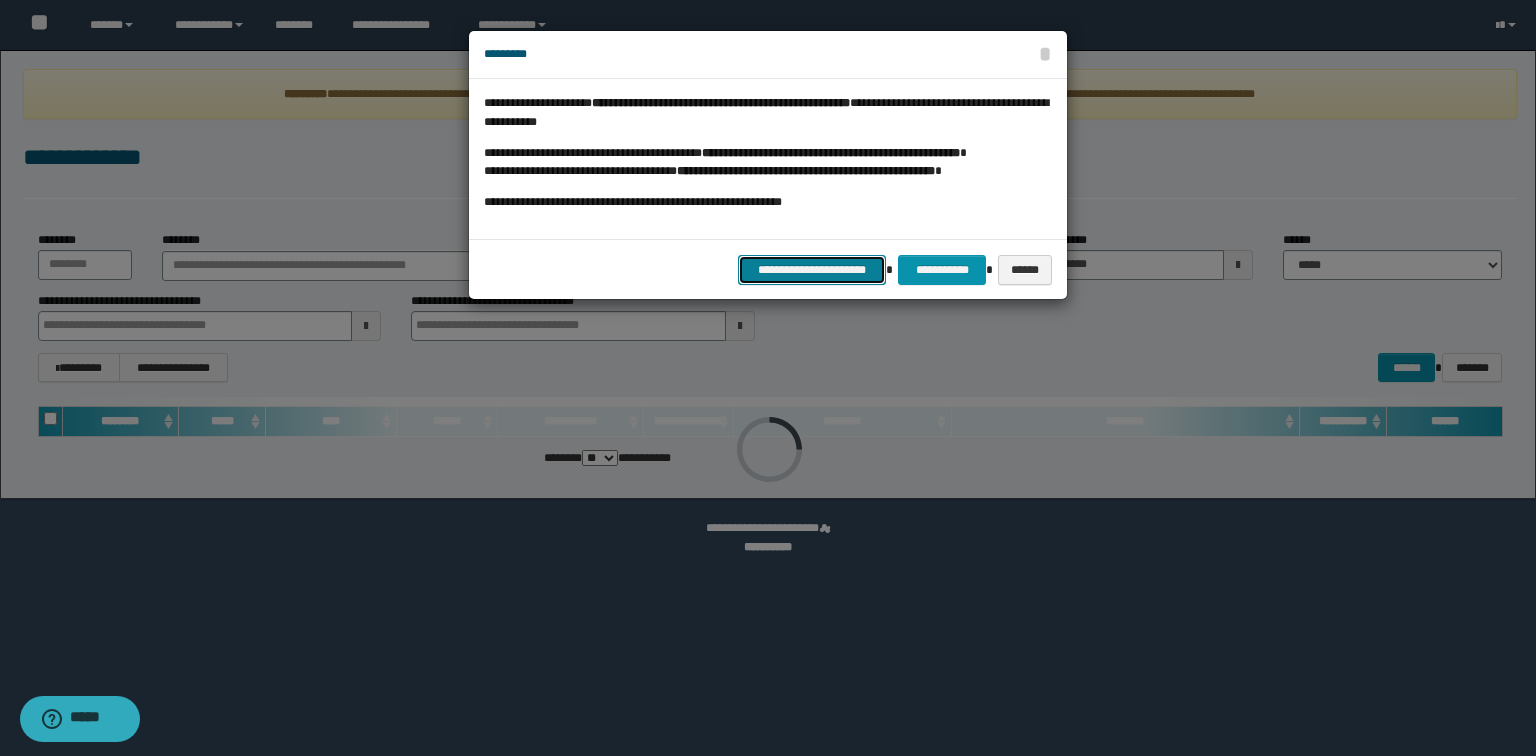 click on "**********" at bounding box center (812, 270) 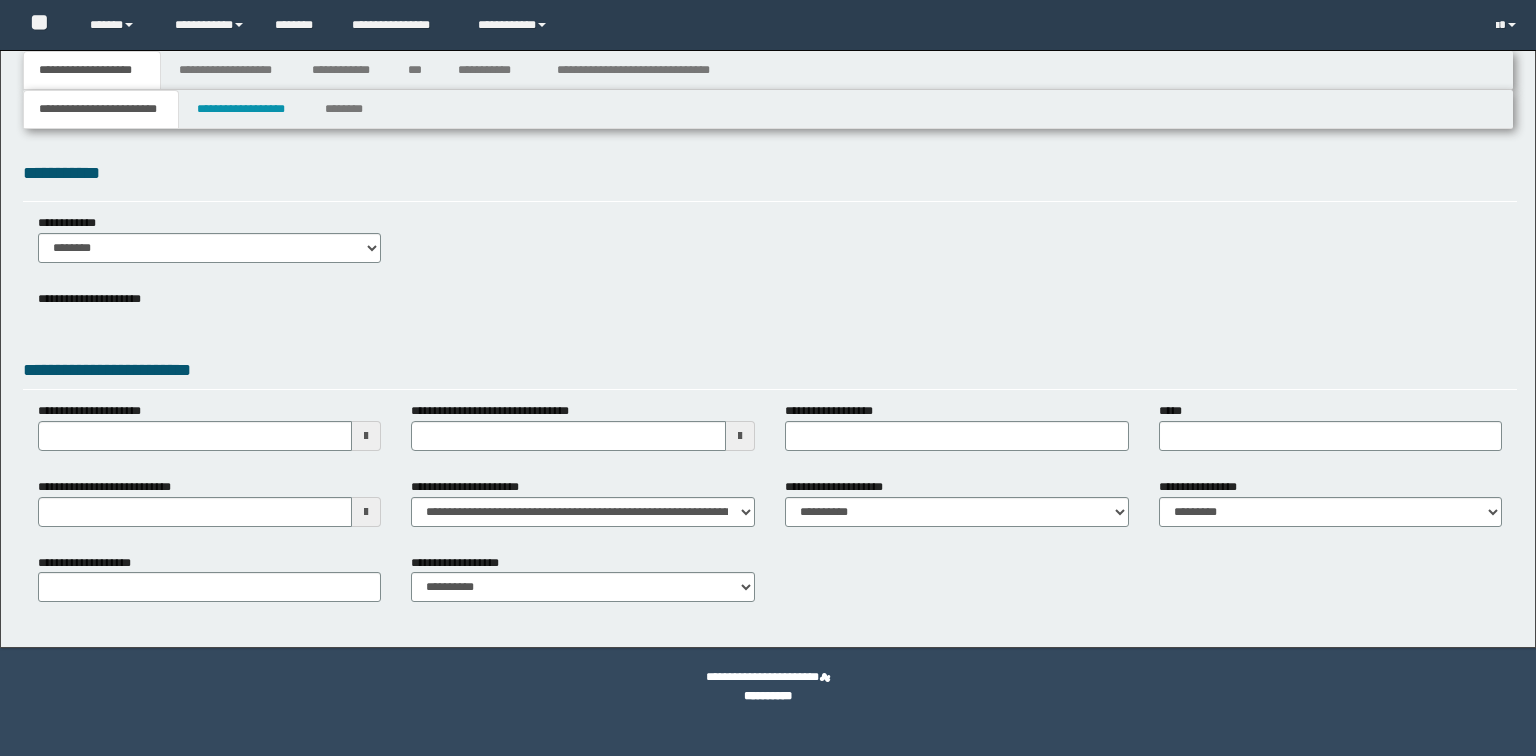 type 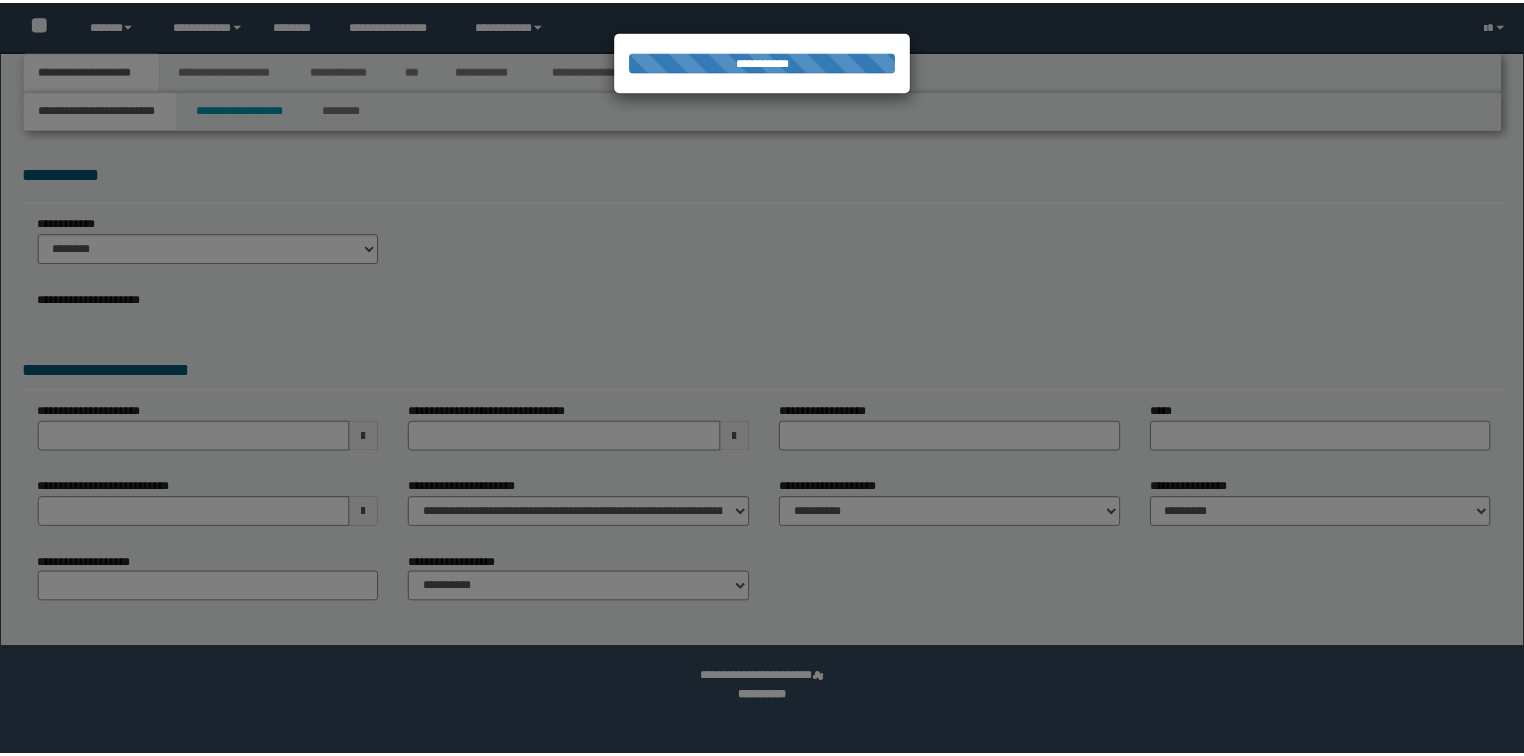 scroll, scrollTop: 0, scrollLeft: 0, axis: both 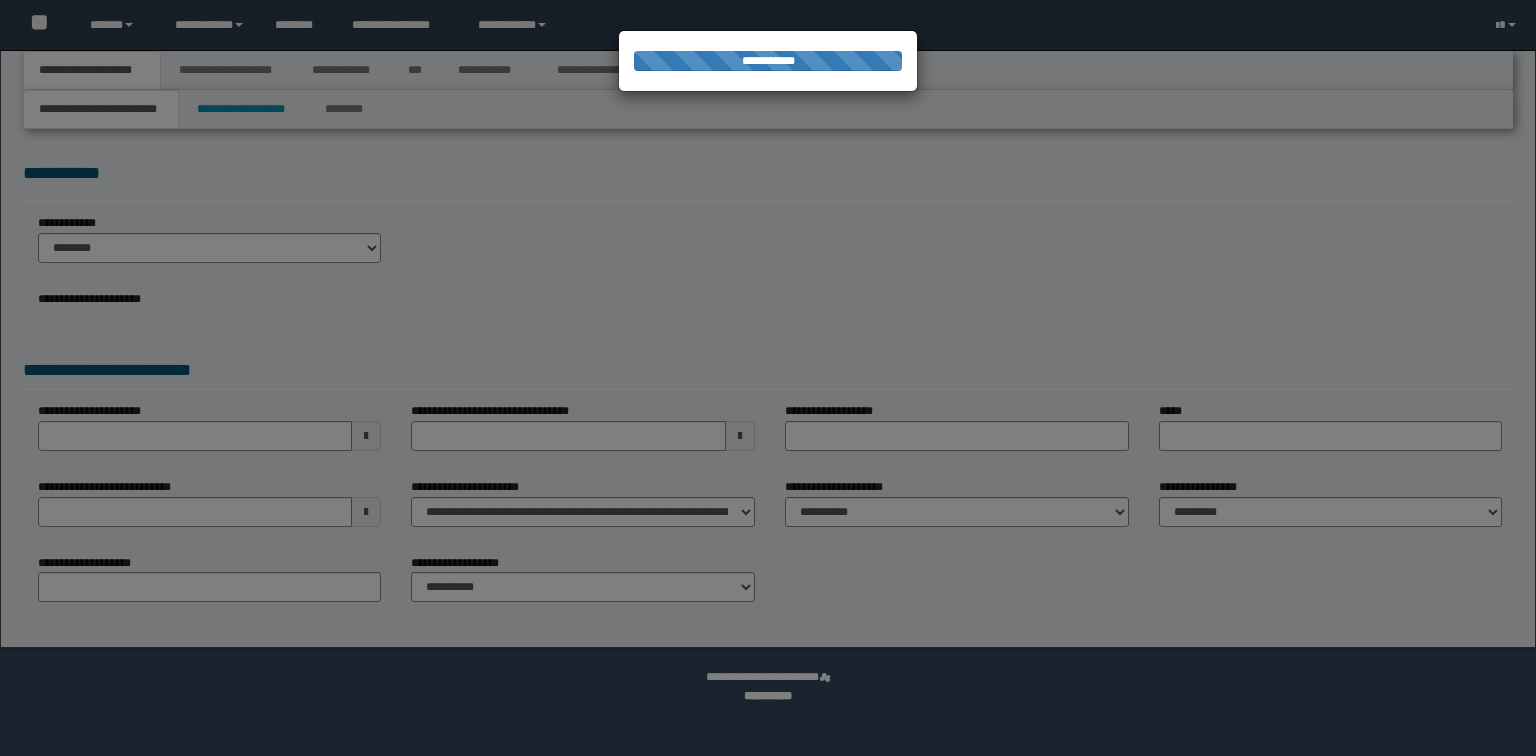 type on "**********" 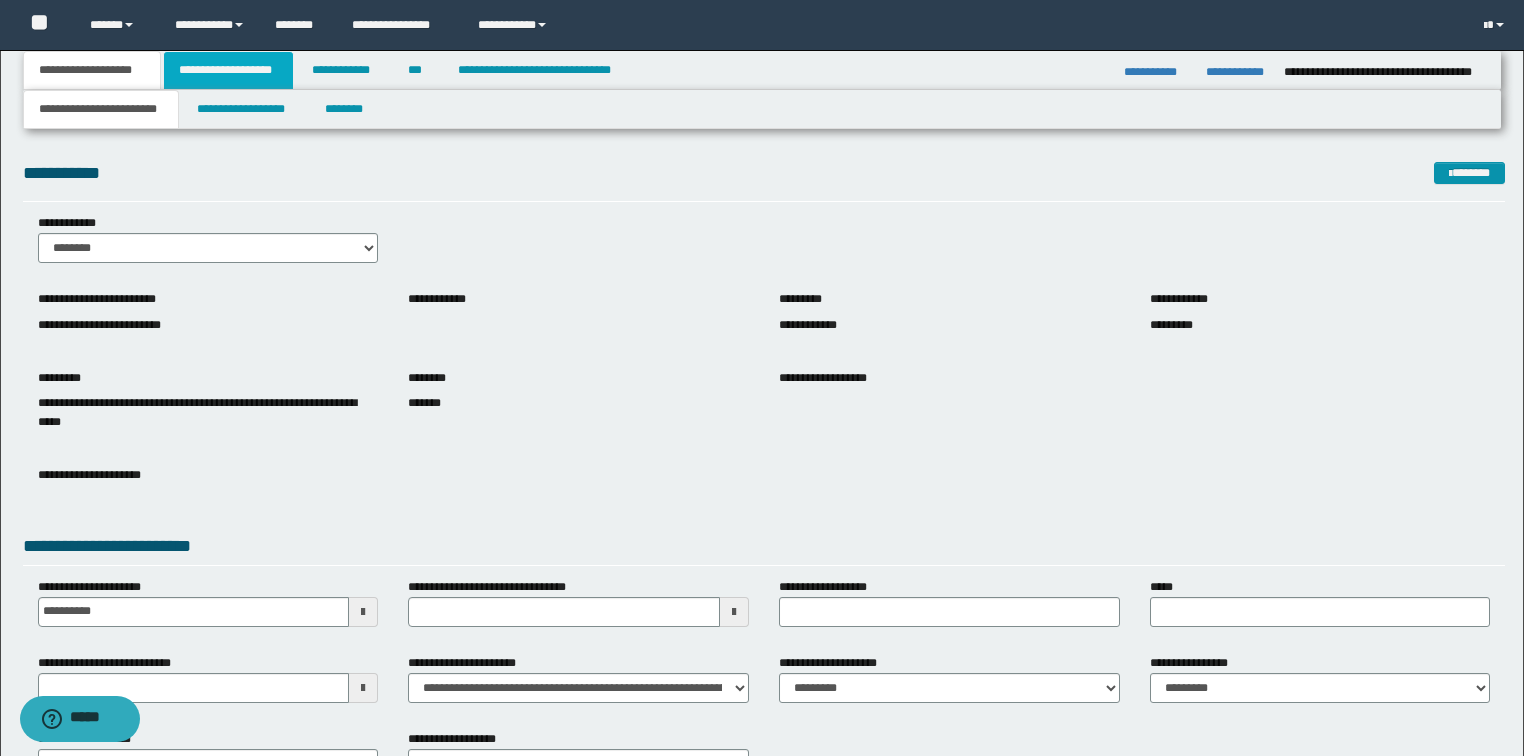 click on "**********" at bounding box center [228, 70] 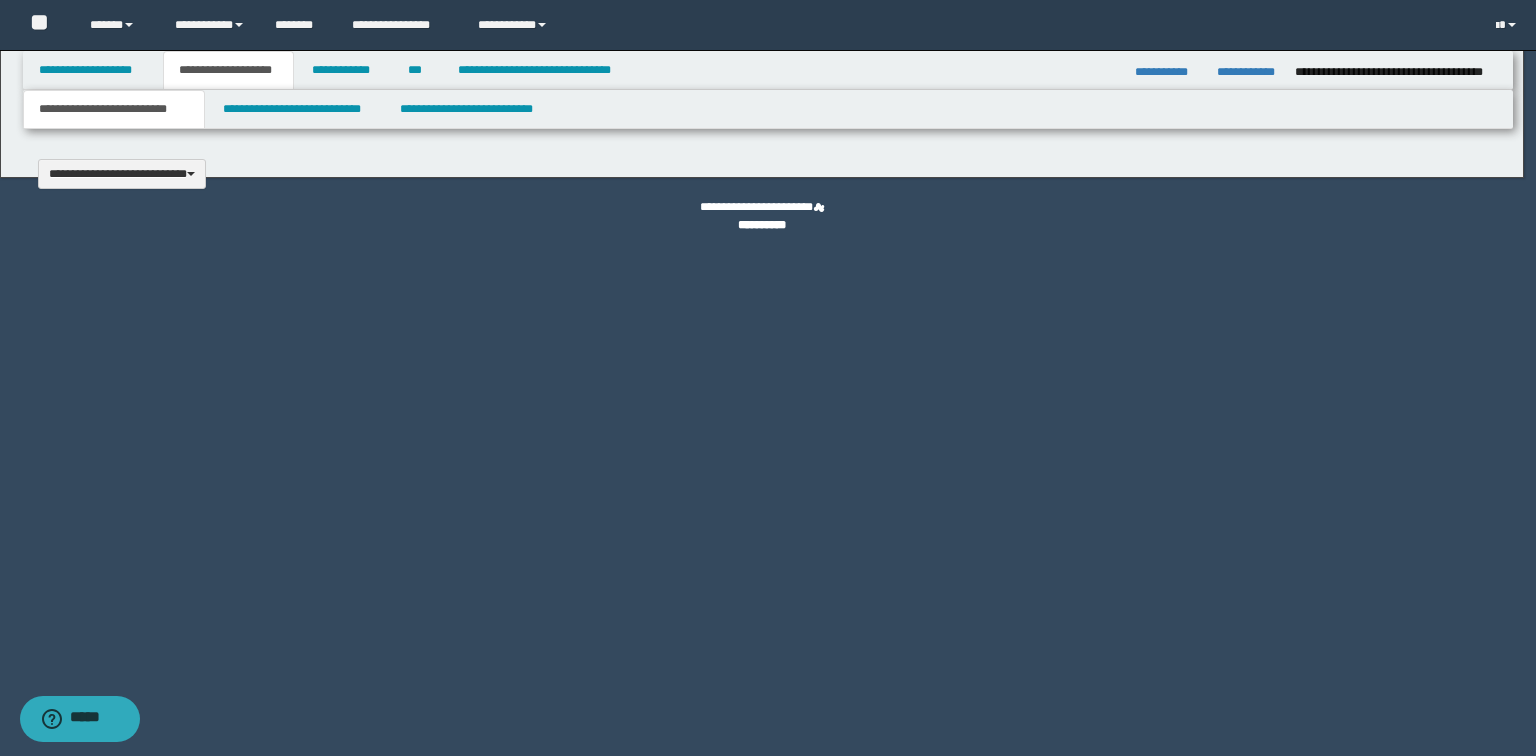 type 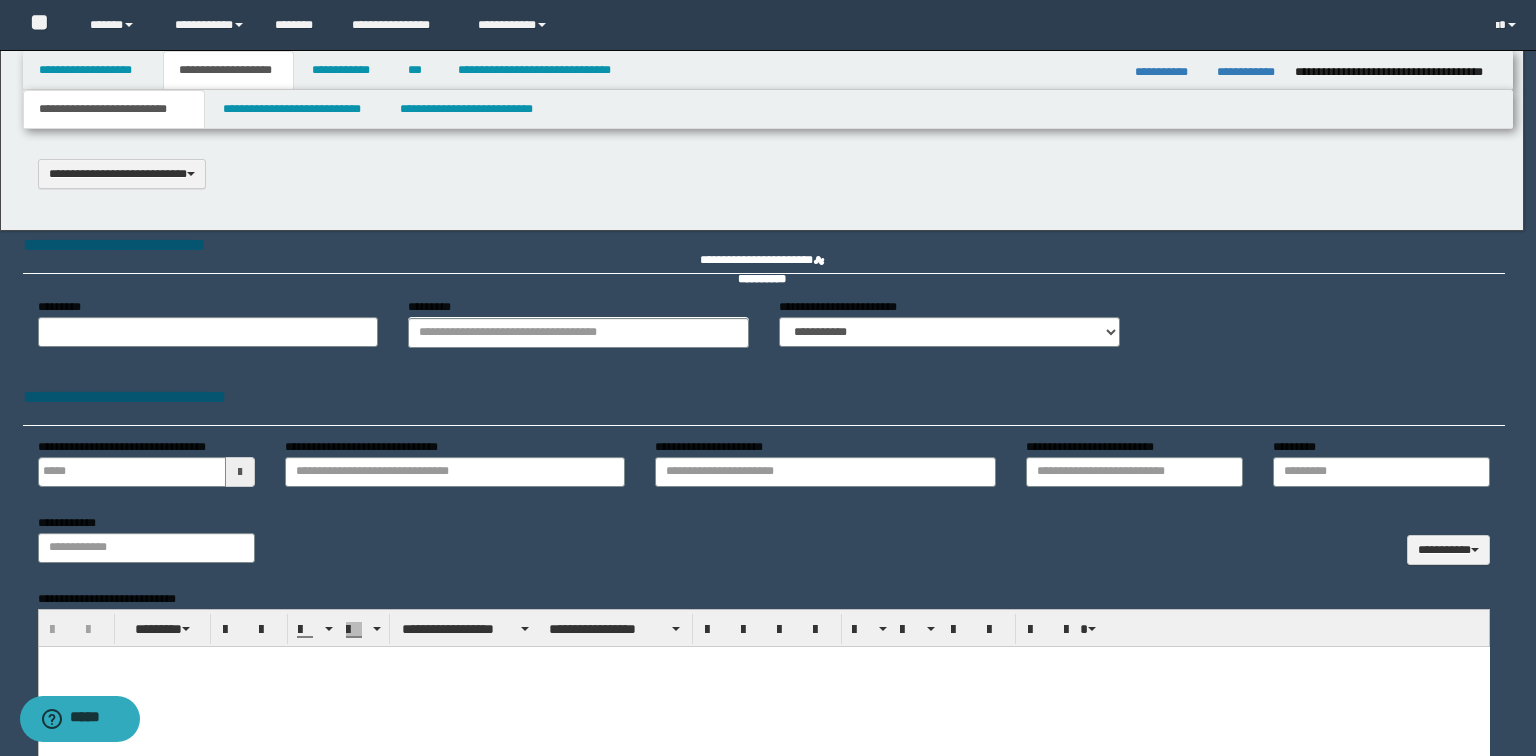 select on "*" 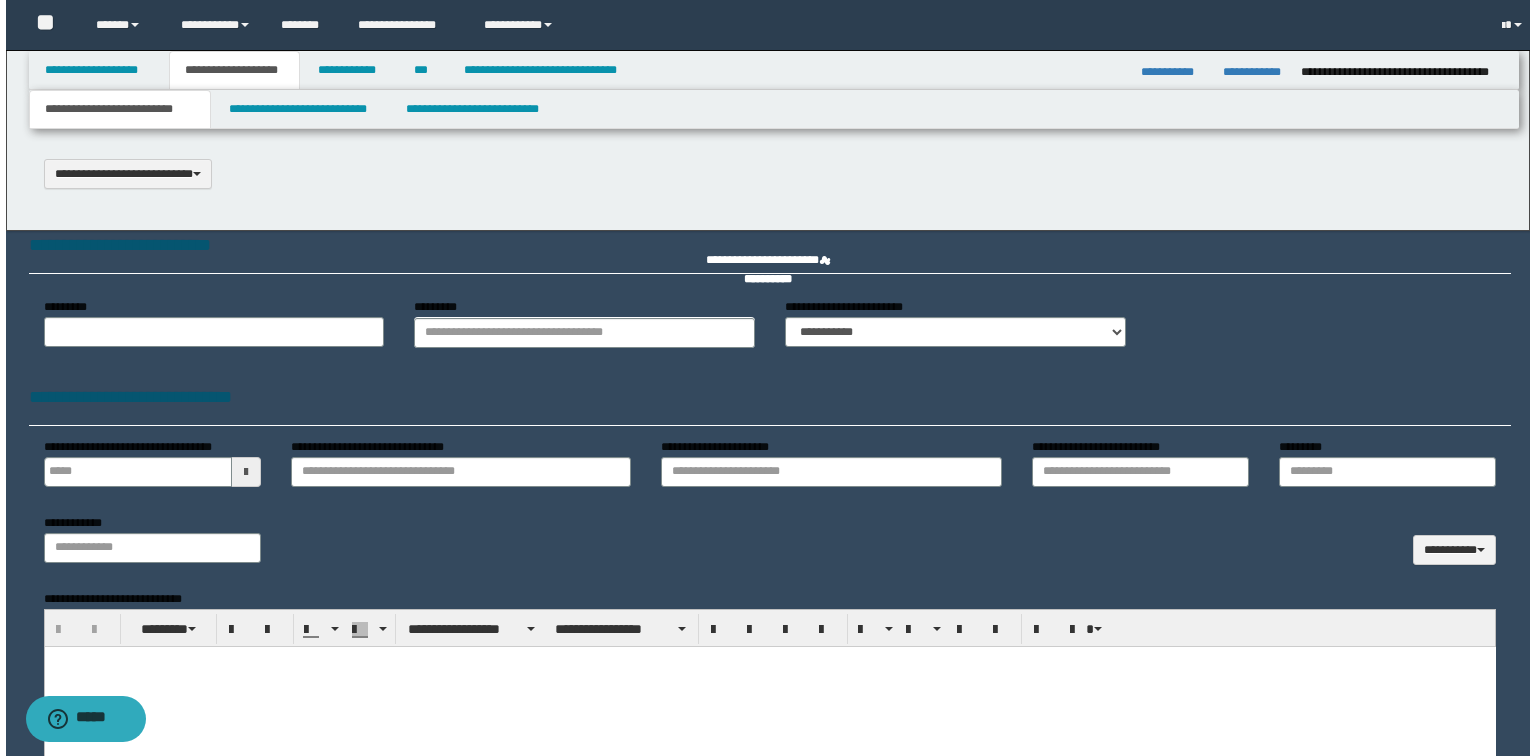 scroll, scrollTop: 0, scrollLeft: 0, axis: both 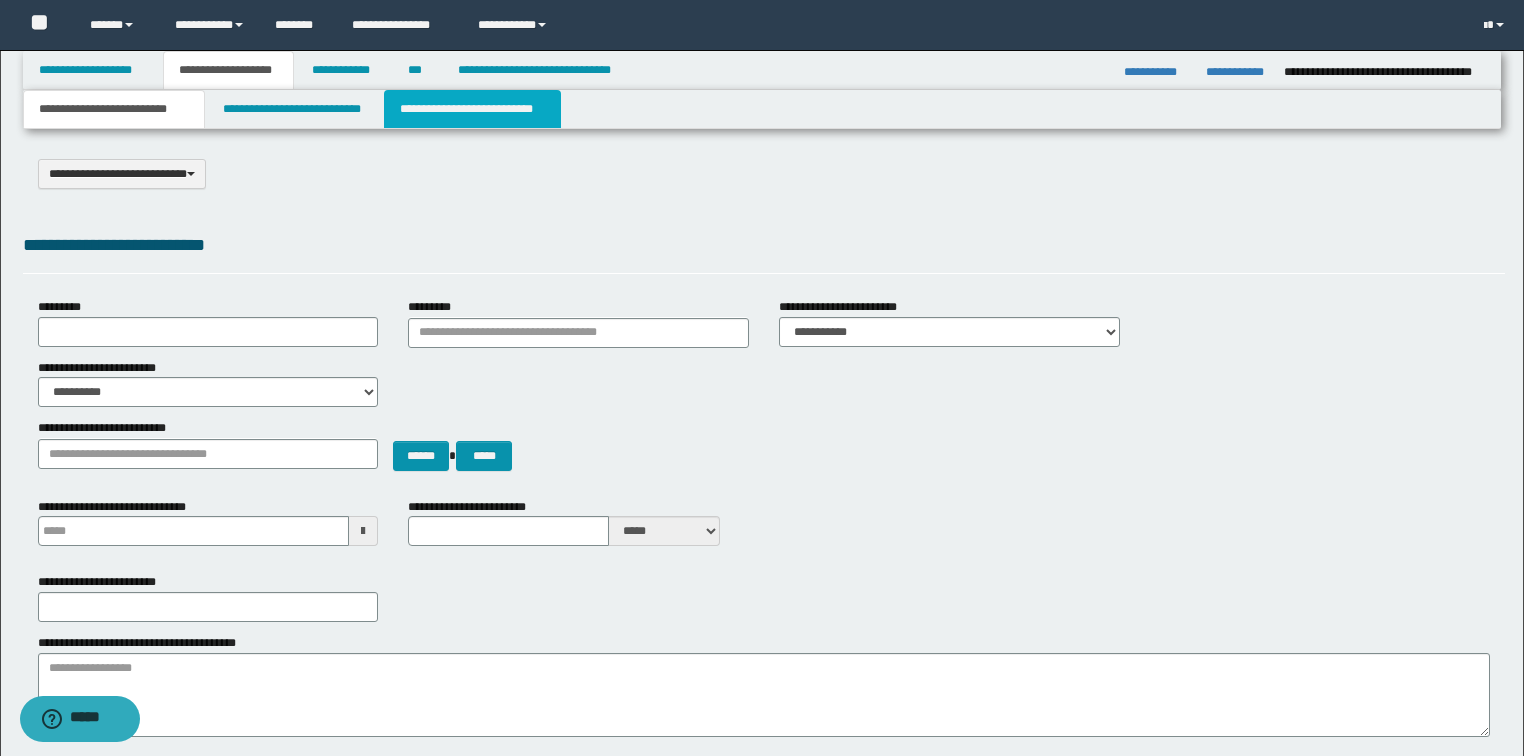 click on "**********" at bounding box center [472, 109] 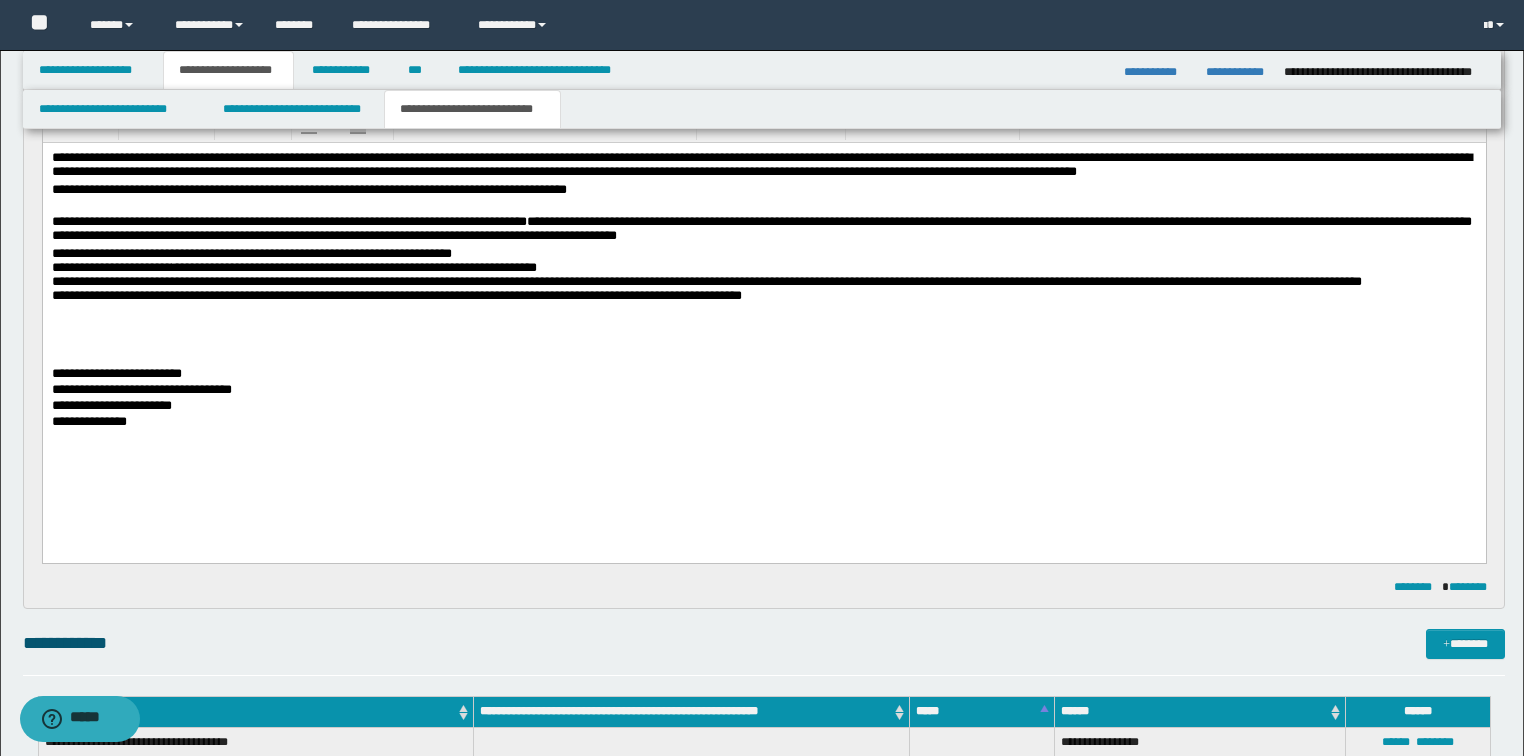 scroll, scrollTop: 240, scrollLeft: 0, axis: vertical 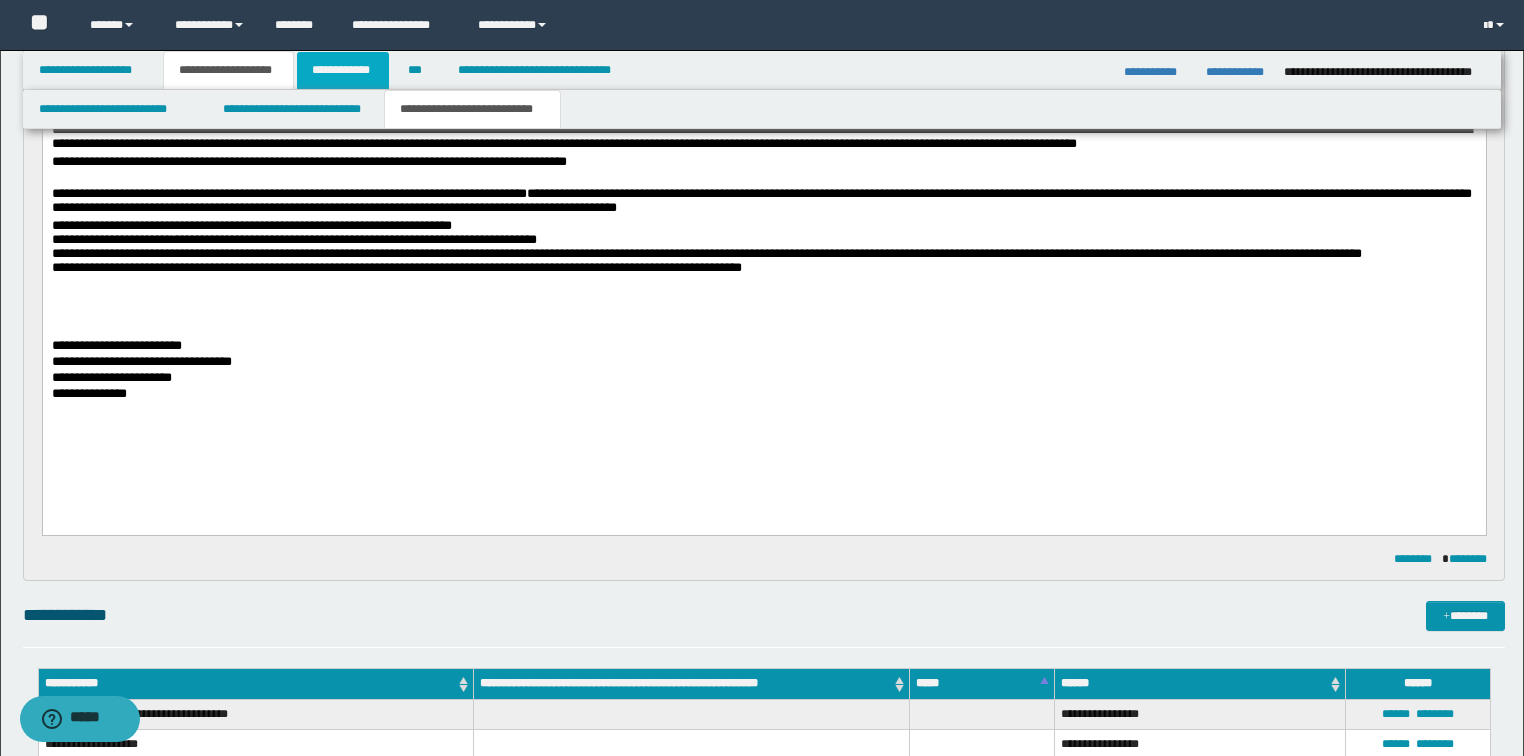 click on "**********" at bounding box center (343, 70) 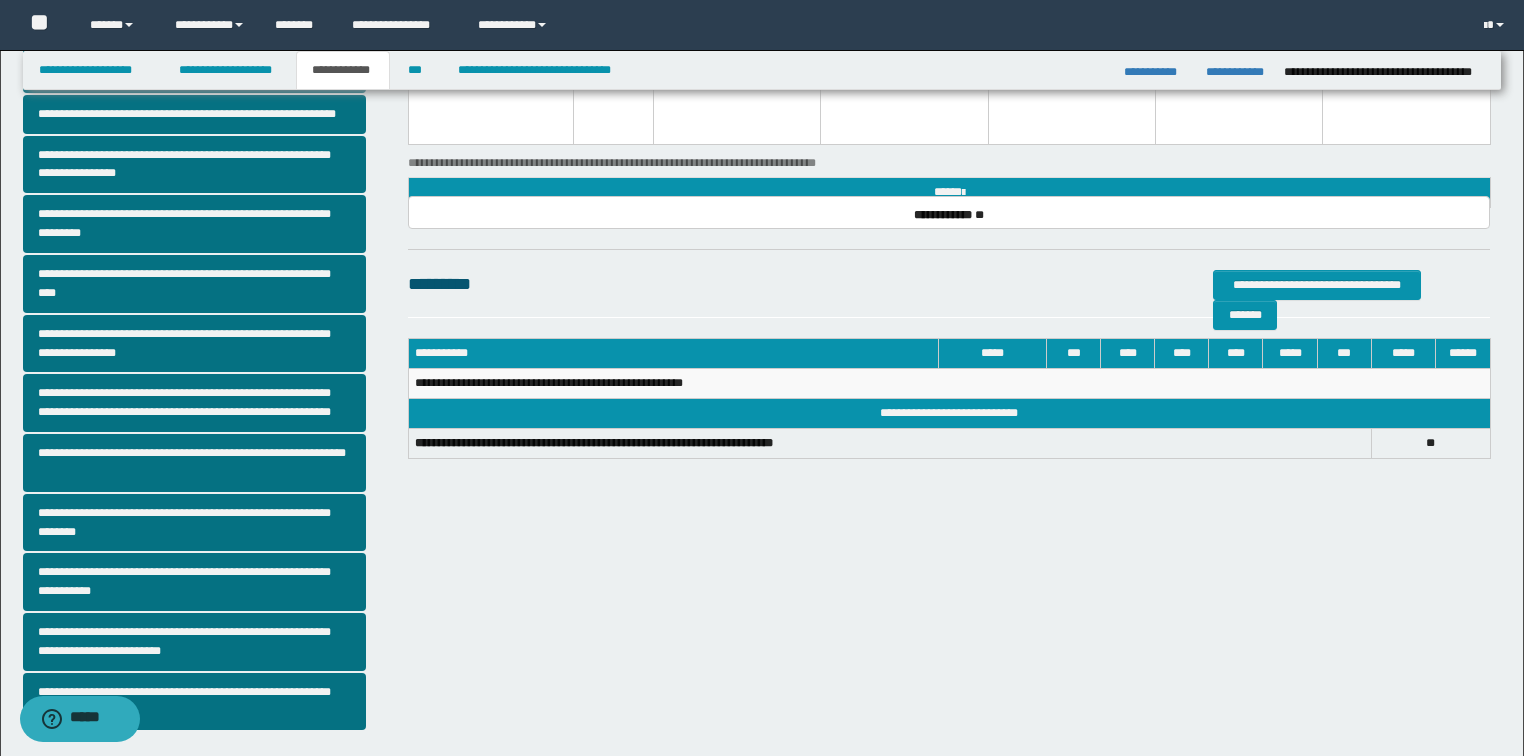 scroll, scrollTop: 355, scrollLeft: 0, axis: vertical 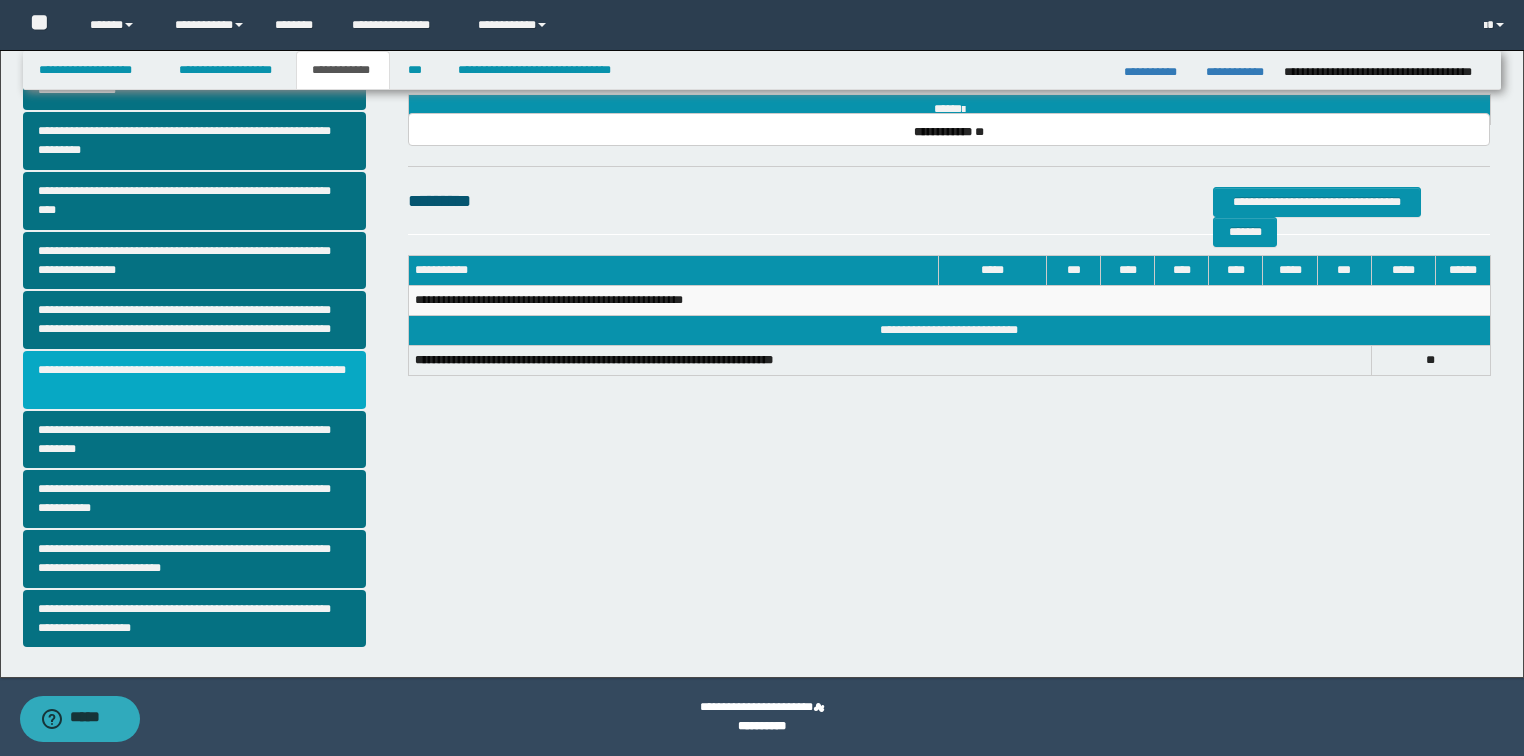 click on "**********" at bounding box center [195, 380] 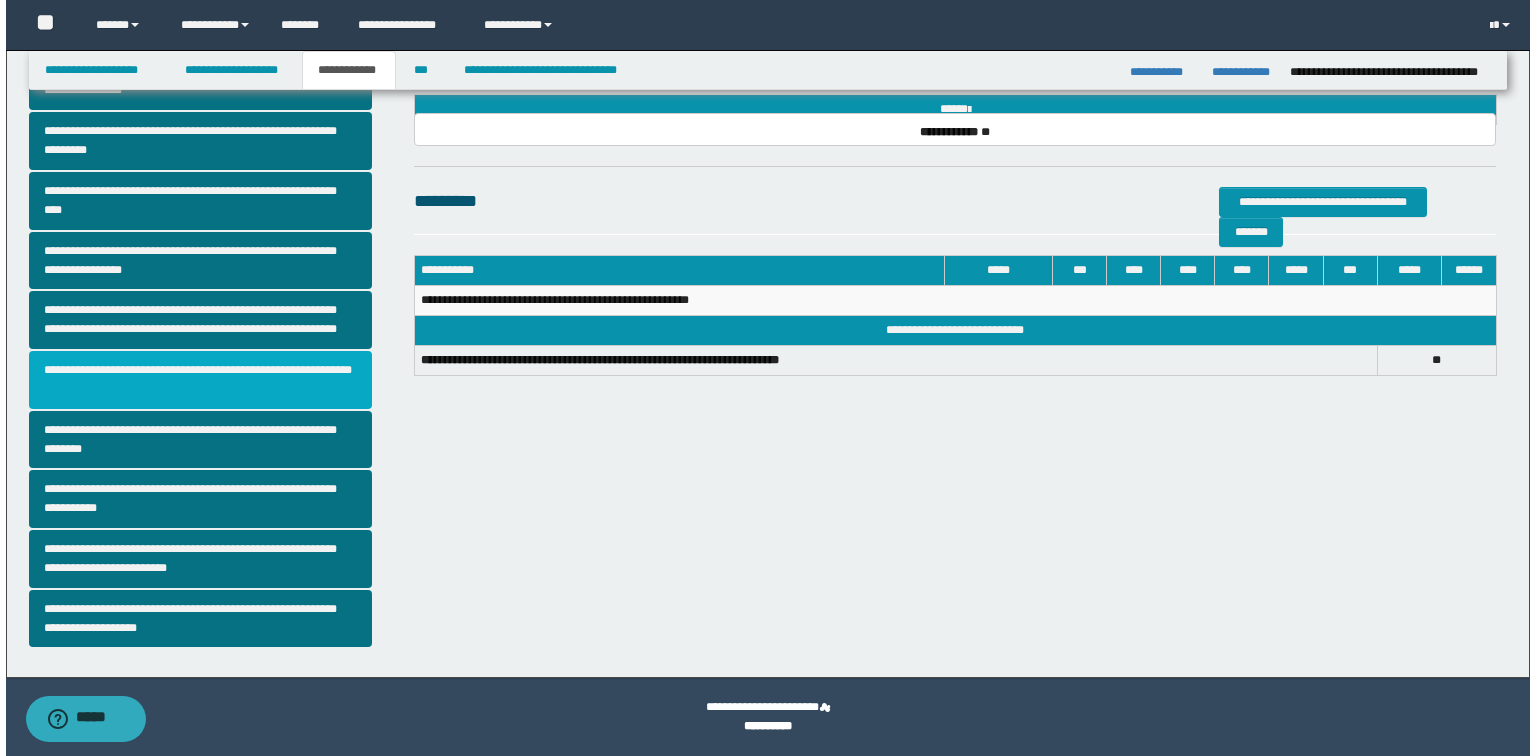 scroll, scrollTop: 0, scrollLeft: 0, axis: both 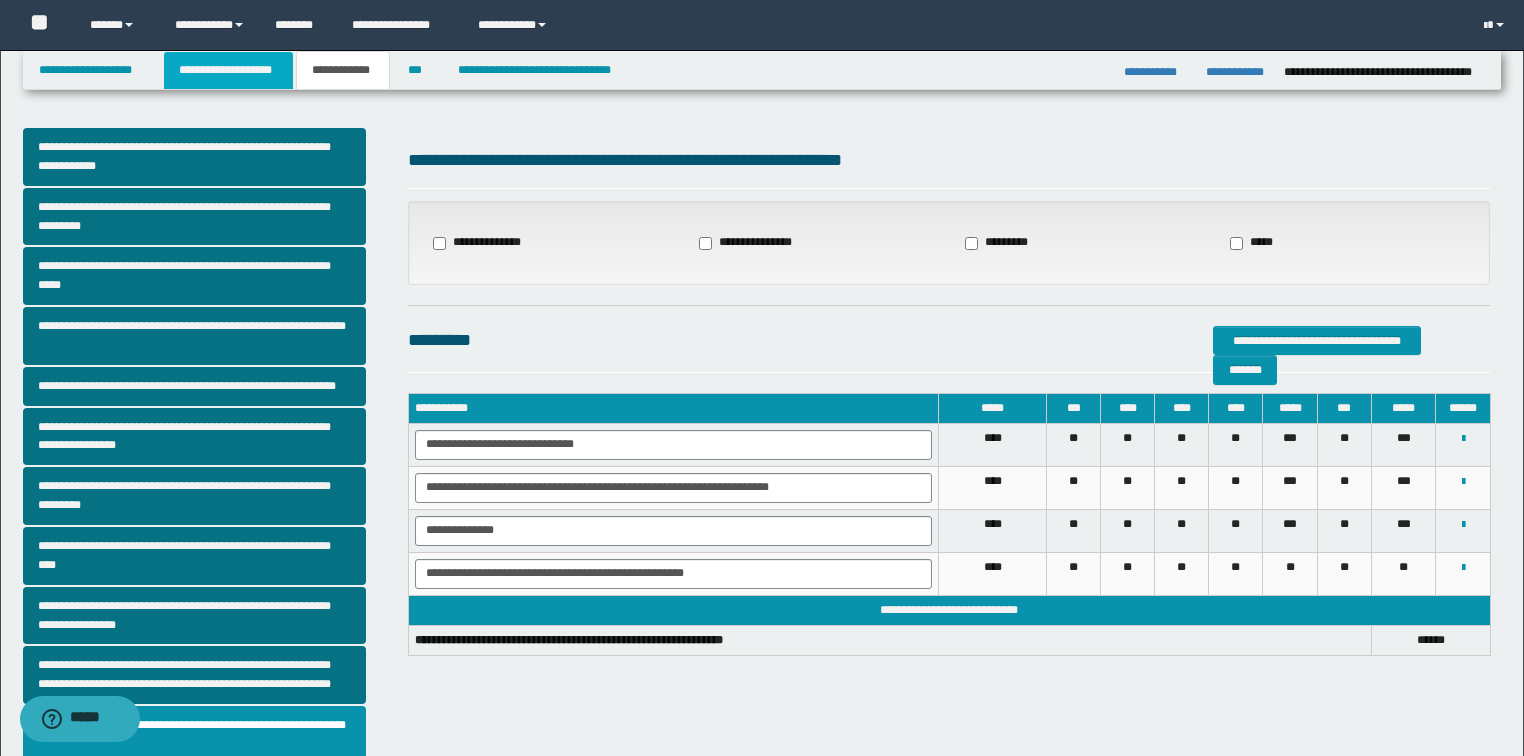 click on "**********" at bounding box center (228, 70) 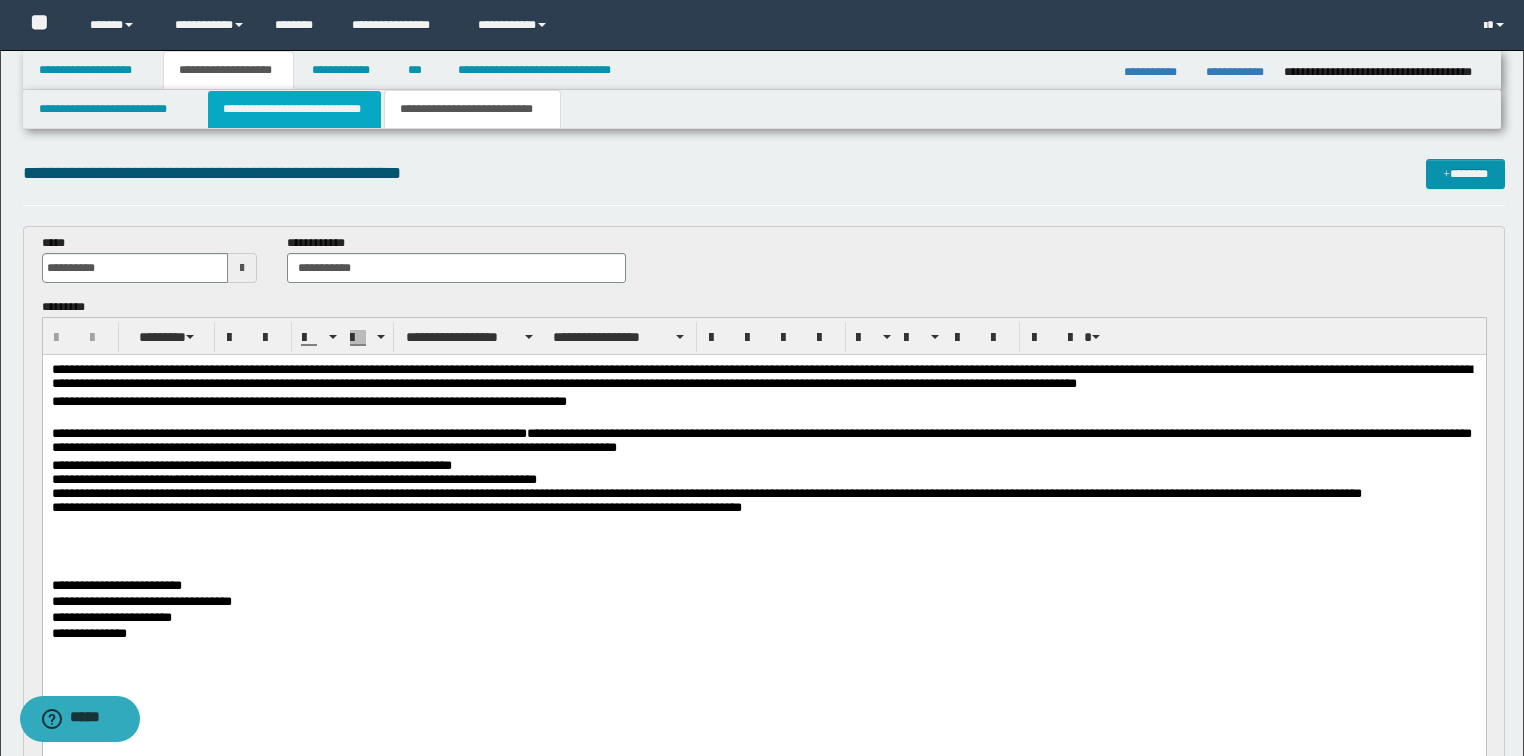 click on "**********" at bounding box center (294, 109) 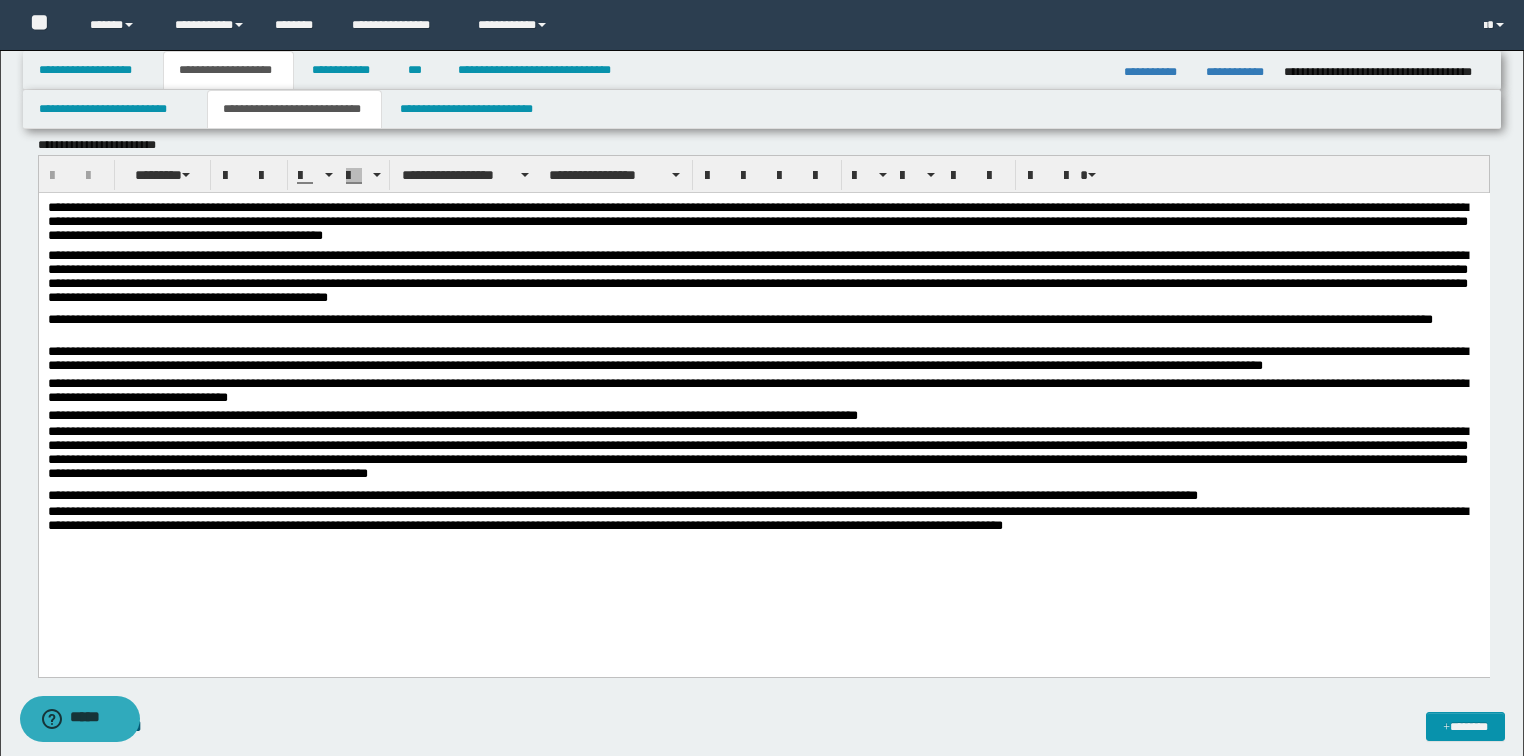 scroll, scrollTop: 240, scrollLeft: 0, axis: vertical 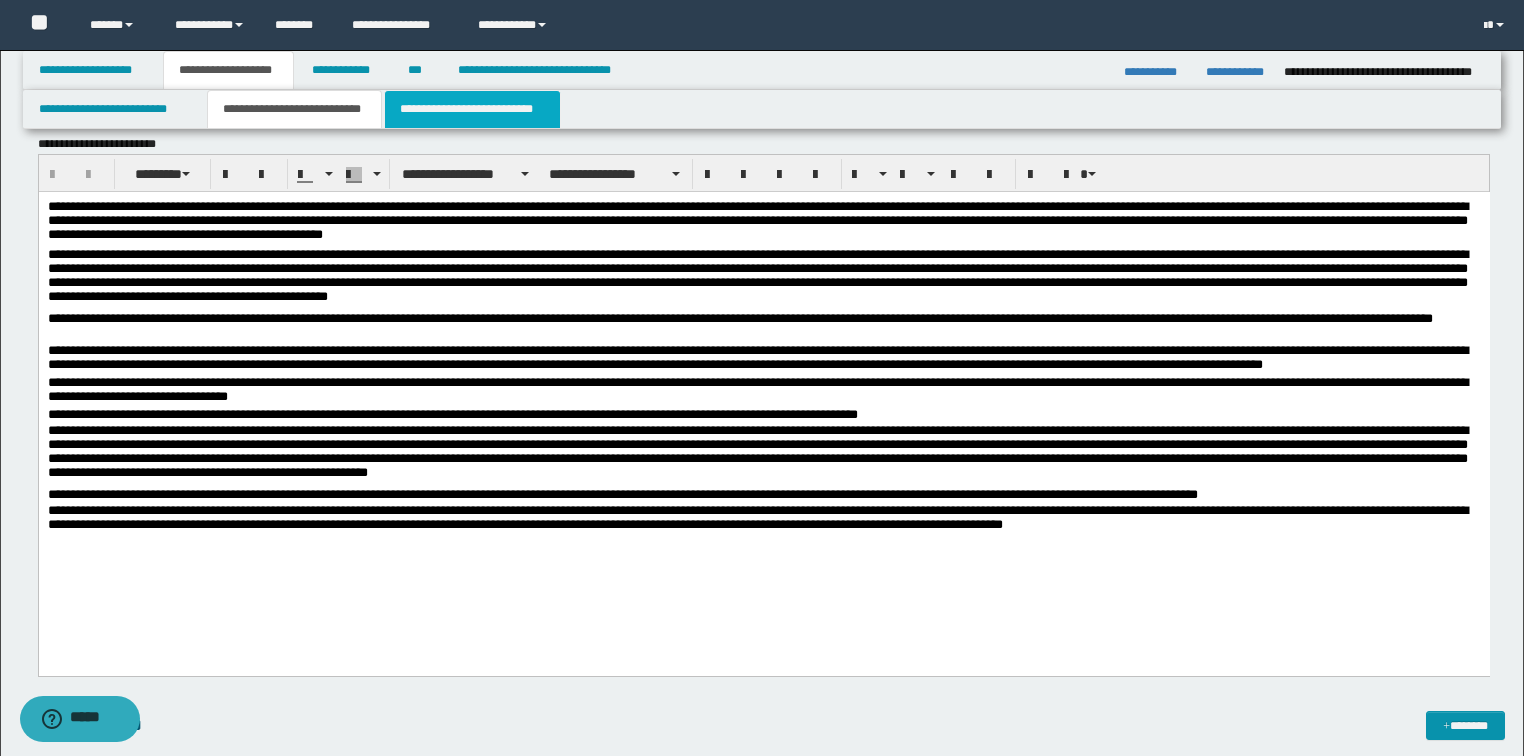 click on "**********" at bounding box center (472, 109) 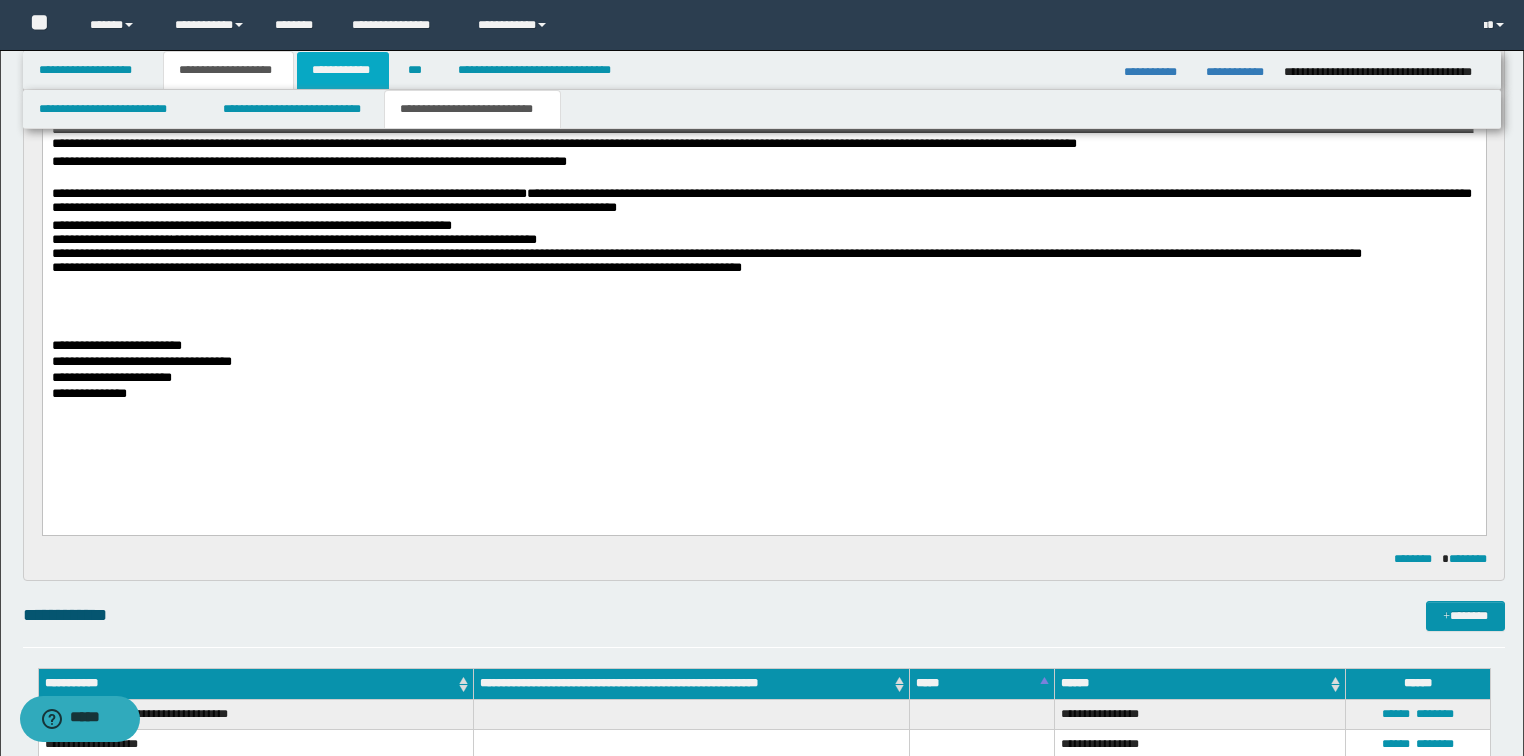 click on "**********" at bounding box center (343, 70) 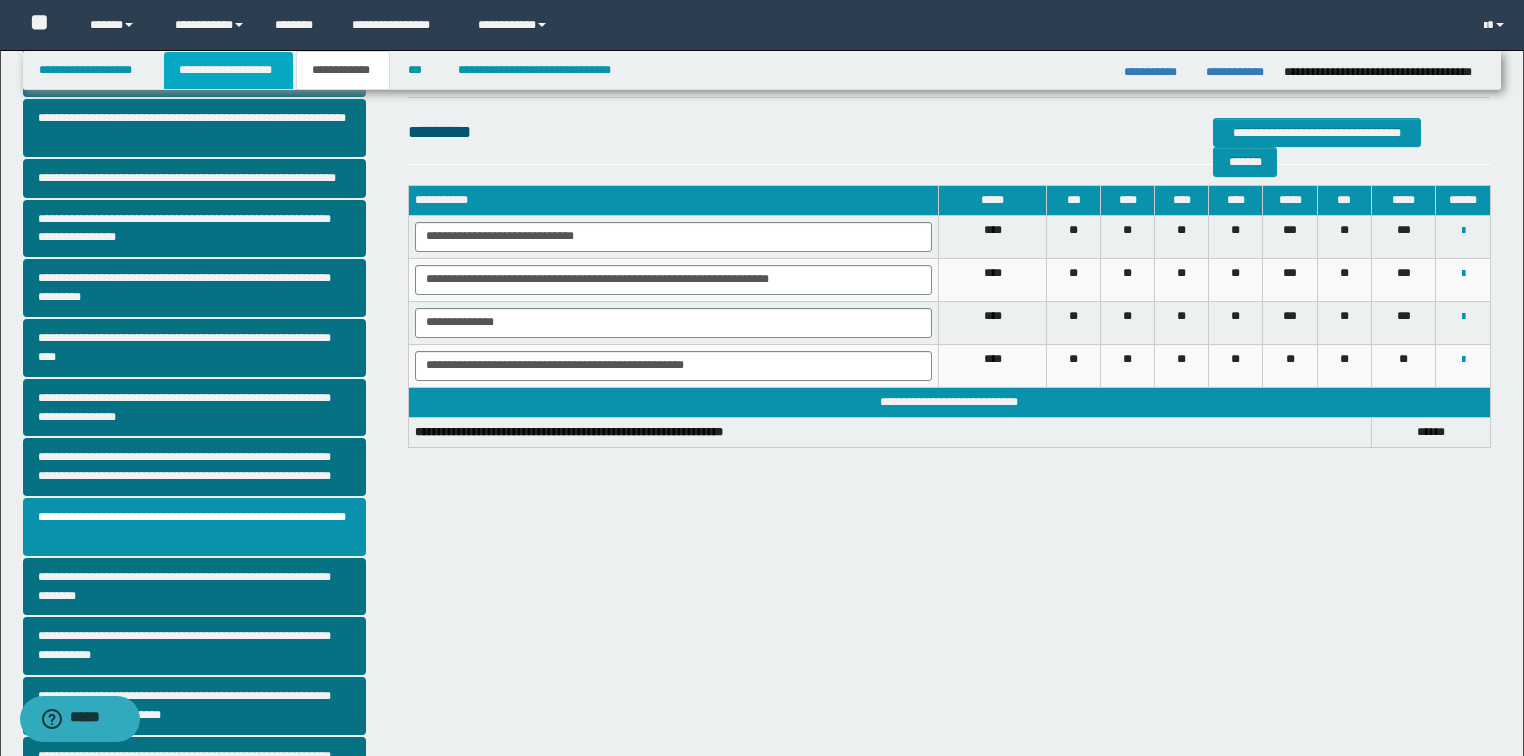 click on "**********" at bounding box center [228, 70] 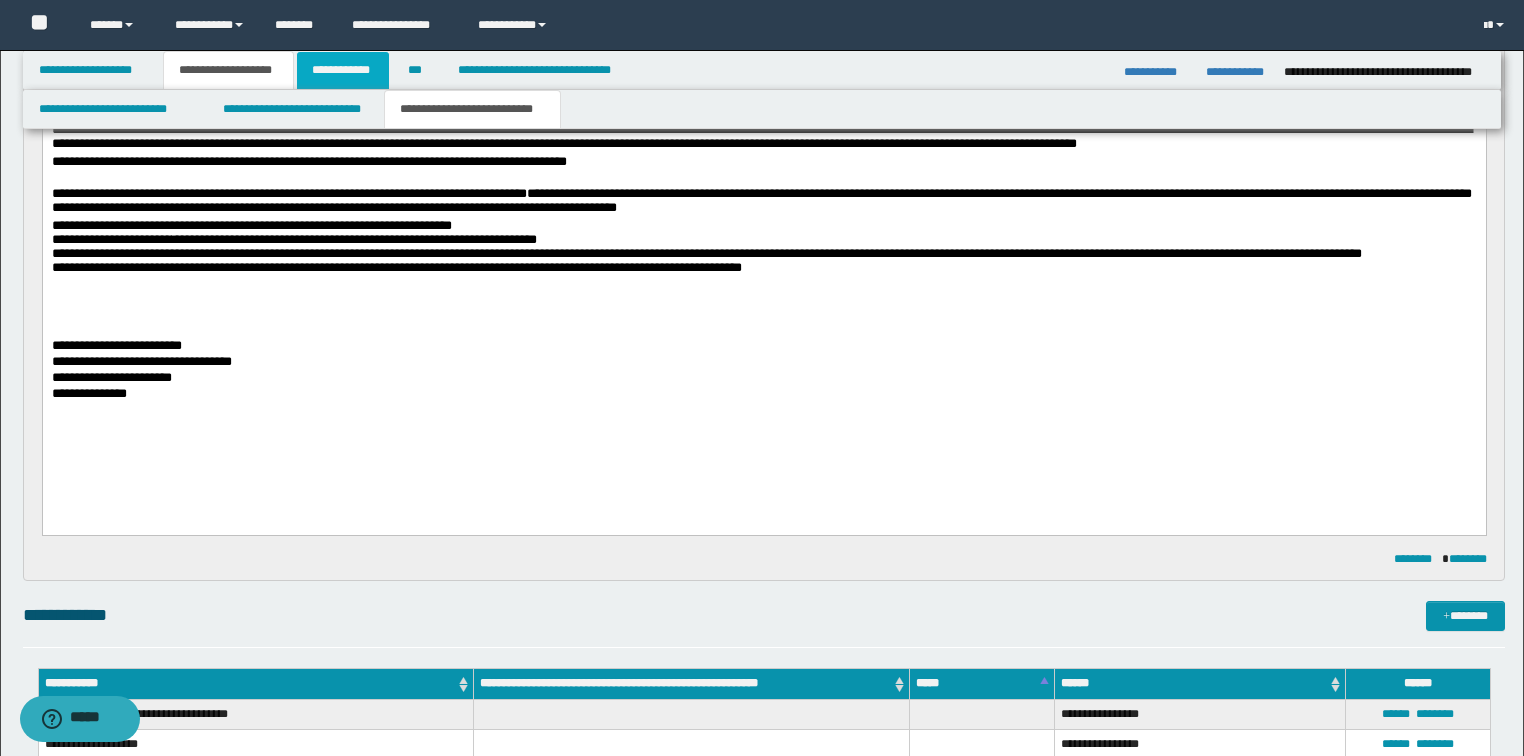 click on "**********" at bounding box center [343, 70] 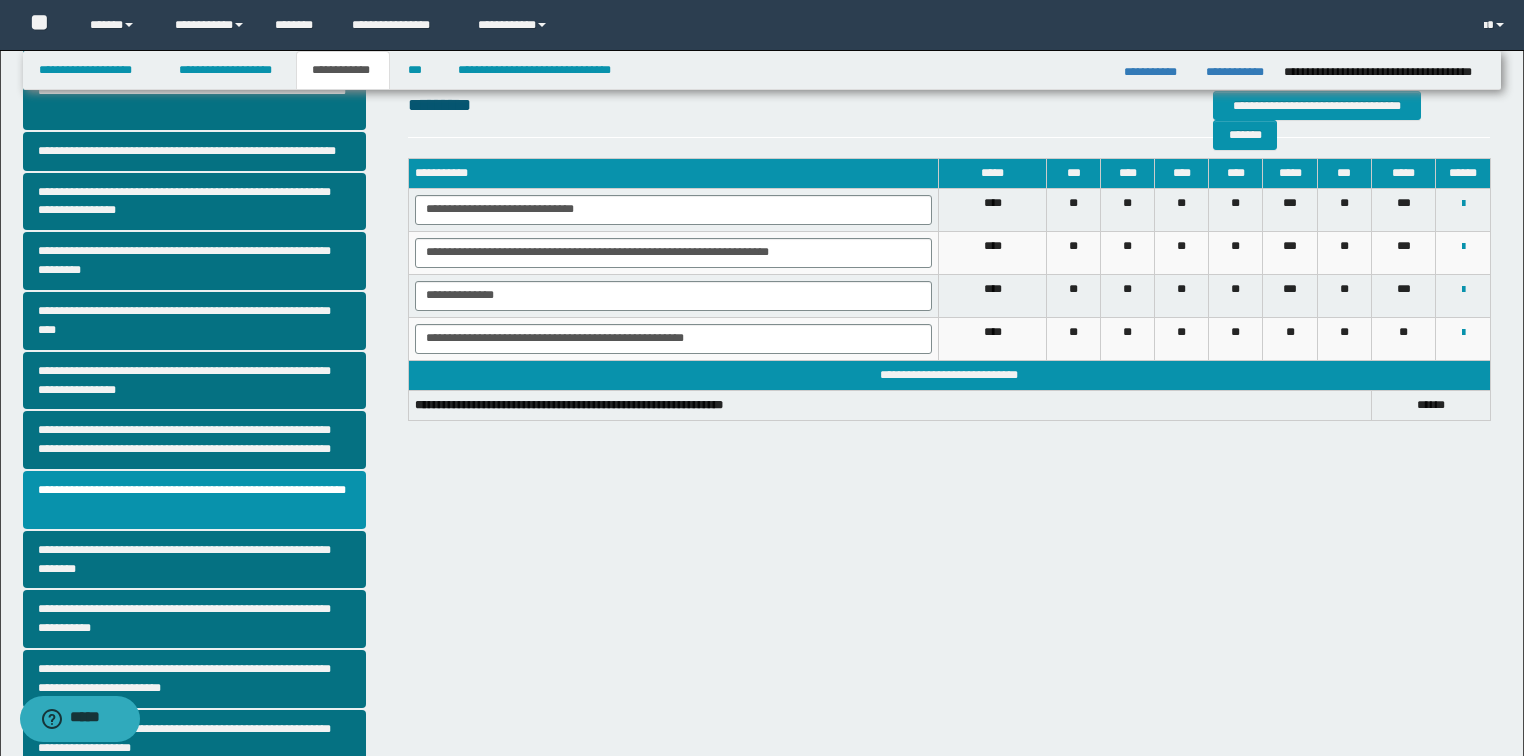 scroll, scrollTop: 240, scrollLeft: 0, axis: vertical 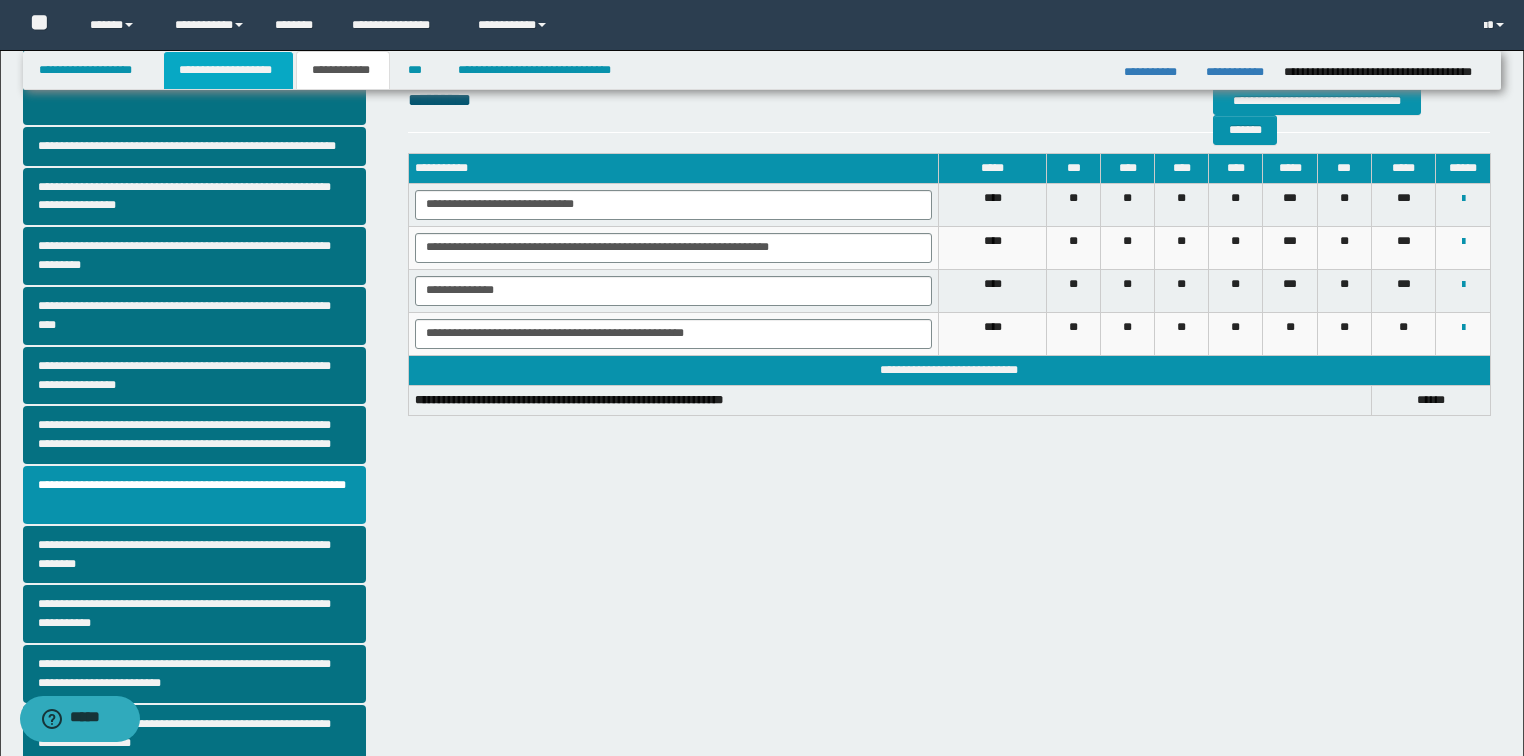 click on "**********" at bounding box center (228, 70) 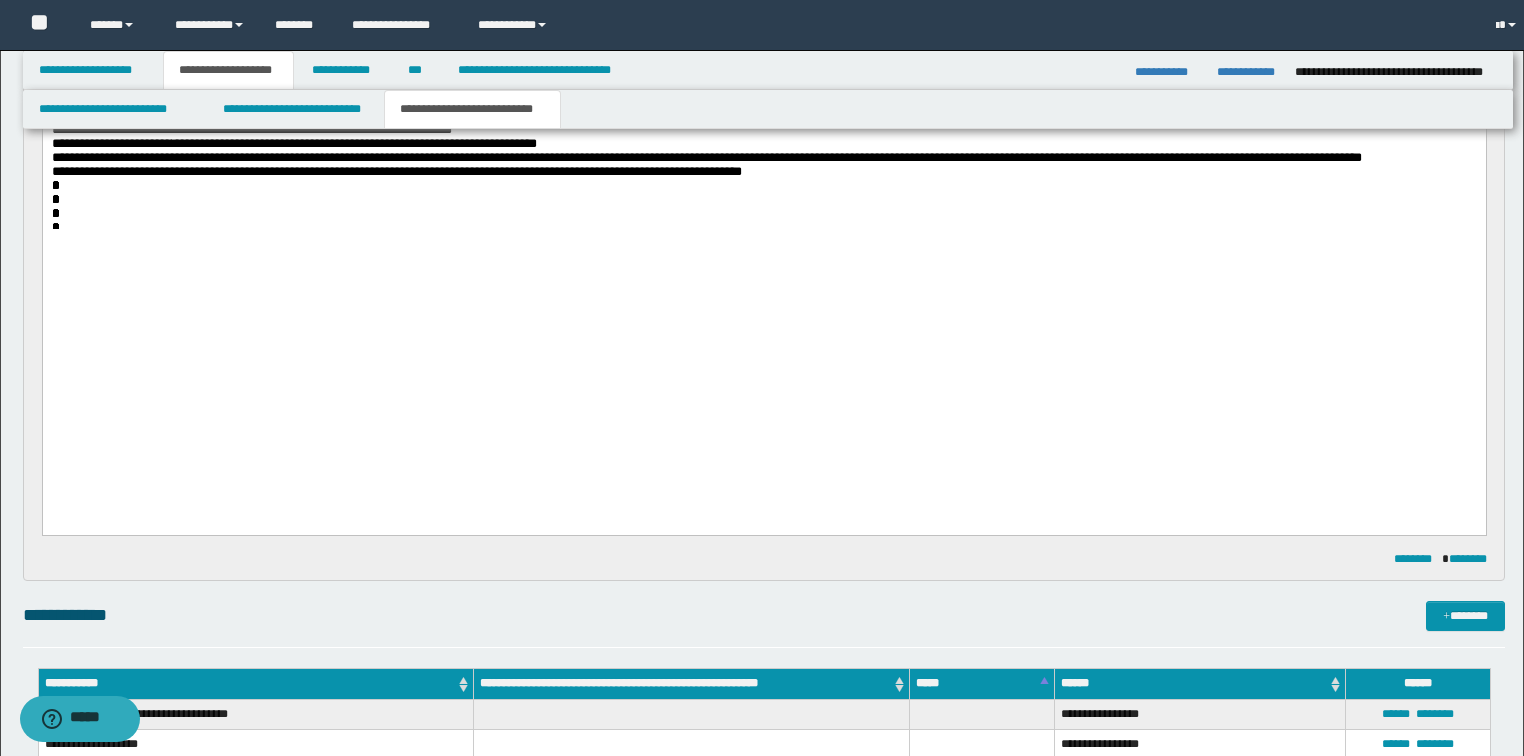scroll, scrollTop: 271, scrollLeft: 0, axis: vertical 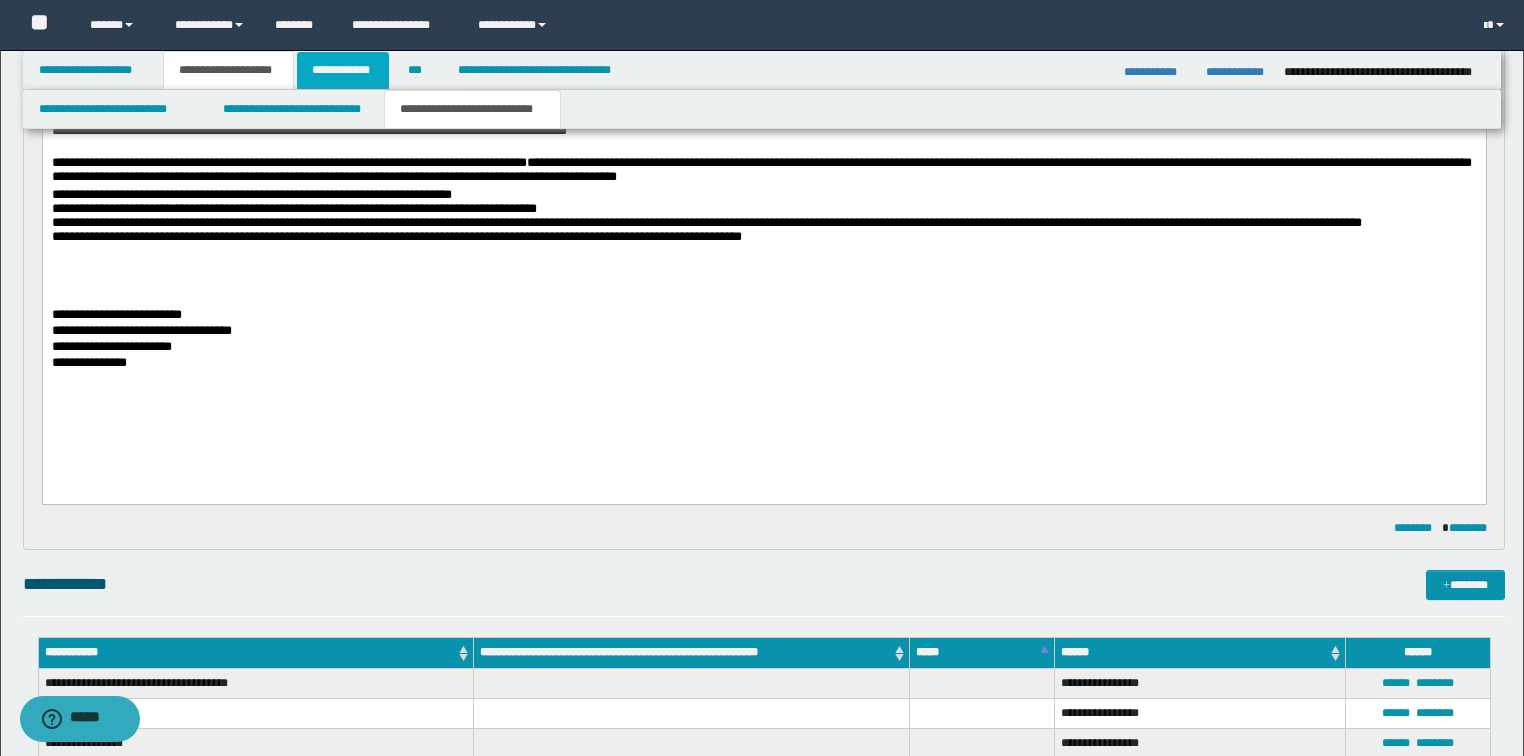 click on "**********" at bounding box center (343, 70) 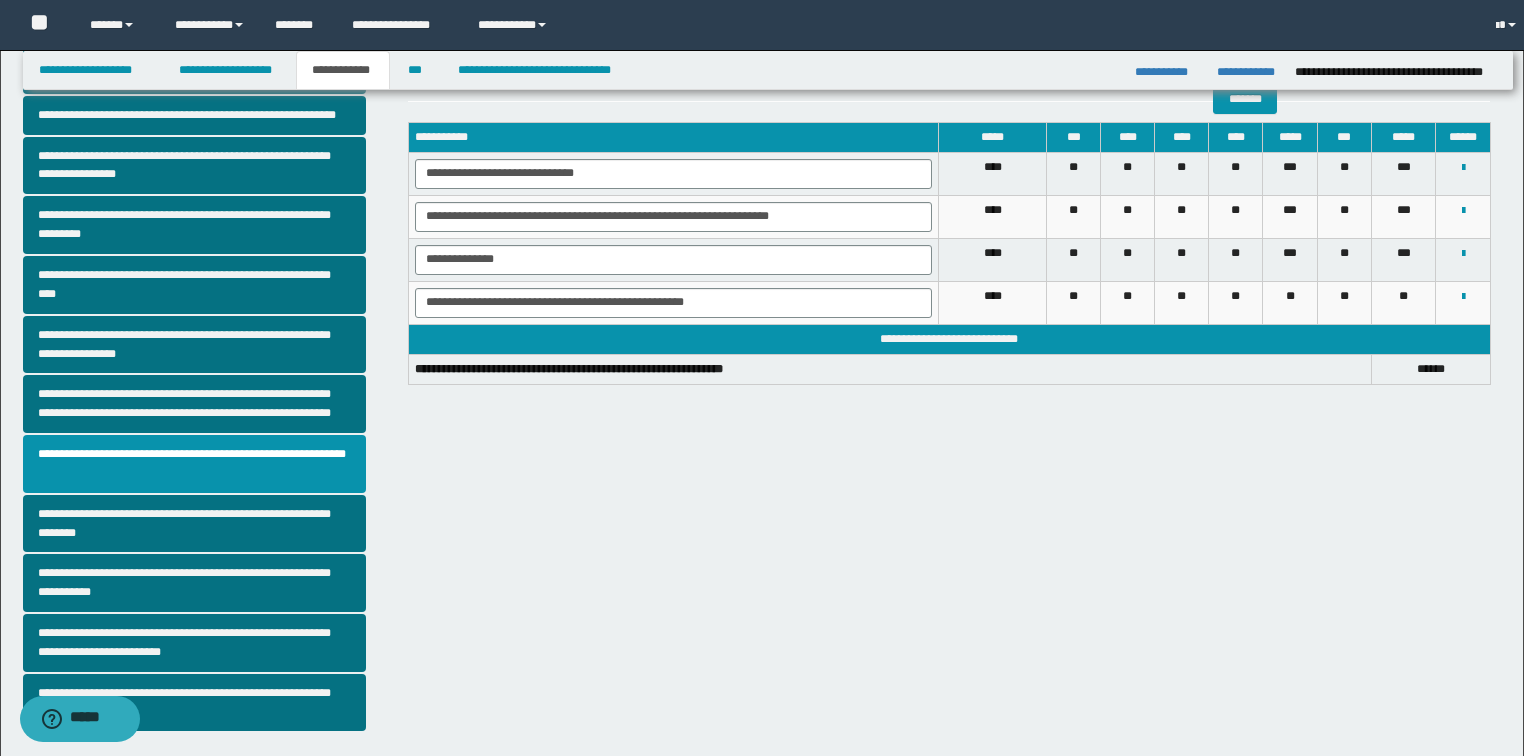 scroll, scrollTop: 240, scrollLeft: 0, axis: vertical 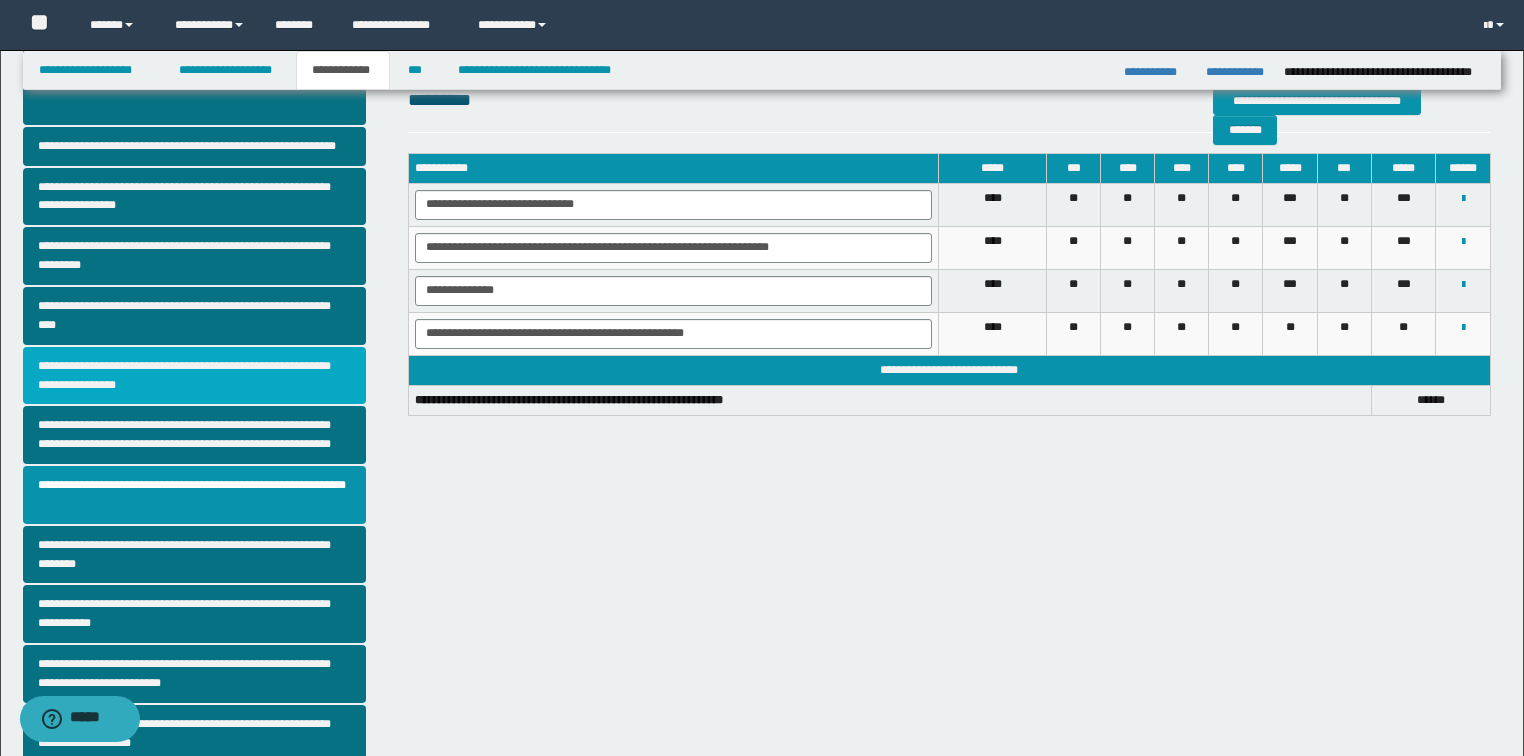 click on "**********" at bounding box center (195, 376) 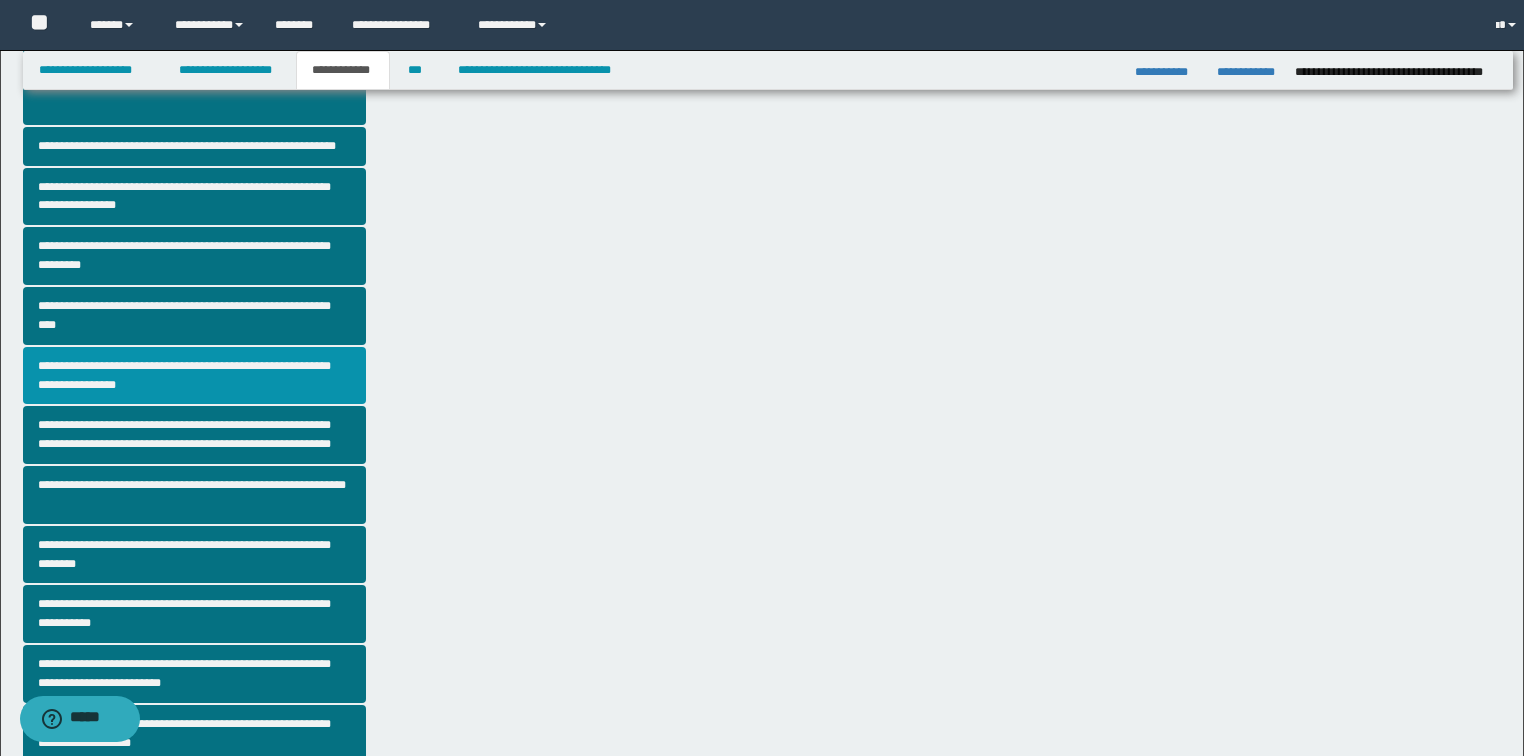 scroll, scrollTop: 0, scrollLeft: 0, axis: both 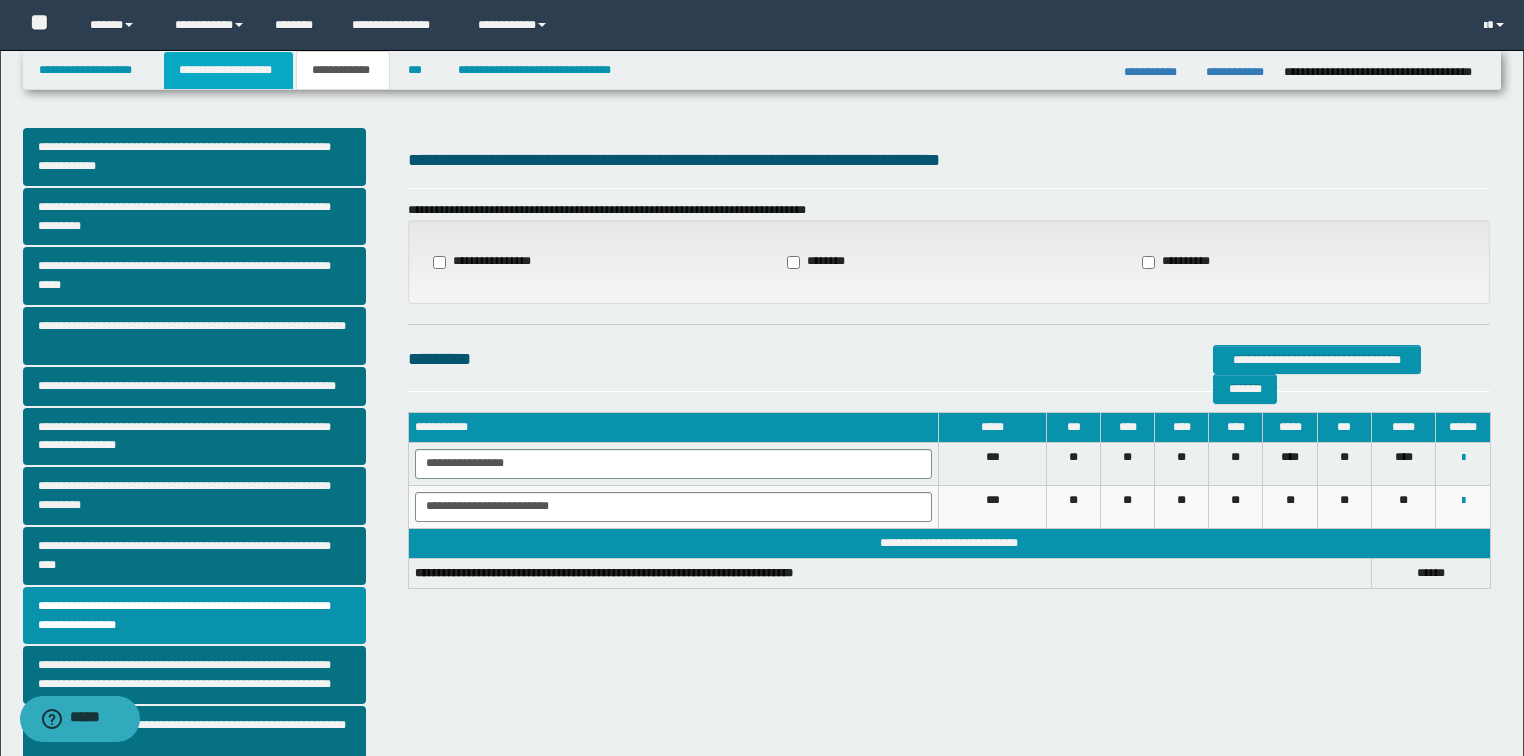 click on "**********" at bounding box center [228, 70] 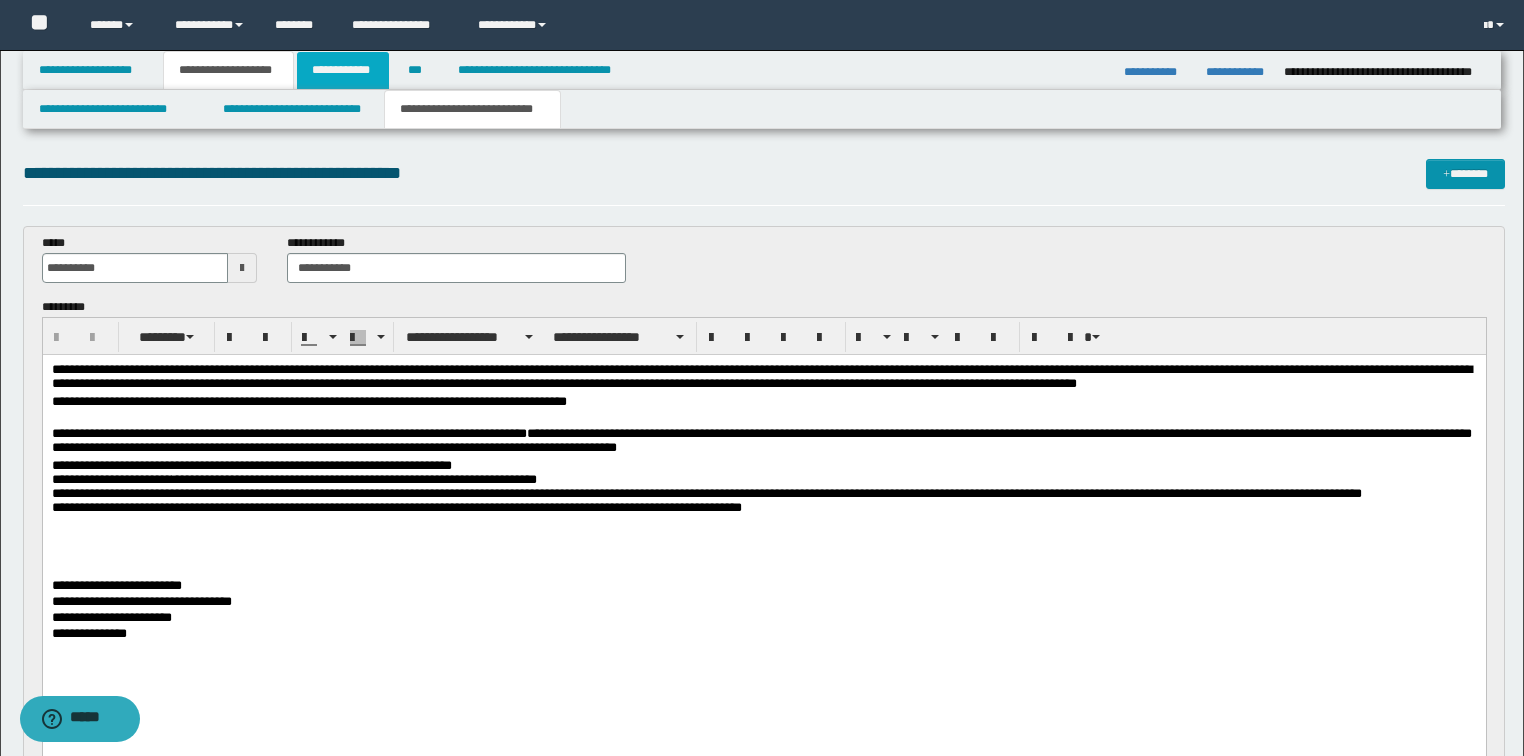 click on "**********" at bounding box center [343, 70] 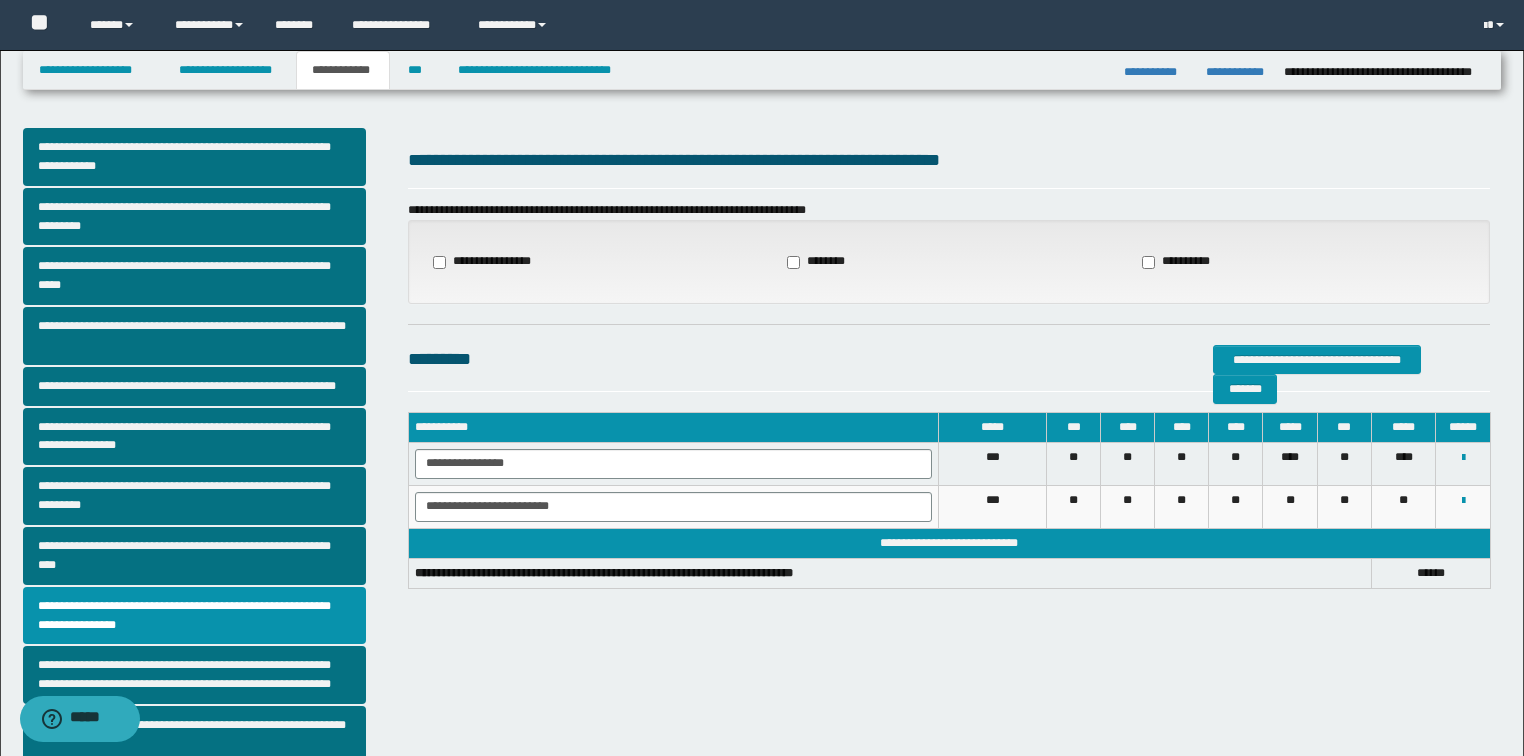click on "**********" at bounding box center [1178, 262] 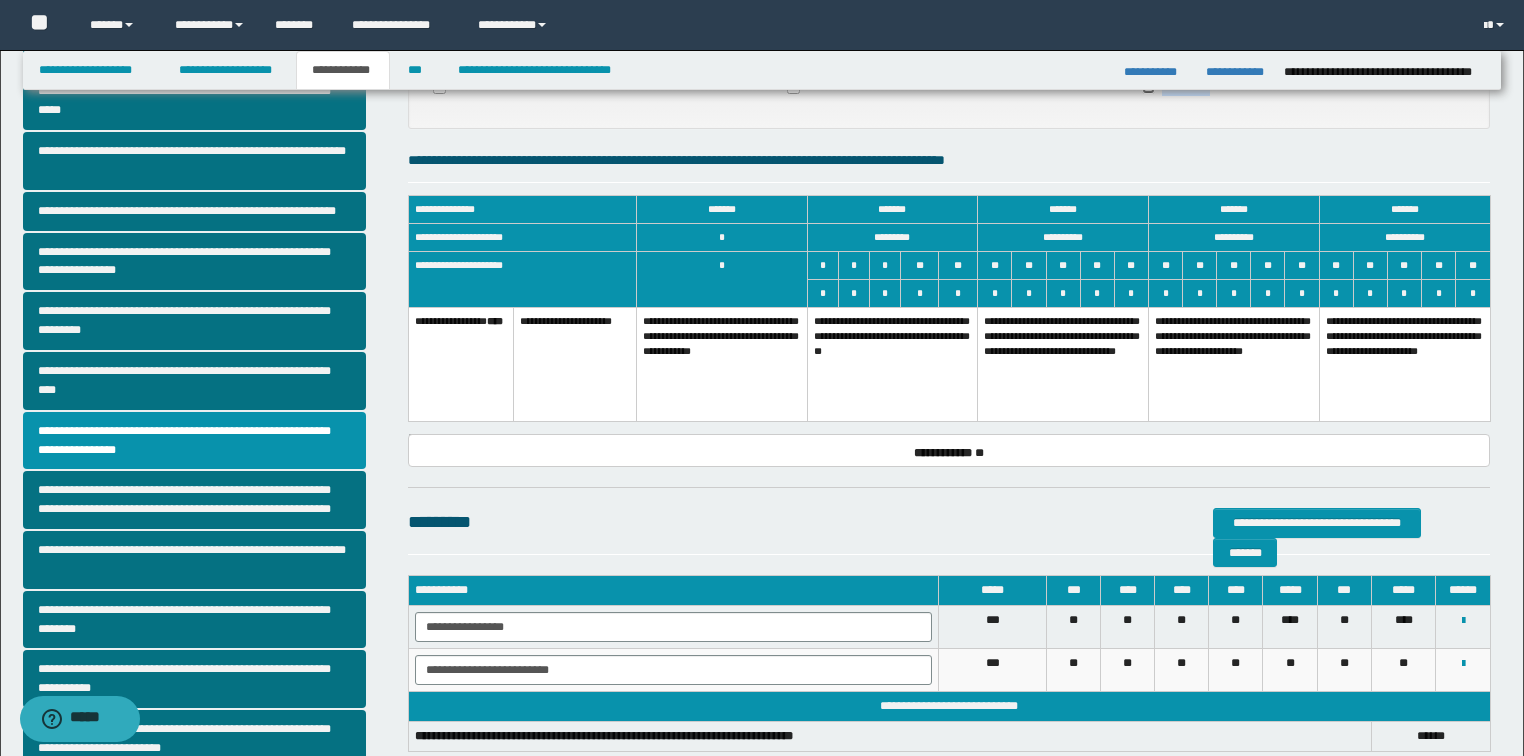 scroll, scrollTop: 80, scrollLeft: 0, axis: vertical 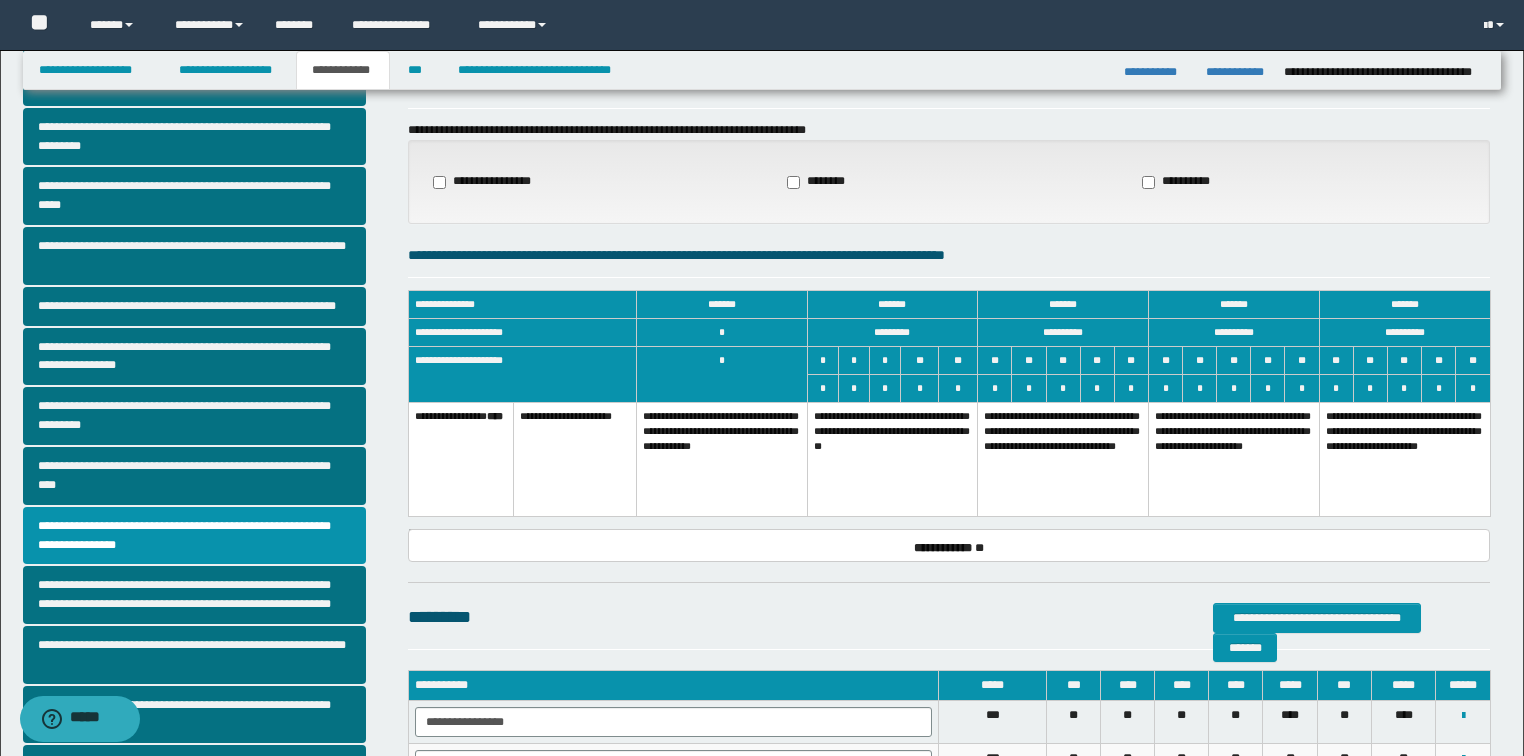 click on "**********" at bounding box center [892, 459] 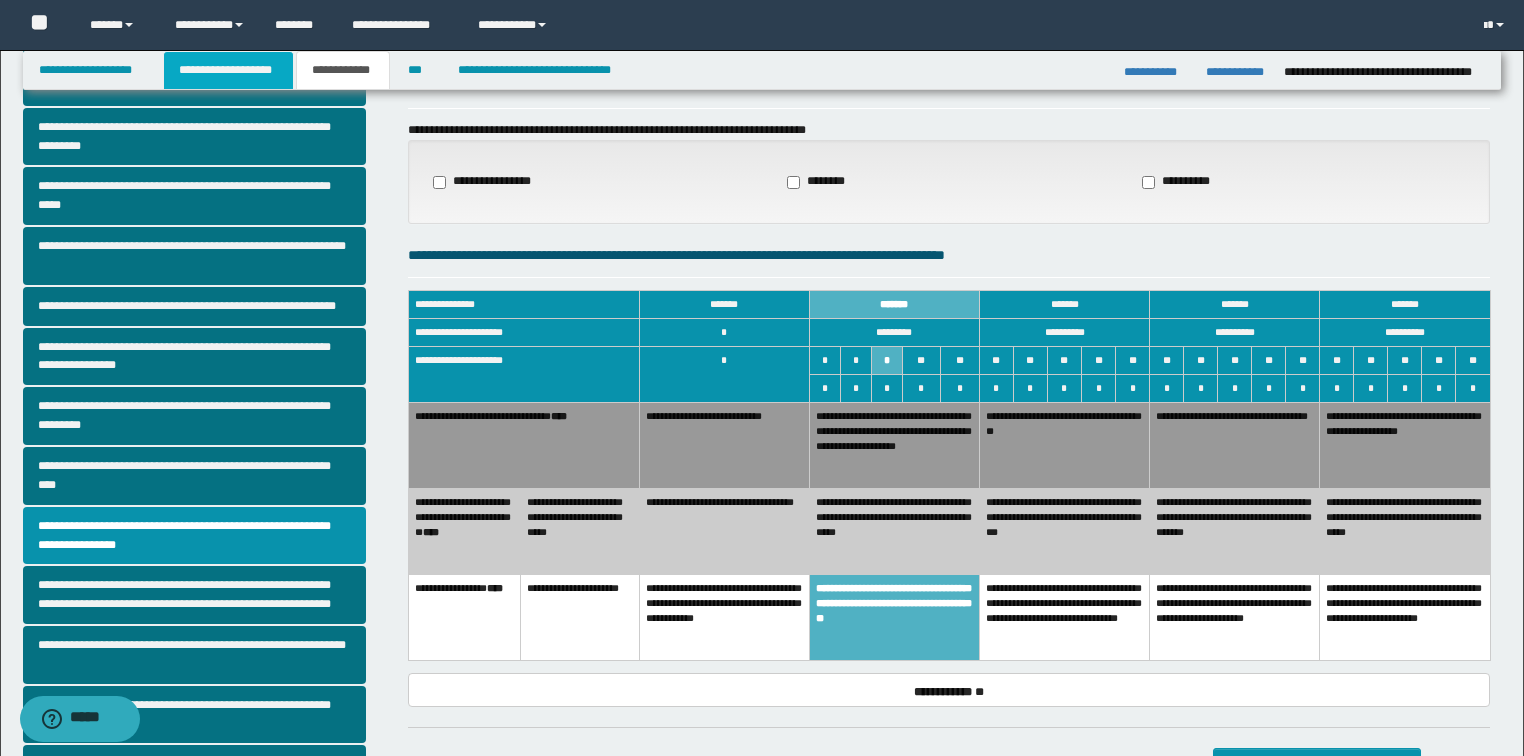 click on "**********" at bounding box center [228, 70] 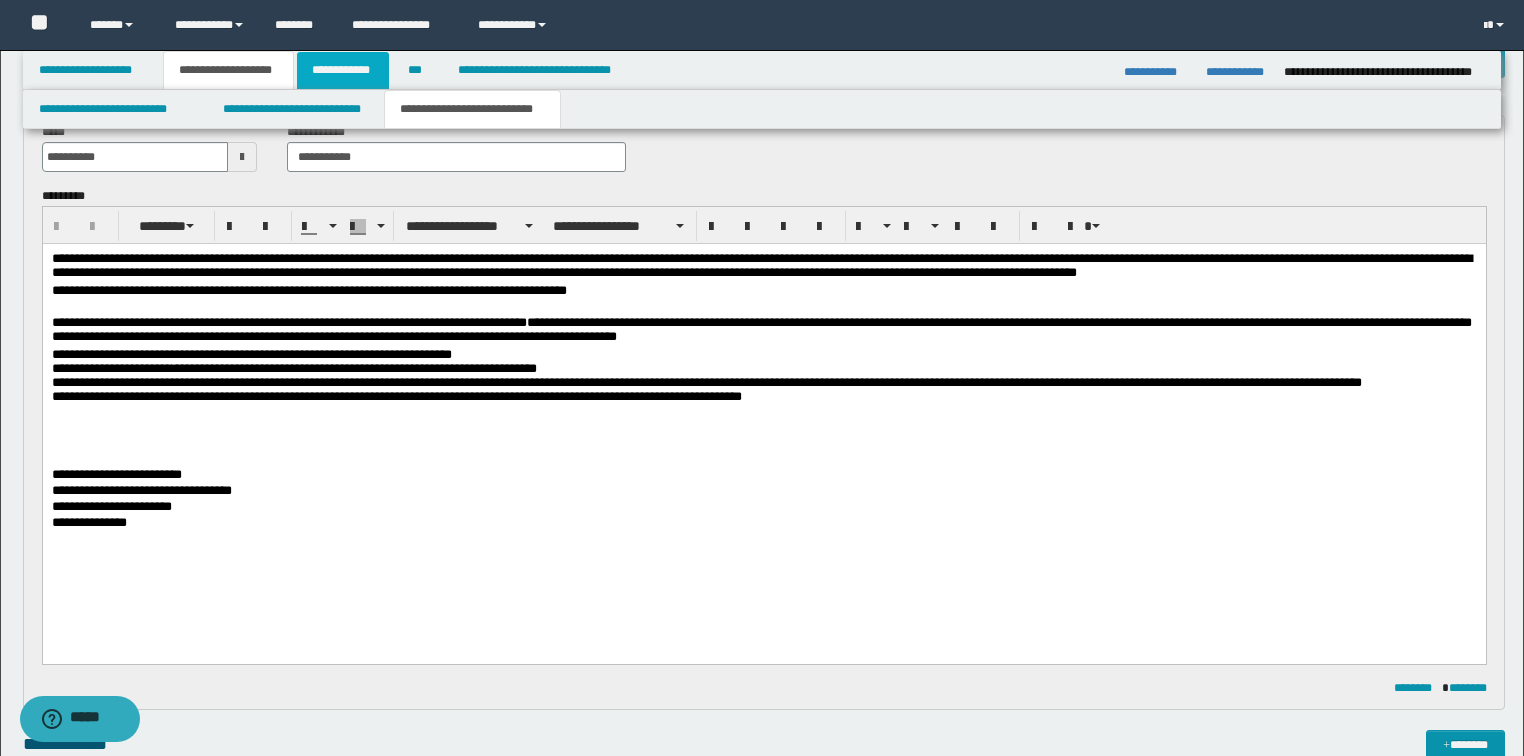 click on "**********" at bounding box center [343, 70] 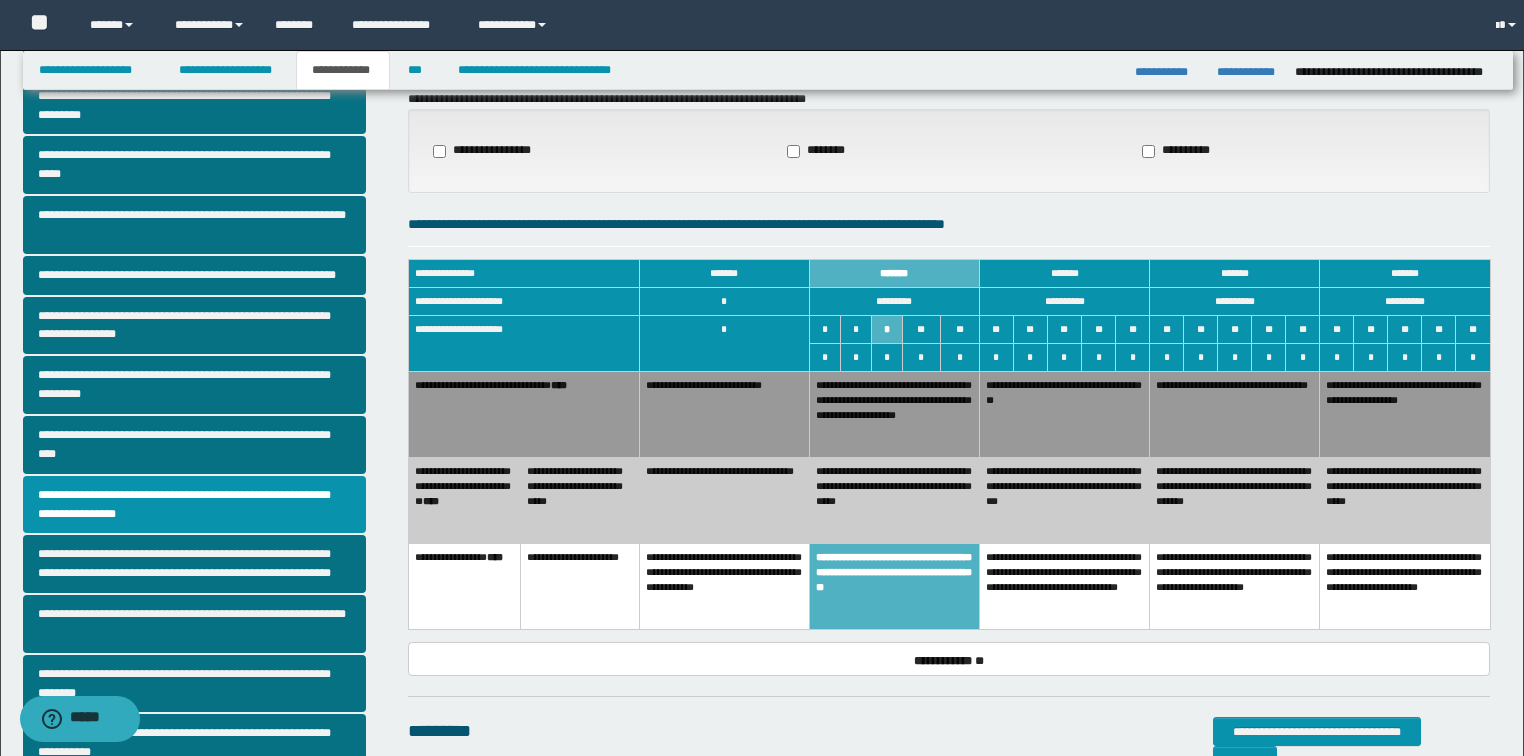 scroll, scrollTop: 80, scrollLeft: 0, axis: vertical 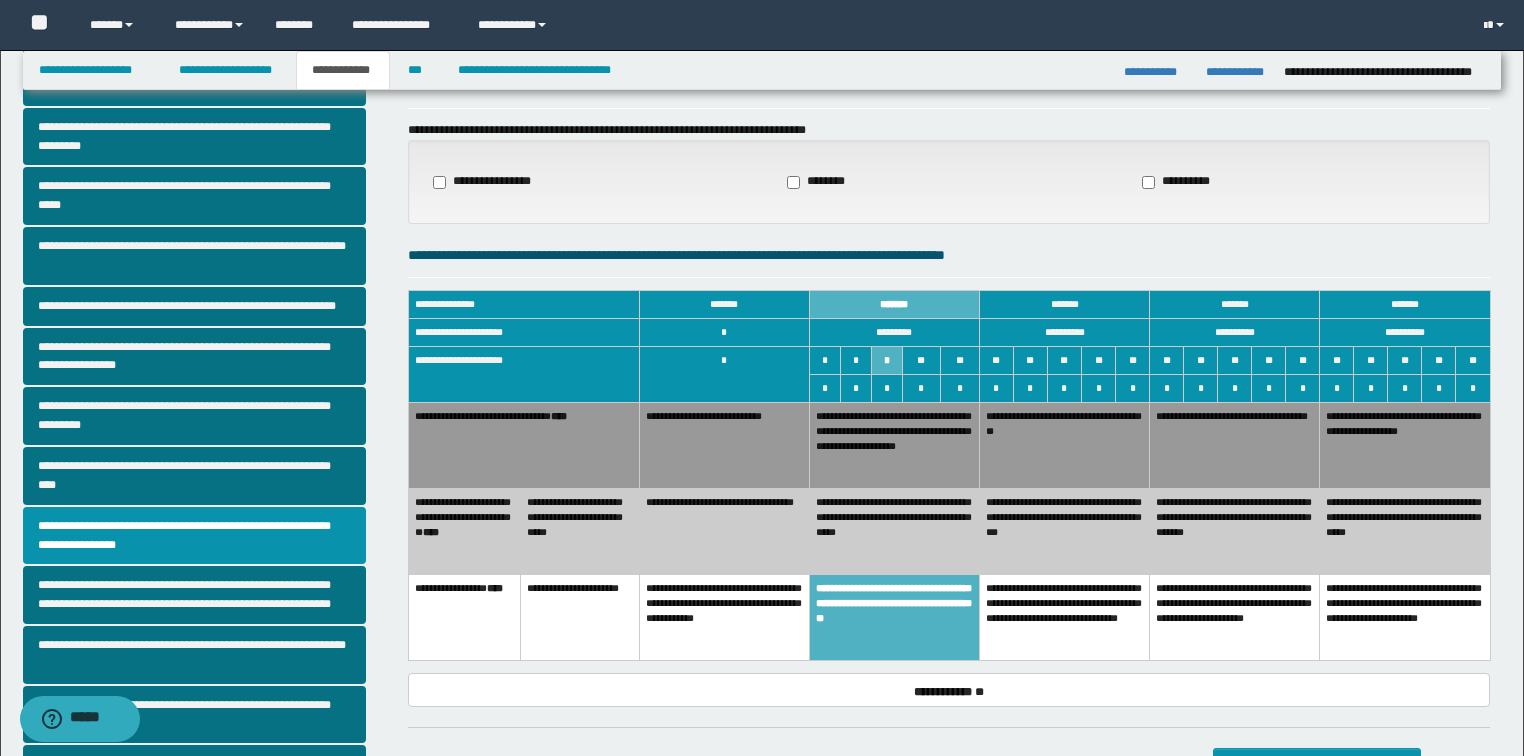 click on "**********" at bounding box center [1064, 445] 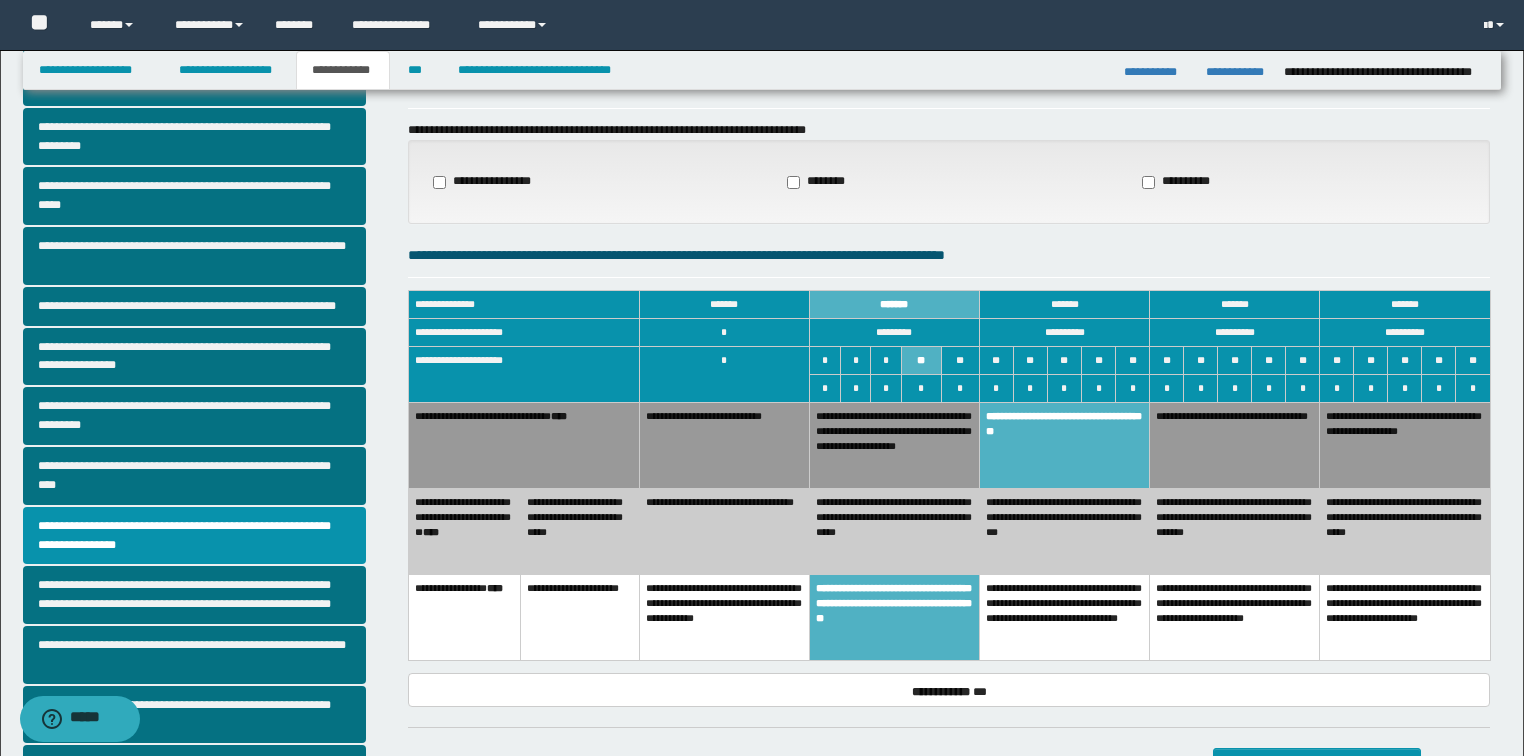 click on "**********" at bounding box center (894, 445) 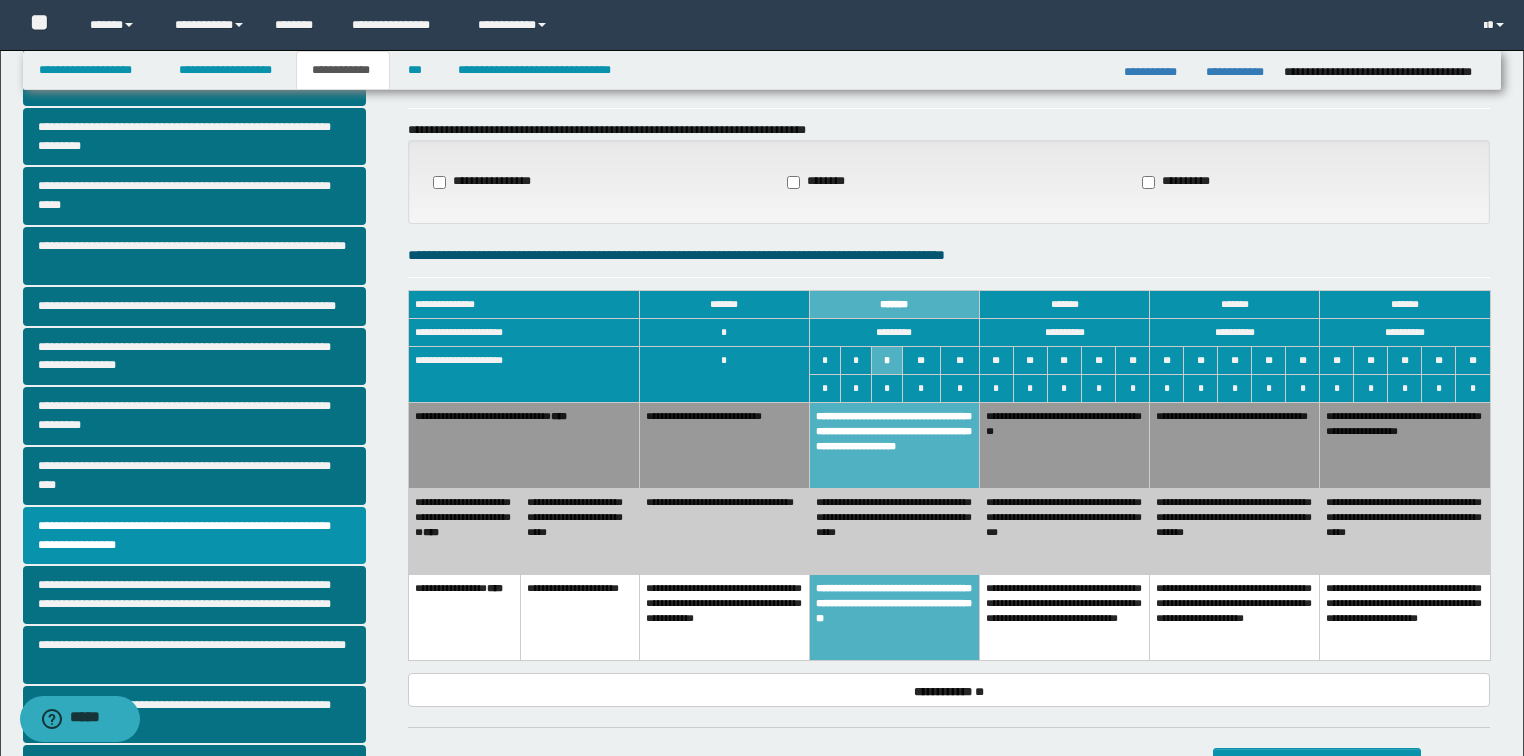 click on "**********" at bounding box center [894, 532] 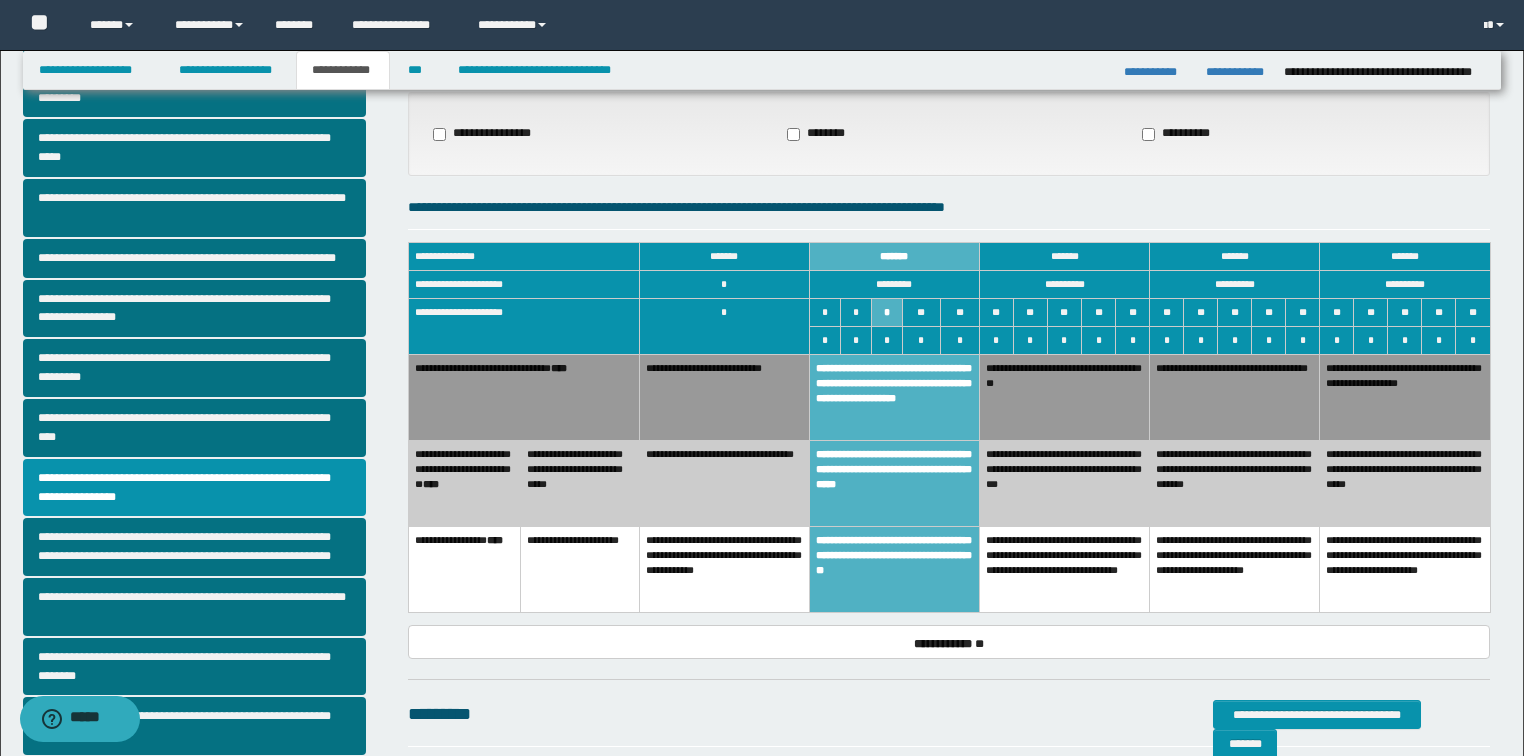 scroll, scrollTop: 43, scrollLeft: 0, axis: vertical 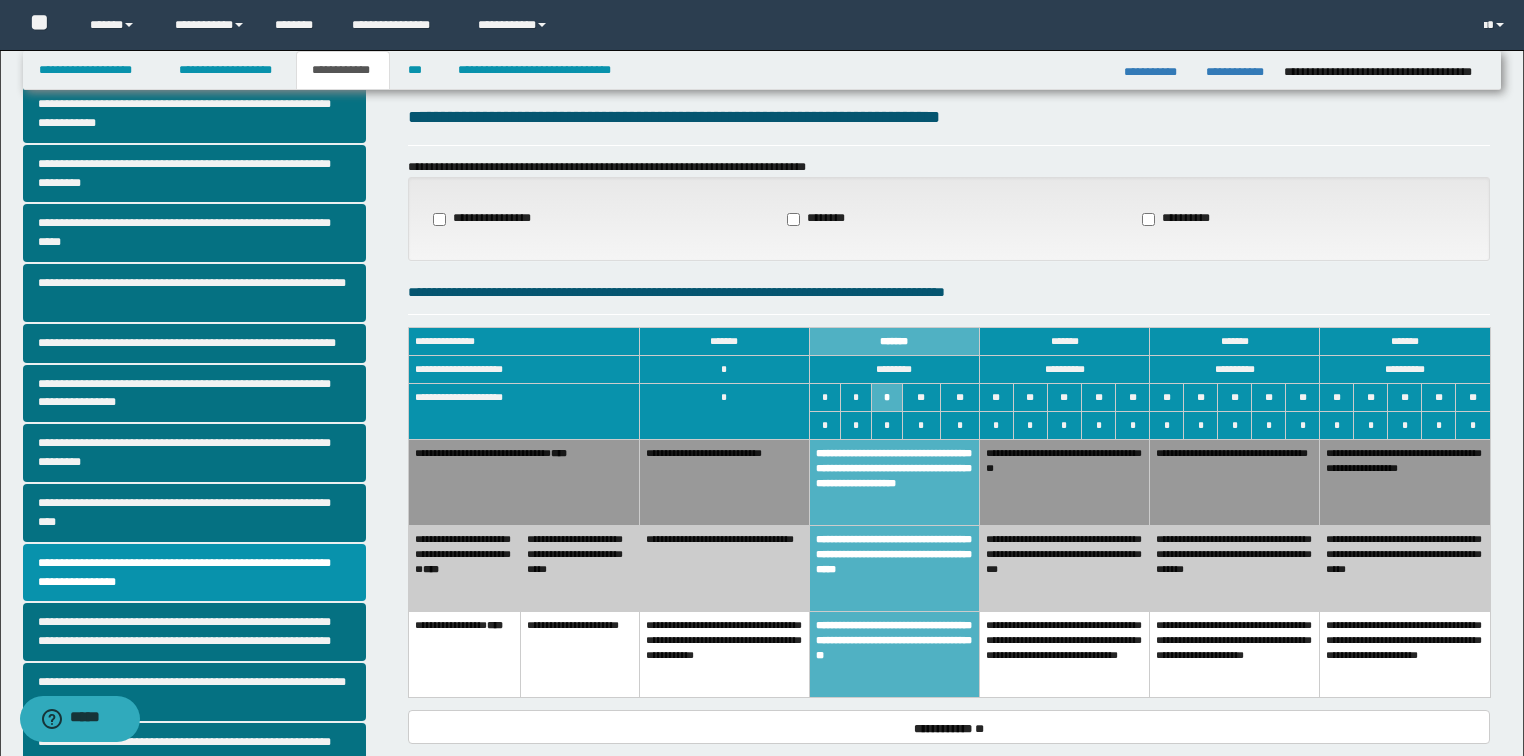 click on "**********" at bounding box center (488, 219) 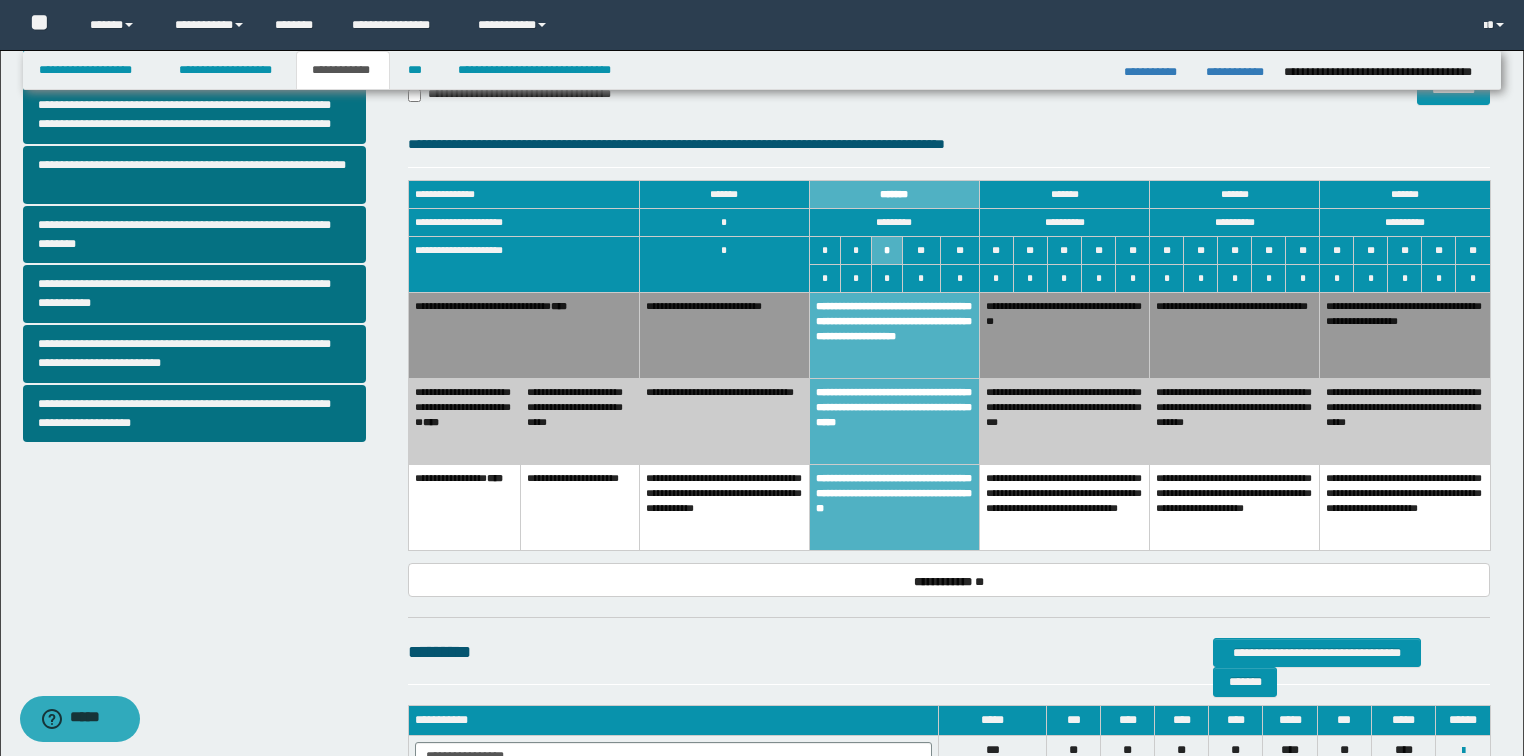 scroll, scrollTop: 320, scrollLeft: 0, axis: vertical 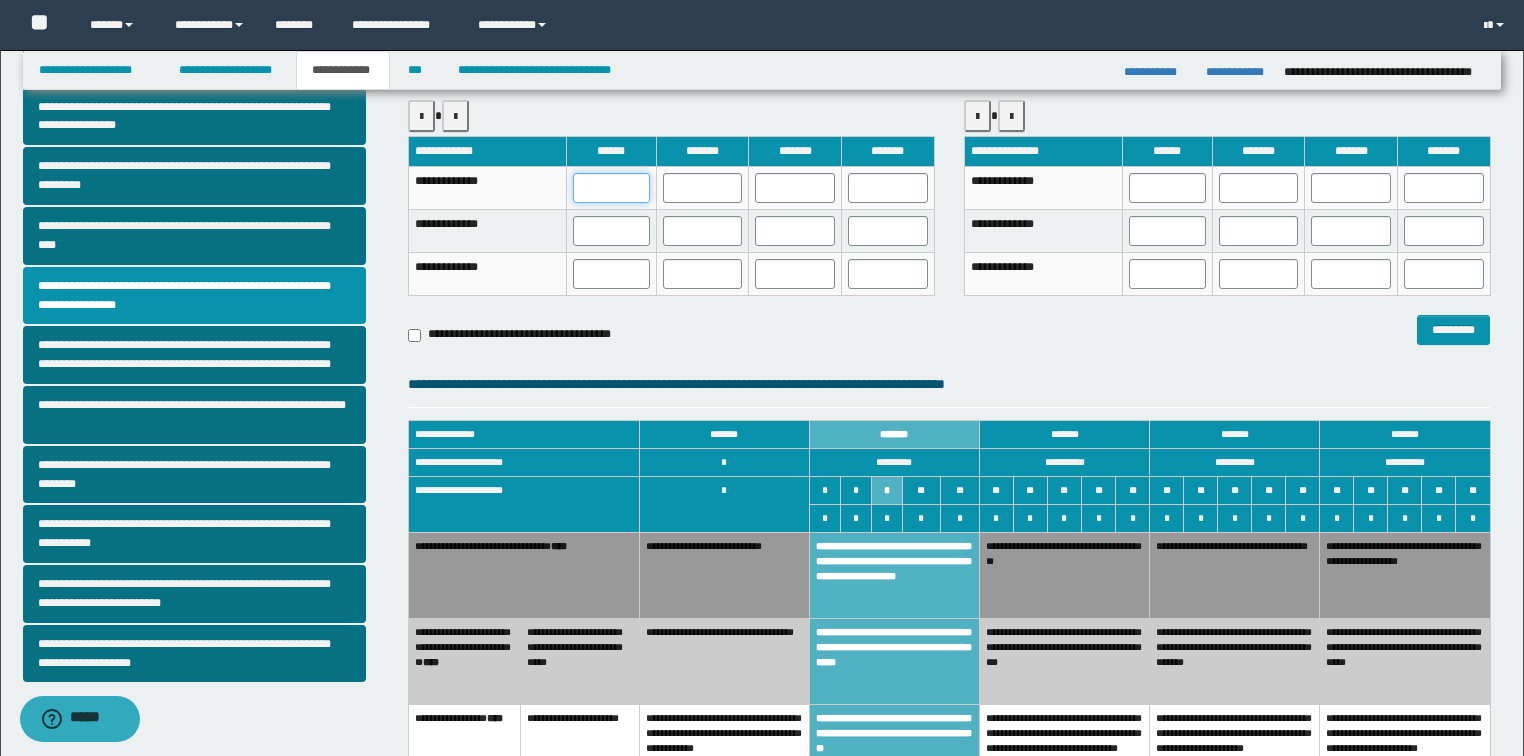 click at bounding box center (611, 188) 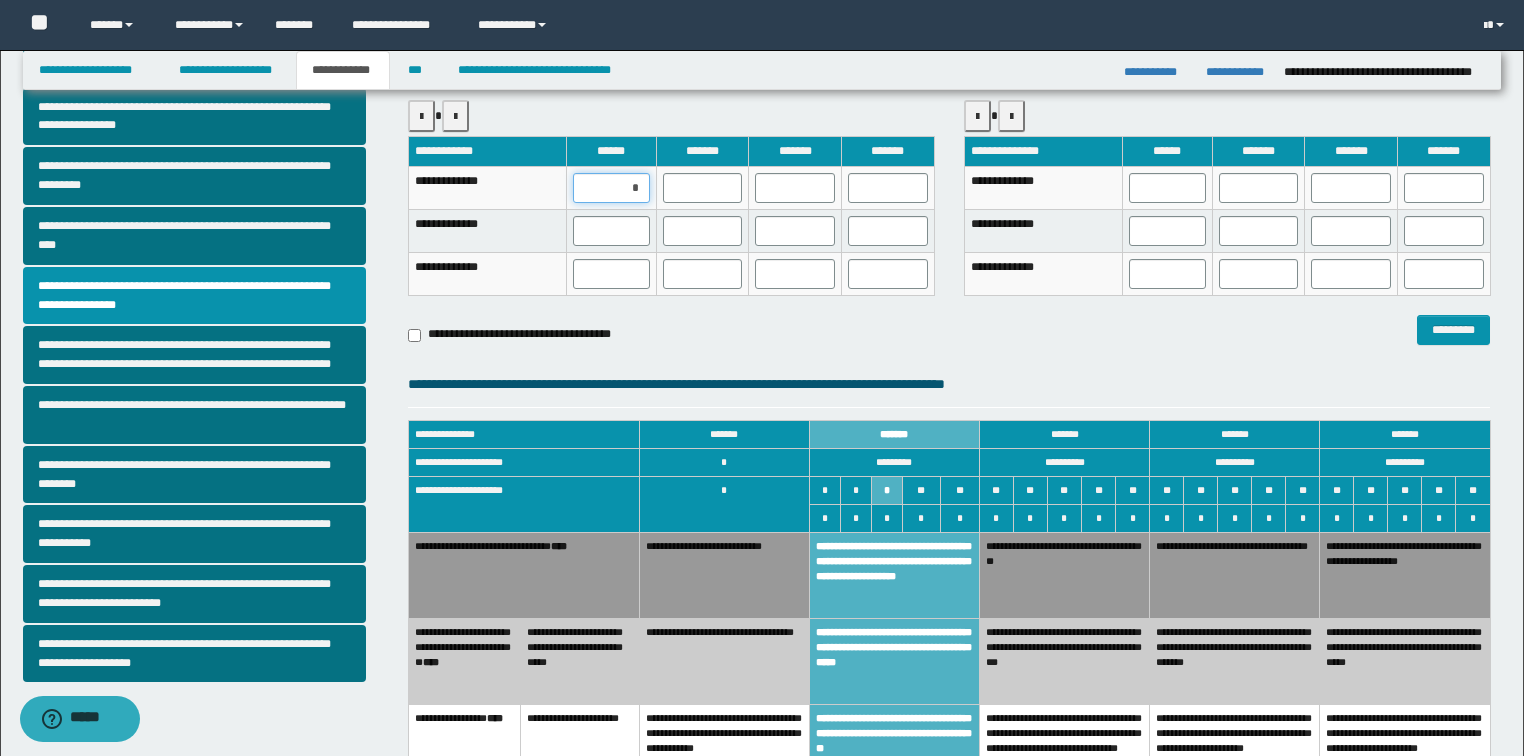 type on "**" 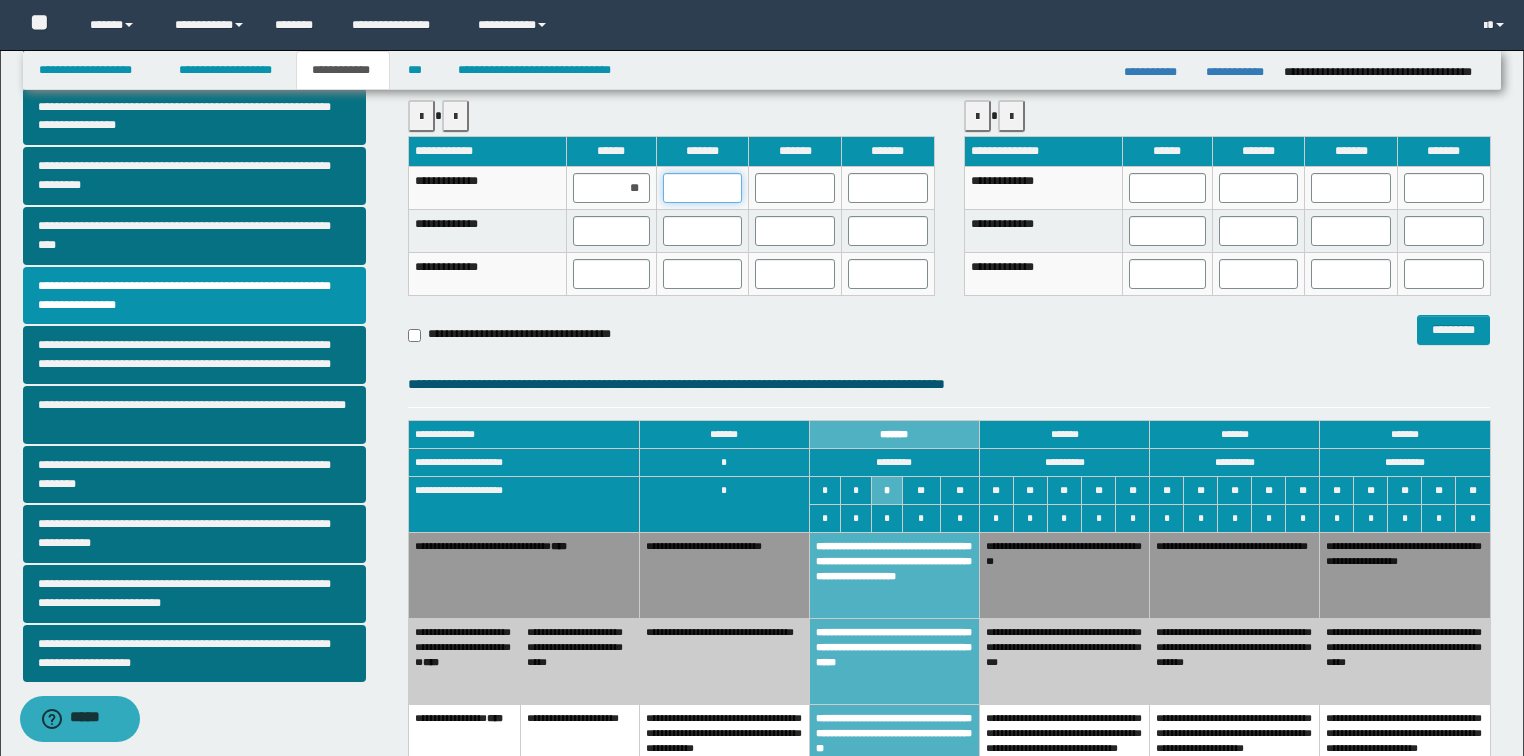 click at bounding box center [703, 188] 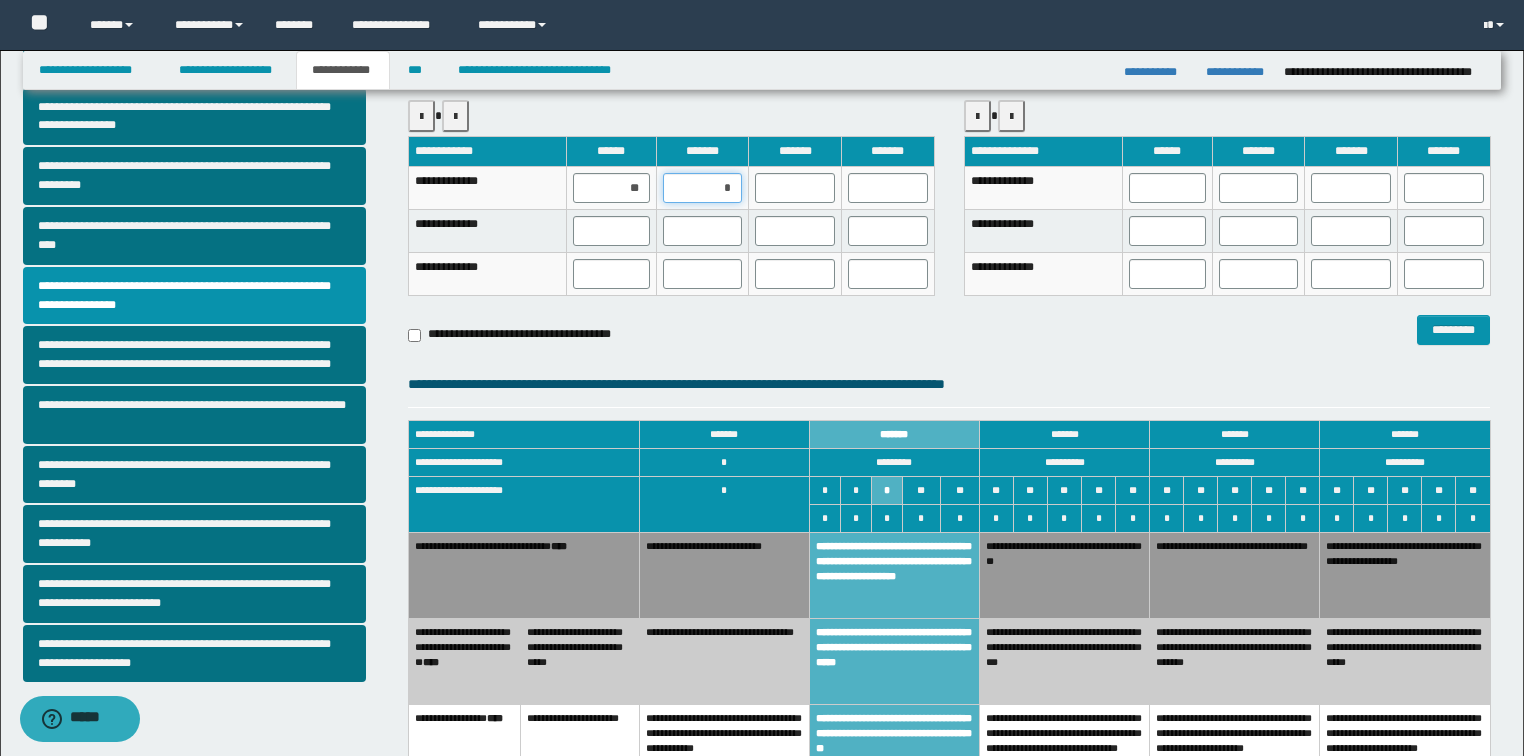 type on "**" 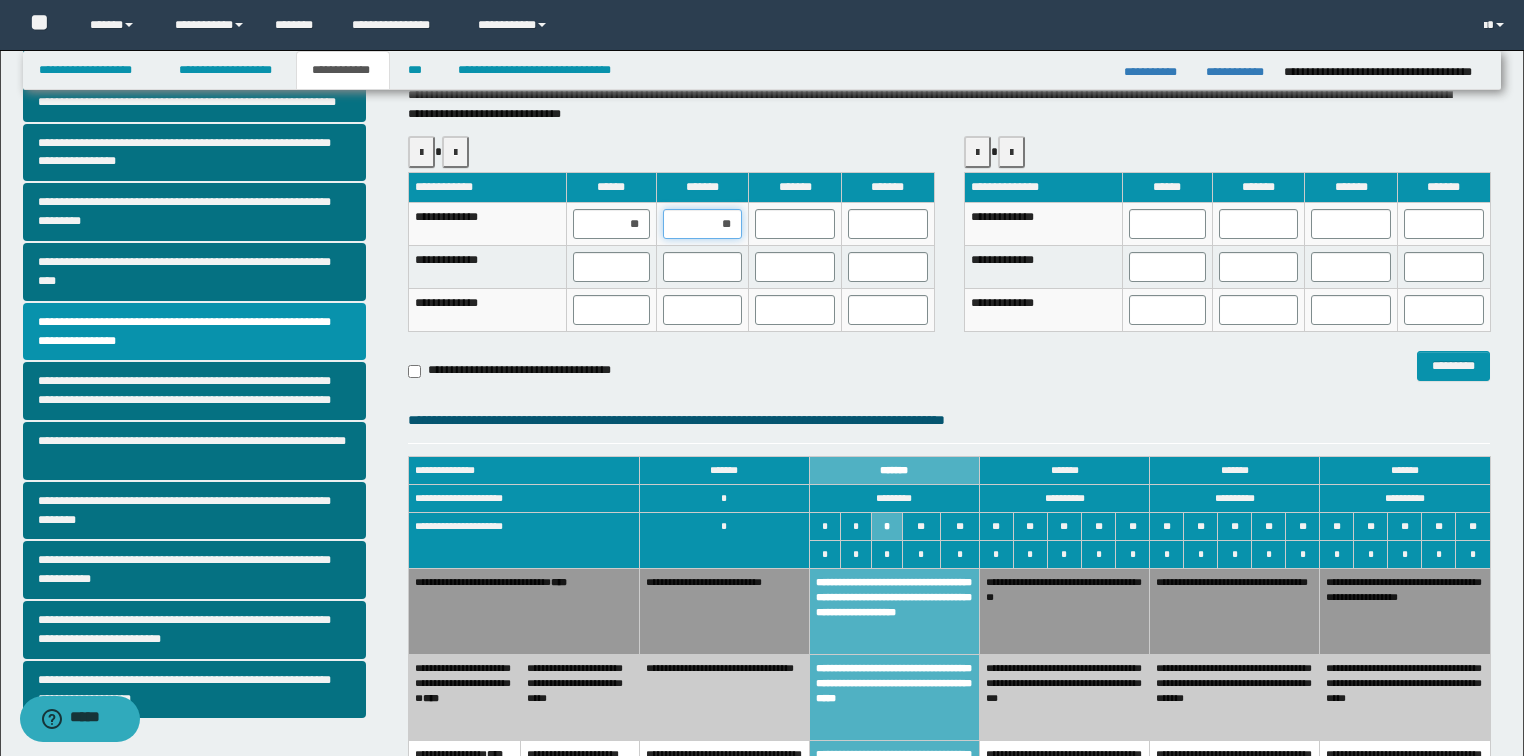 scroll, scrollTop: 240, scrollLeft: 0, axis: vertical 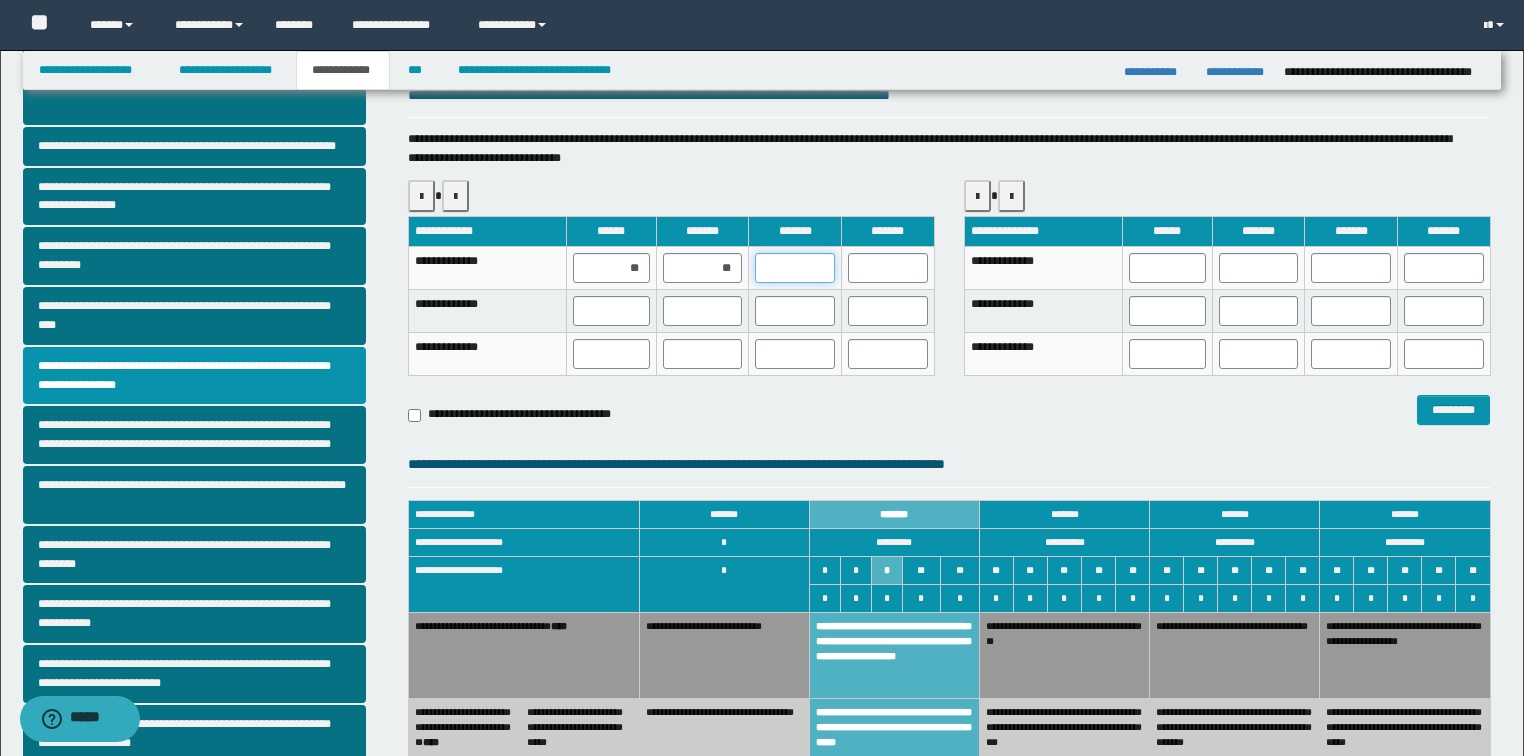 click at bounding box center (795, 268) 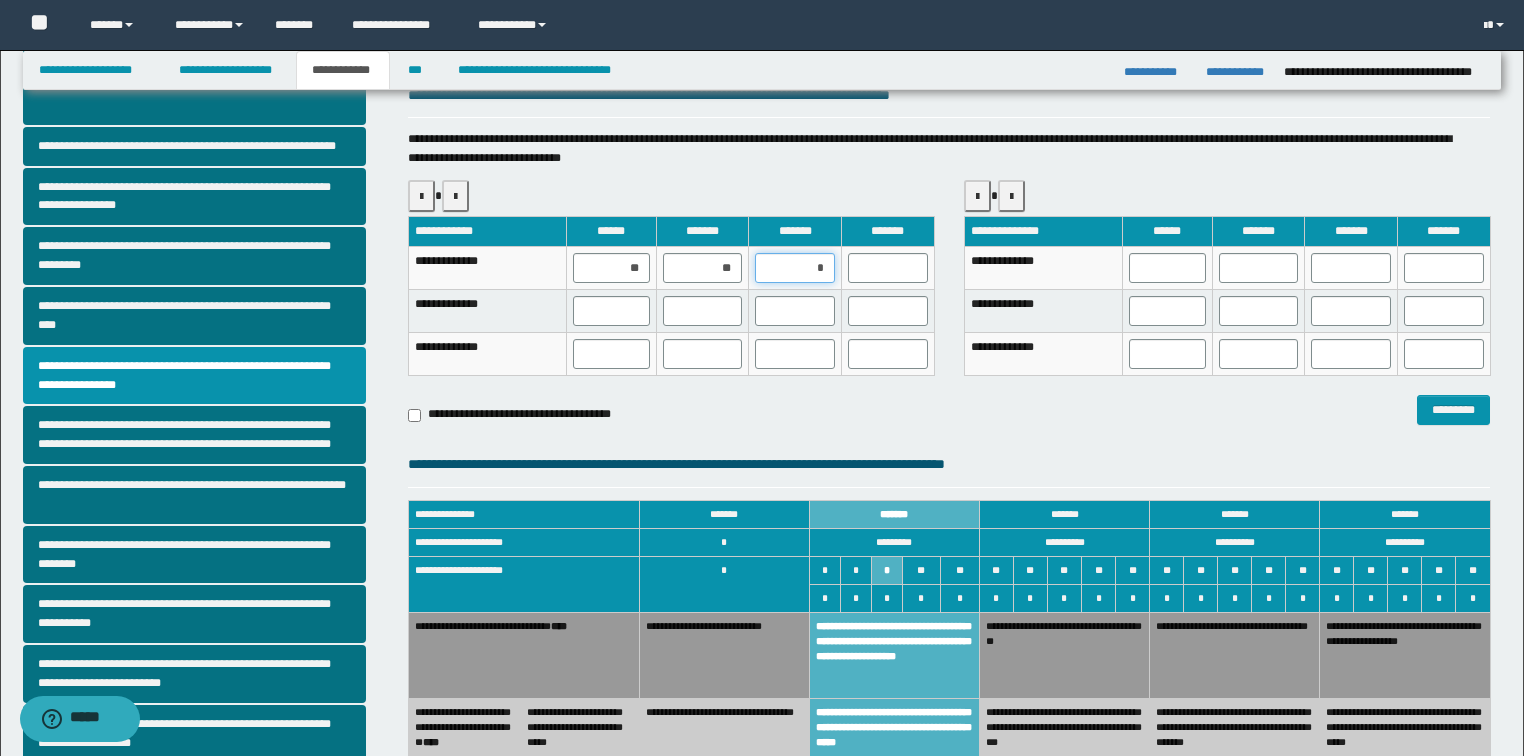 type on "**" 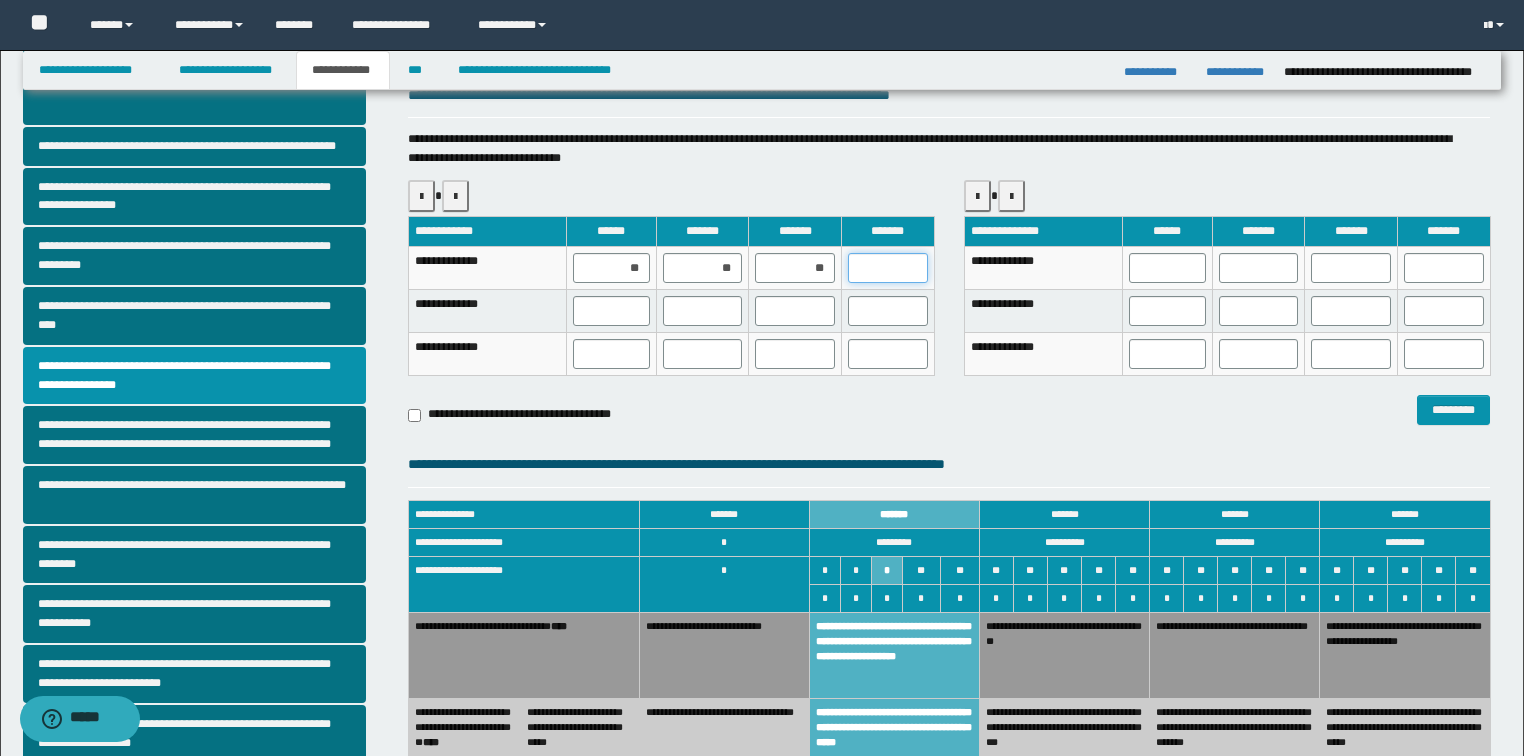 click at bounding box center (888, 268) 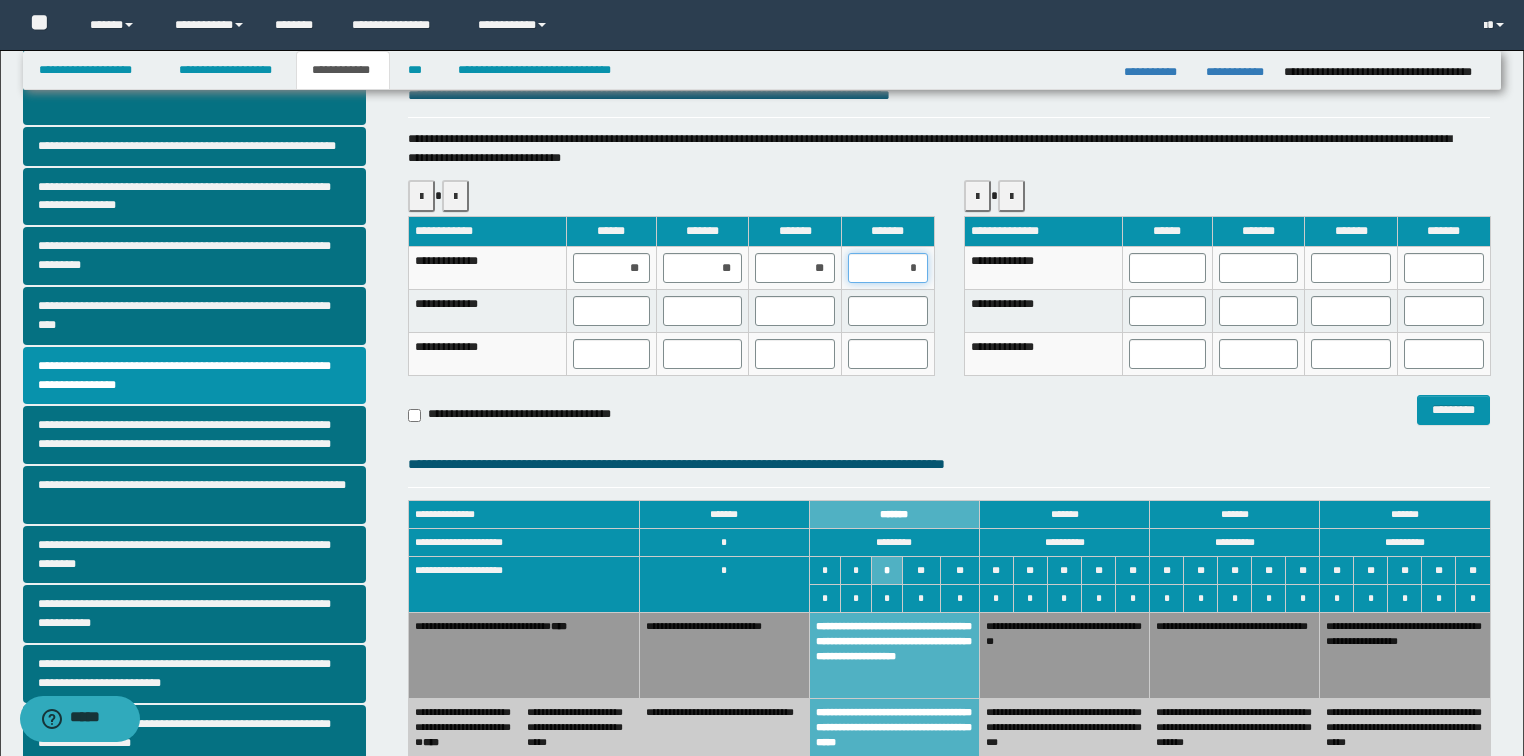 type on "**" 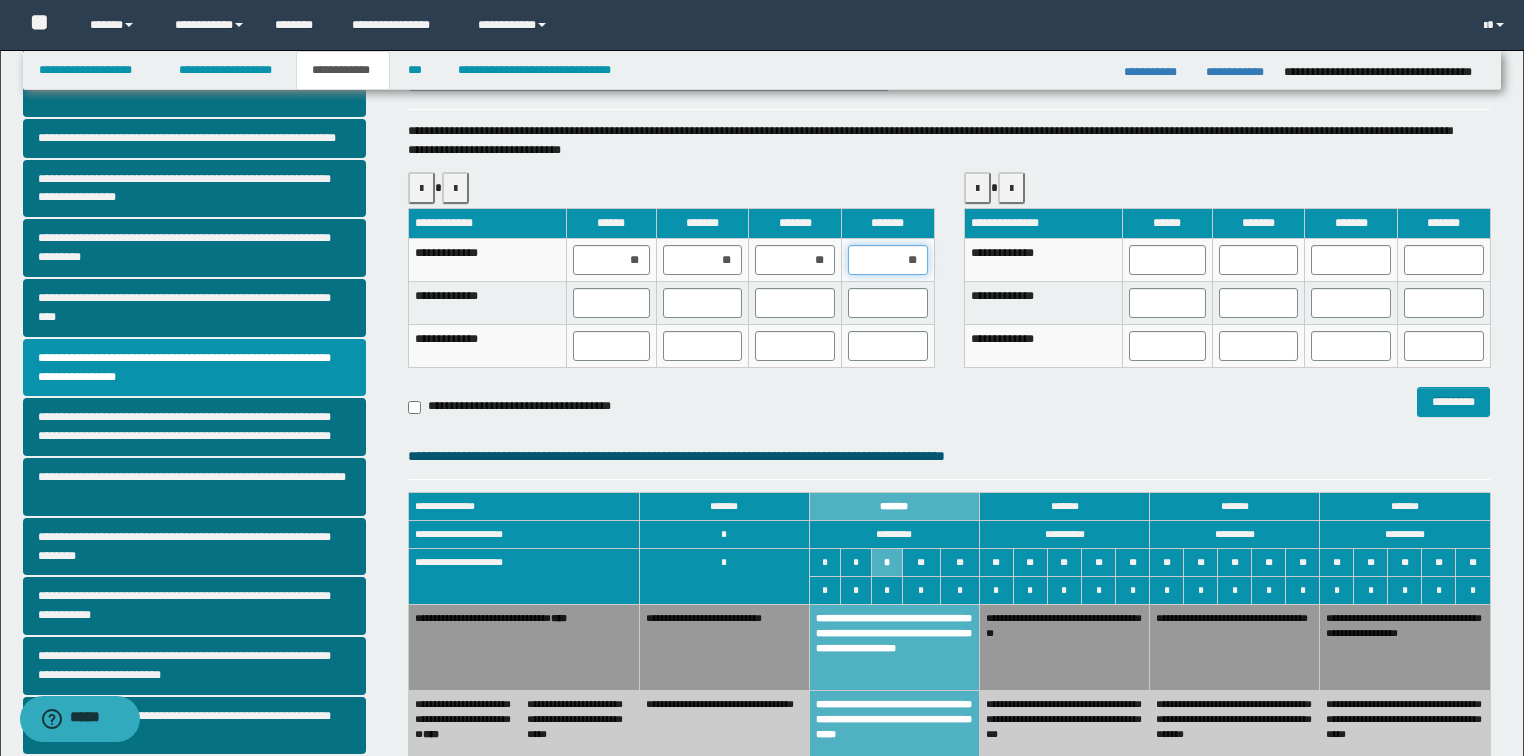 scroll, scrollTop: 160, scrollLeft: 0, axis: vertical 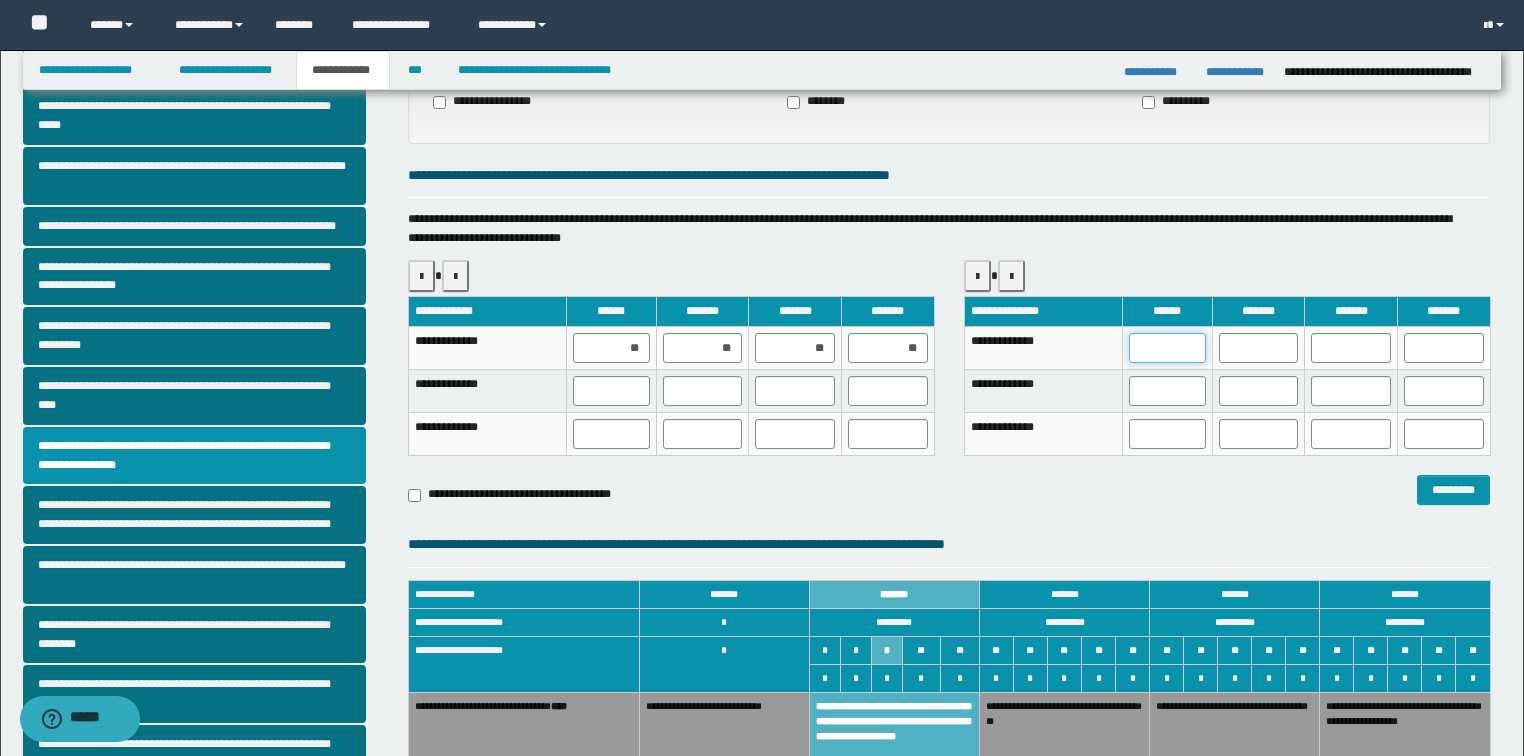click at bounding box center [1167, 348] 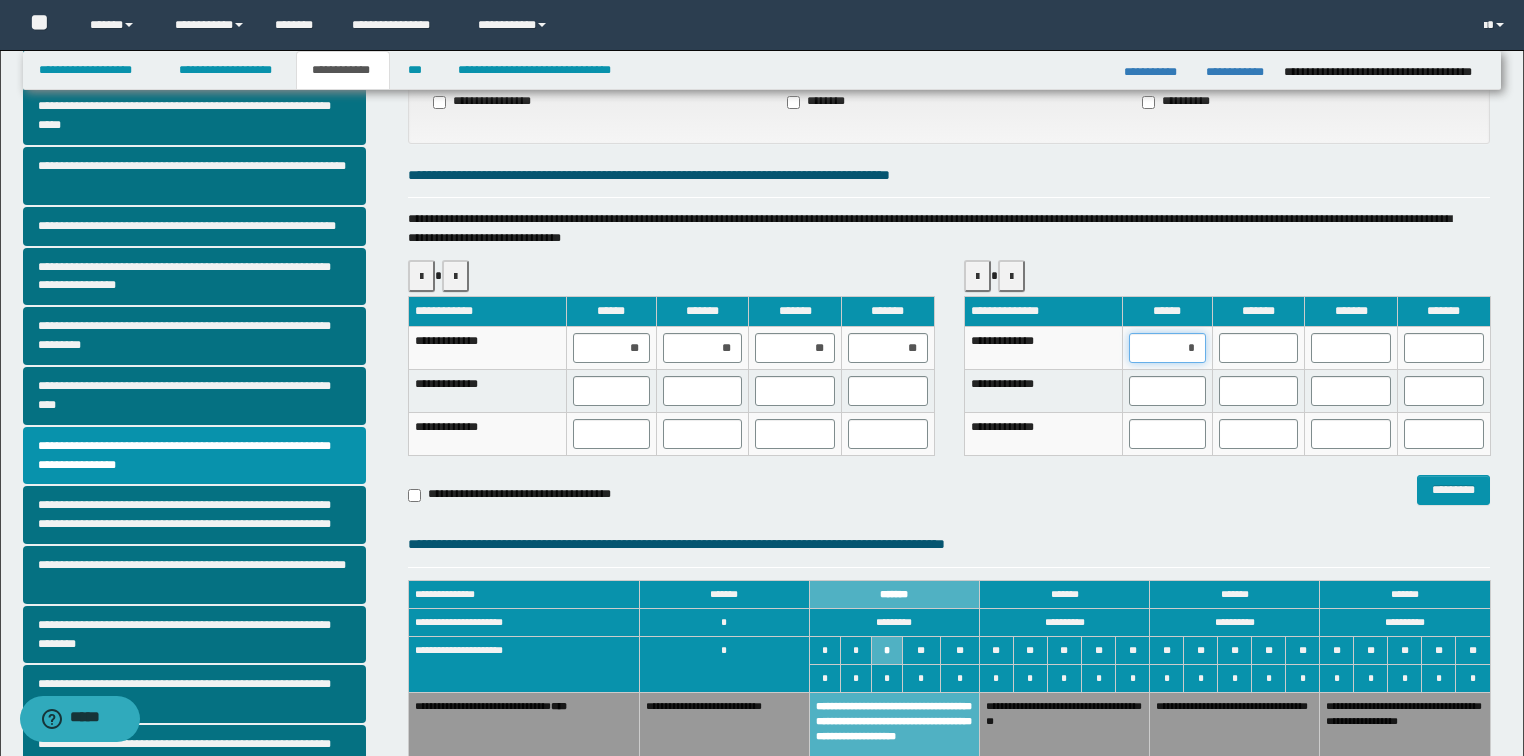 type on "**" 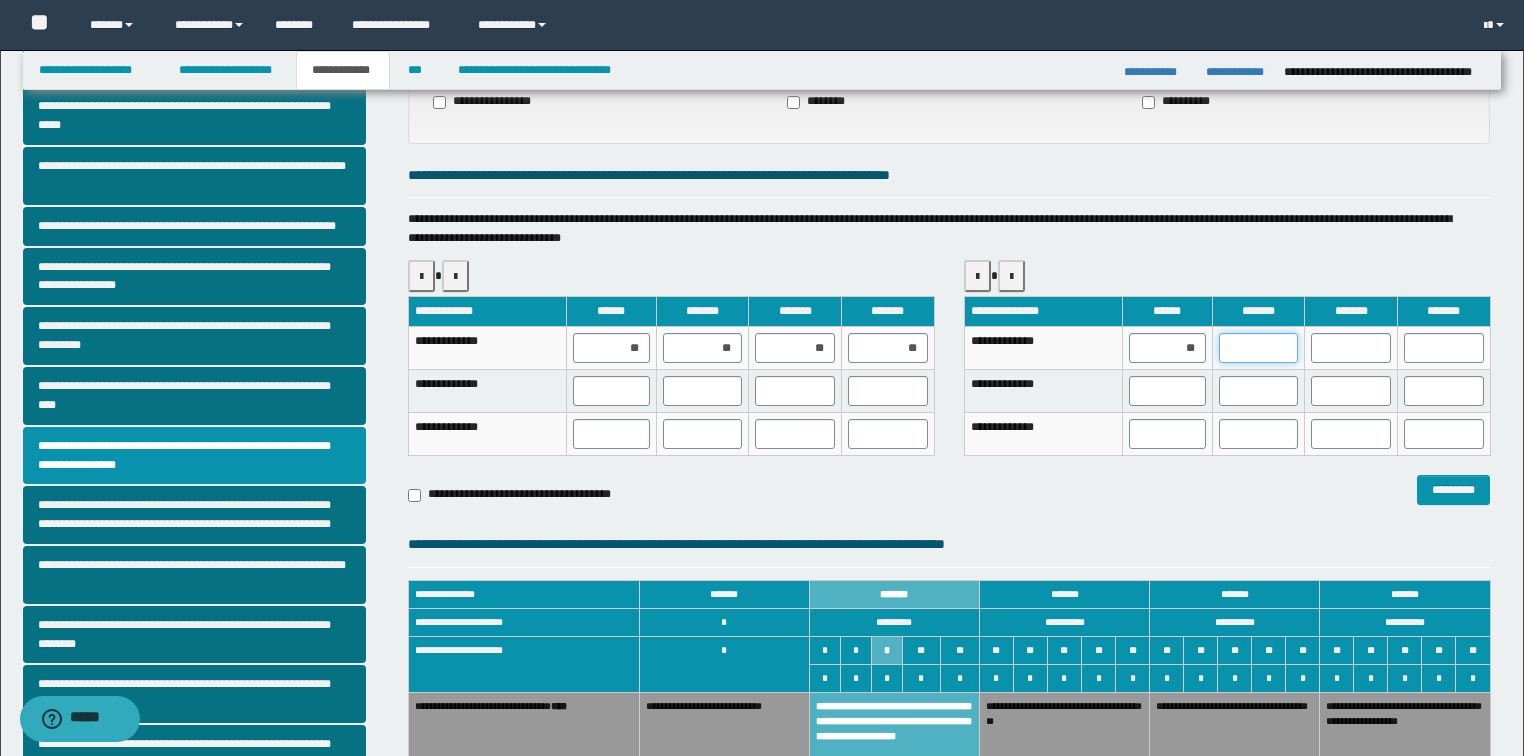 click at bounding box center [1259, 348] 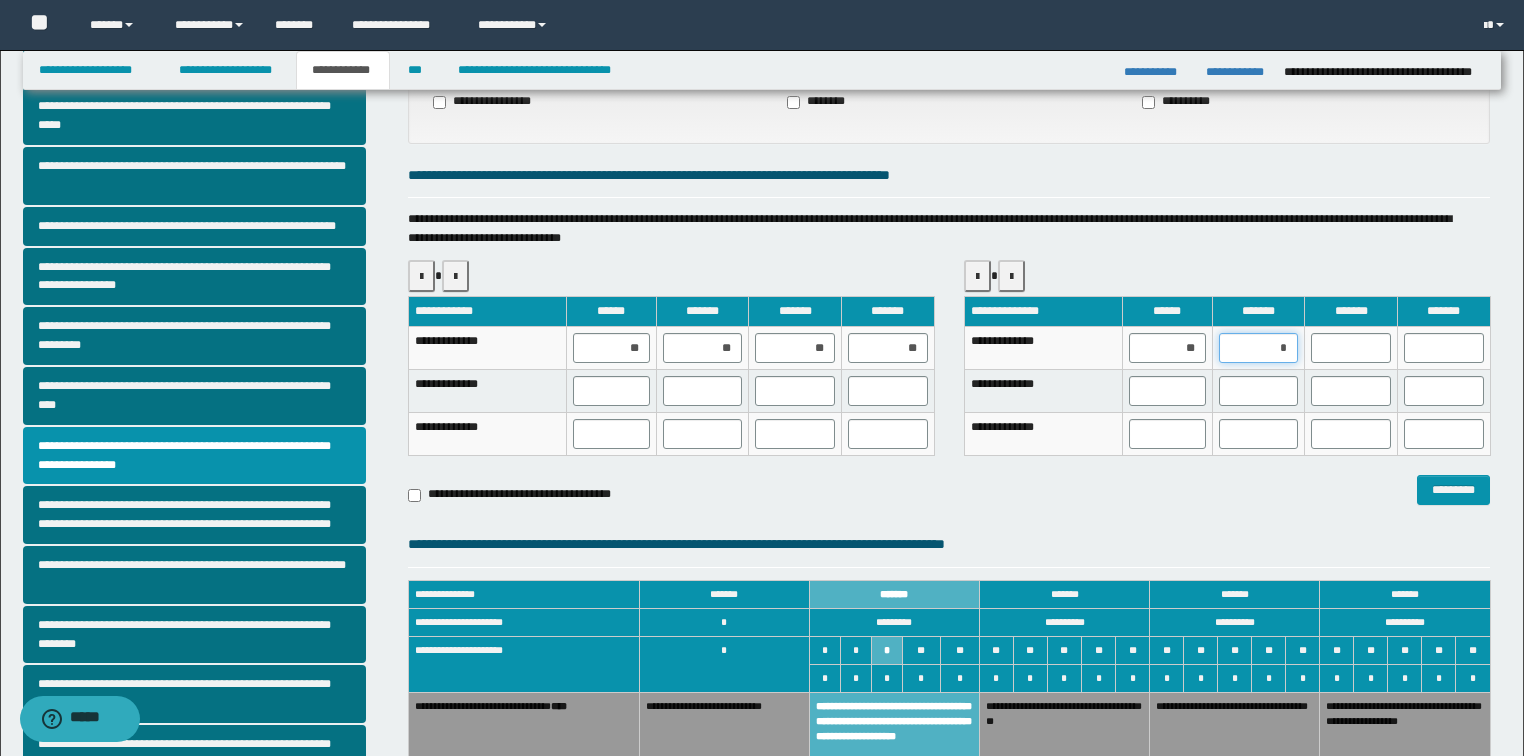 type on "**" 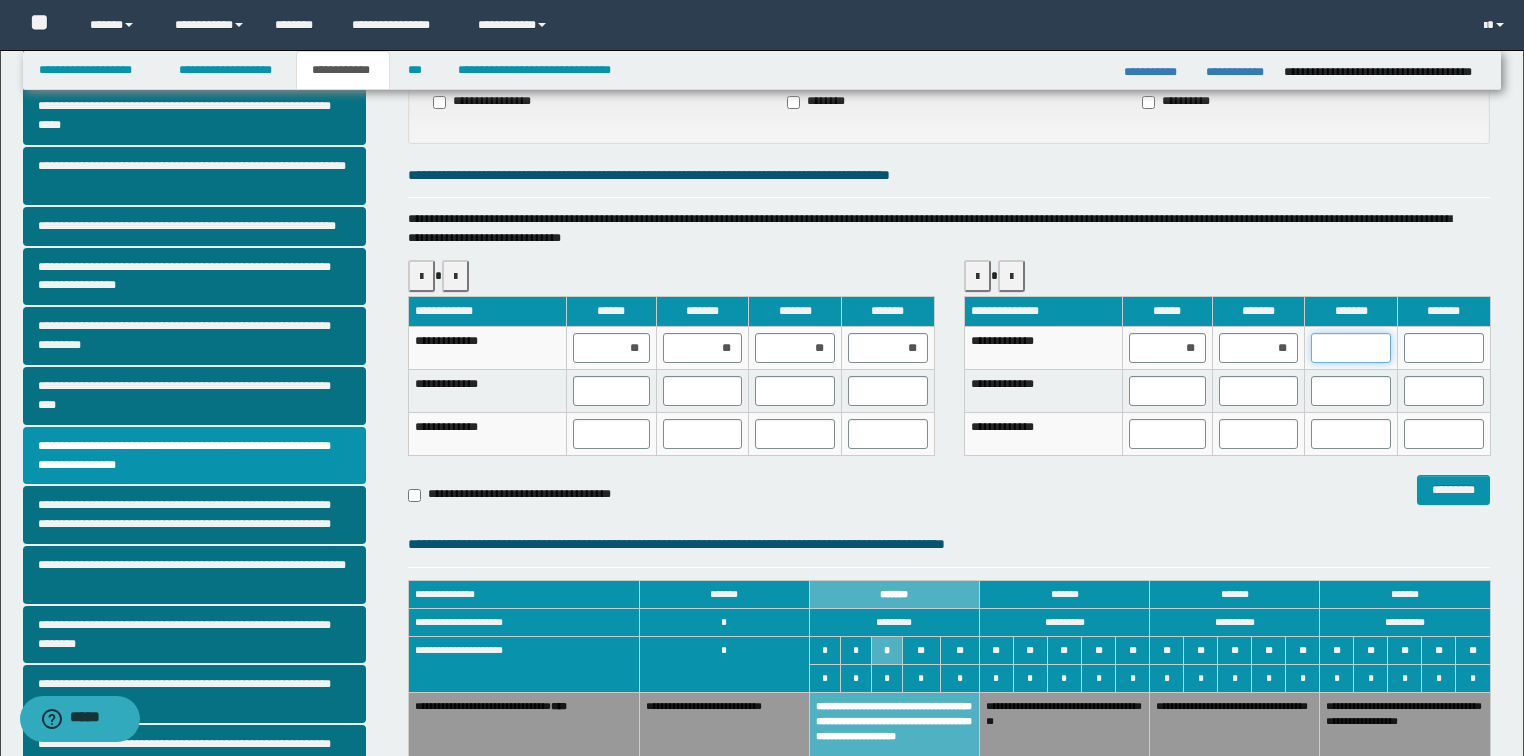 click at bounding box center (1351, 348) 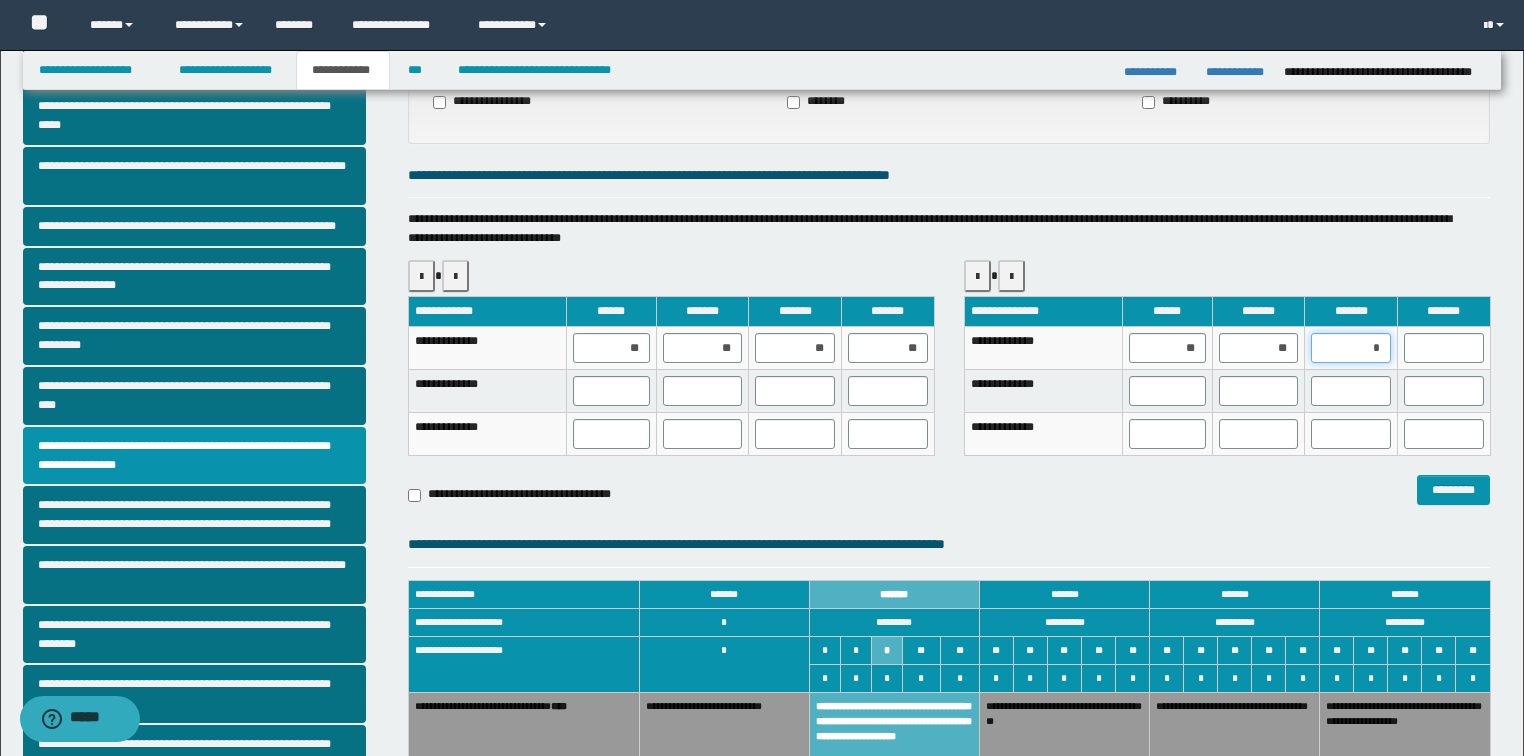 type on "**" 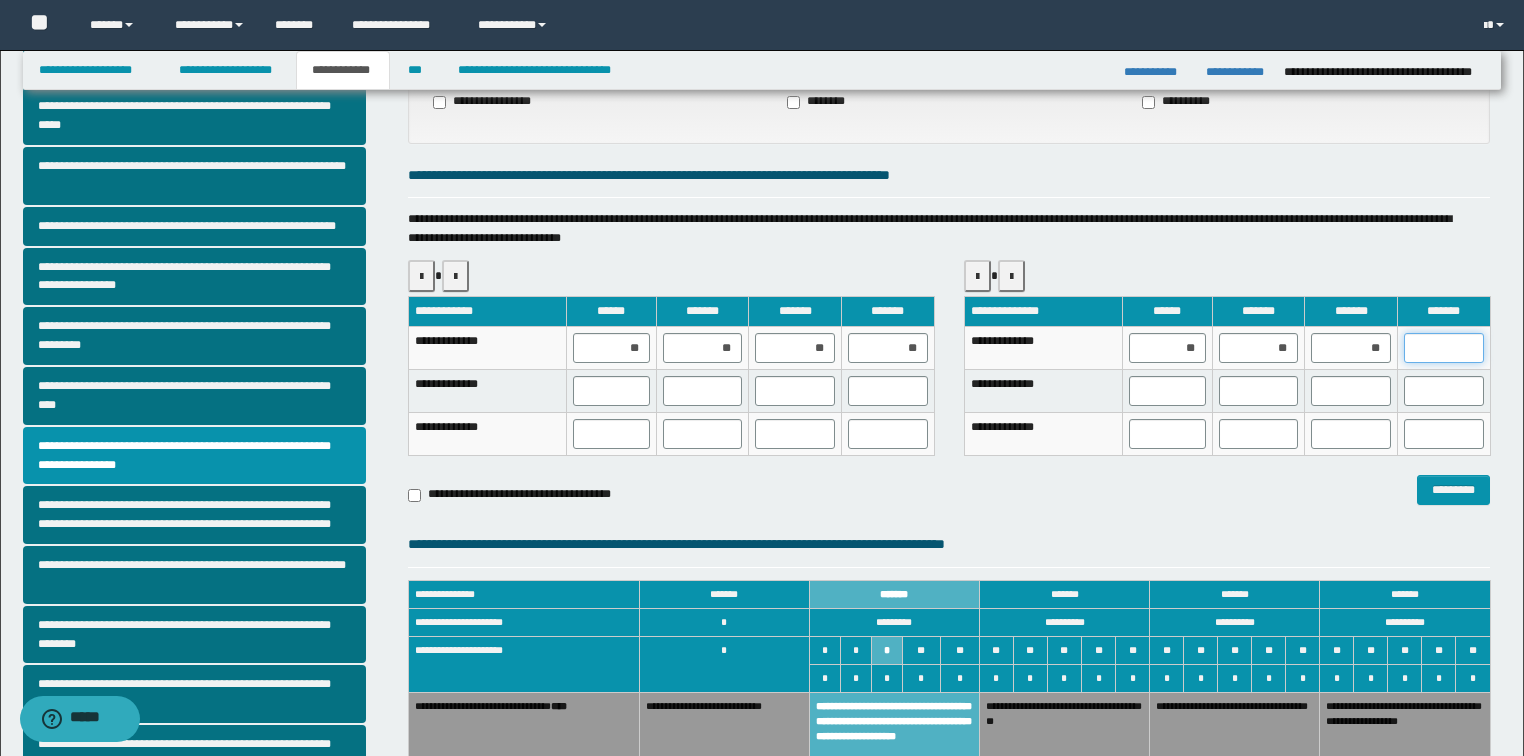 click at bounding box center [1444, 348] 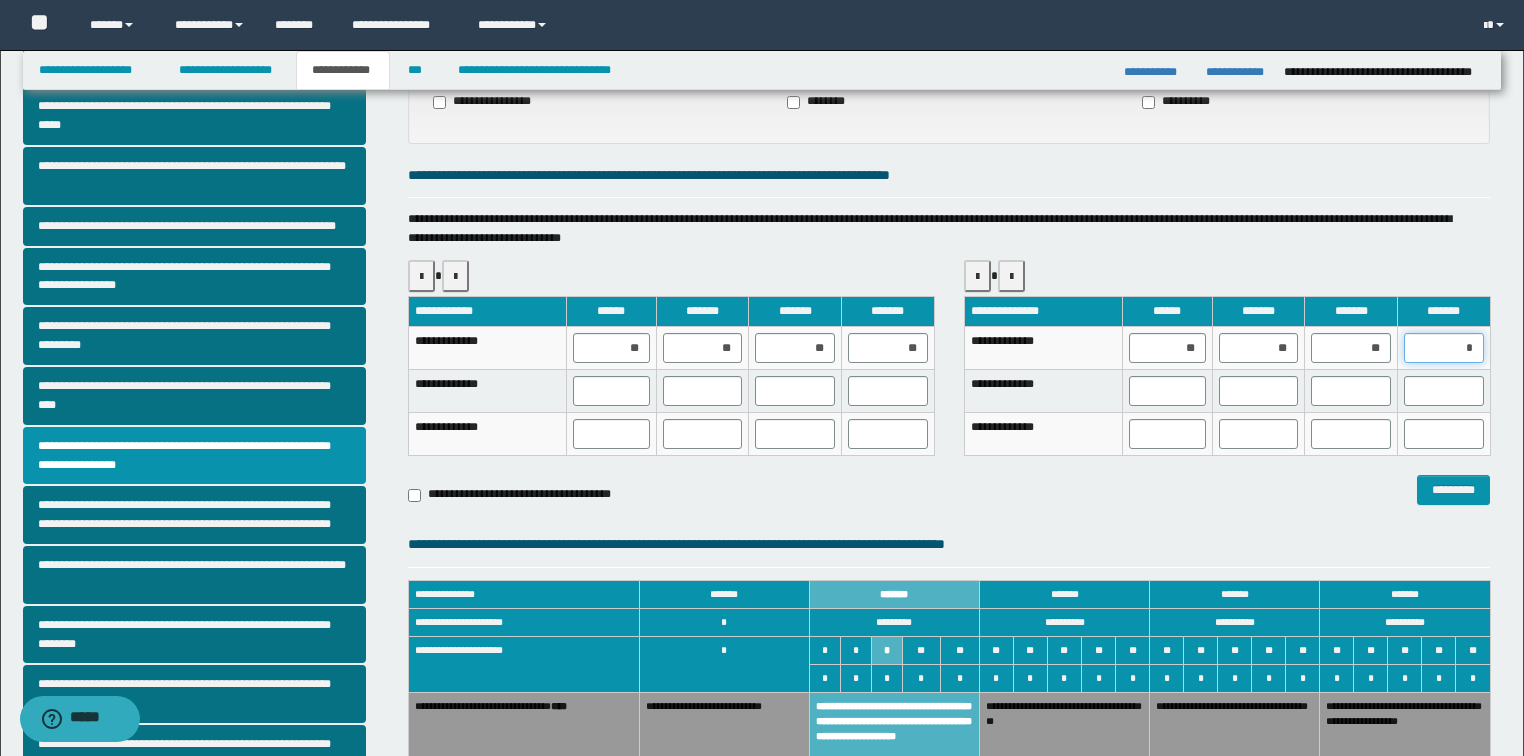 type on "**" 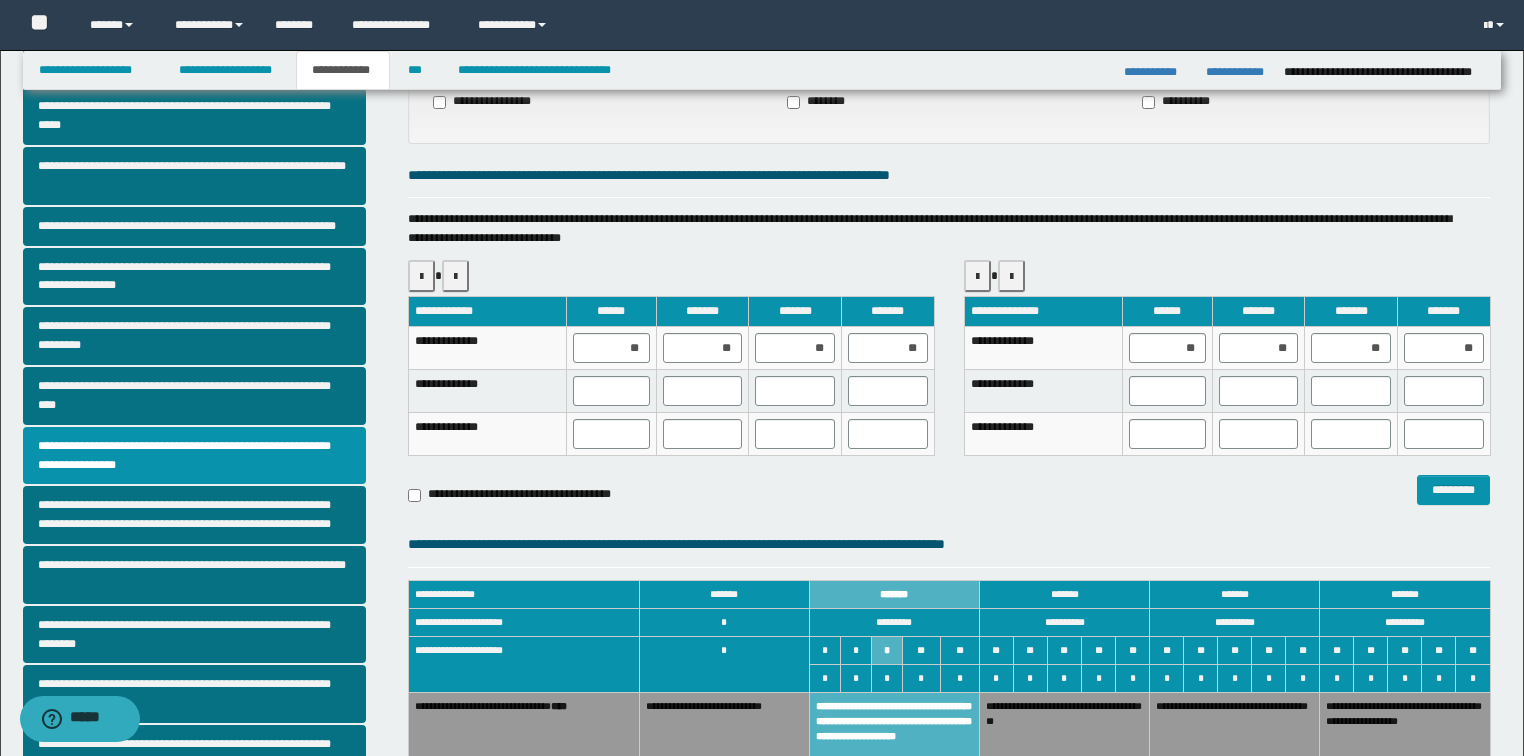 click on "**********" at bounding box center [949, 495] 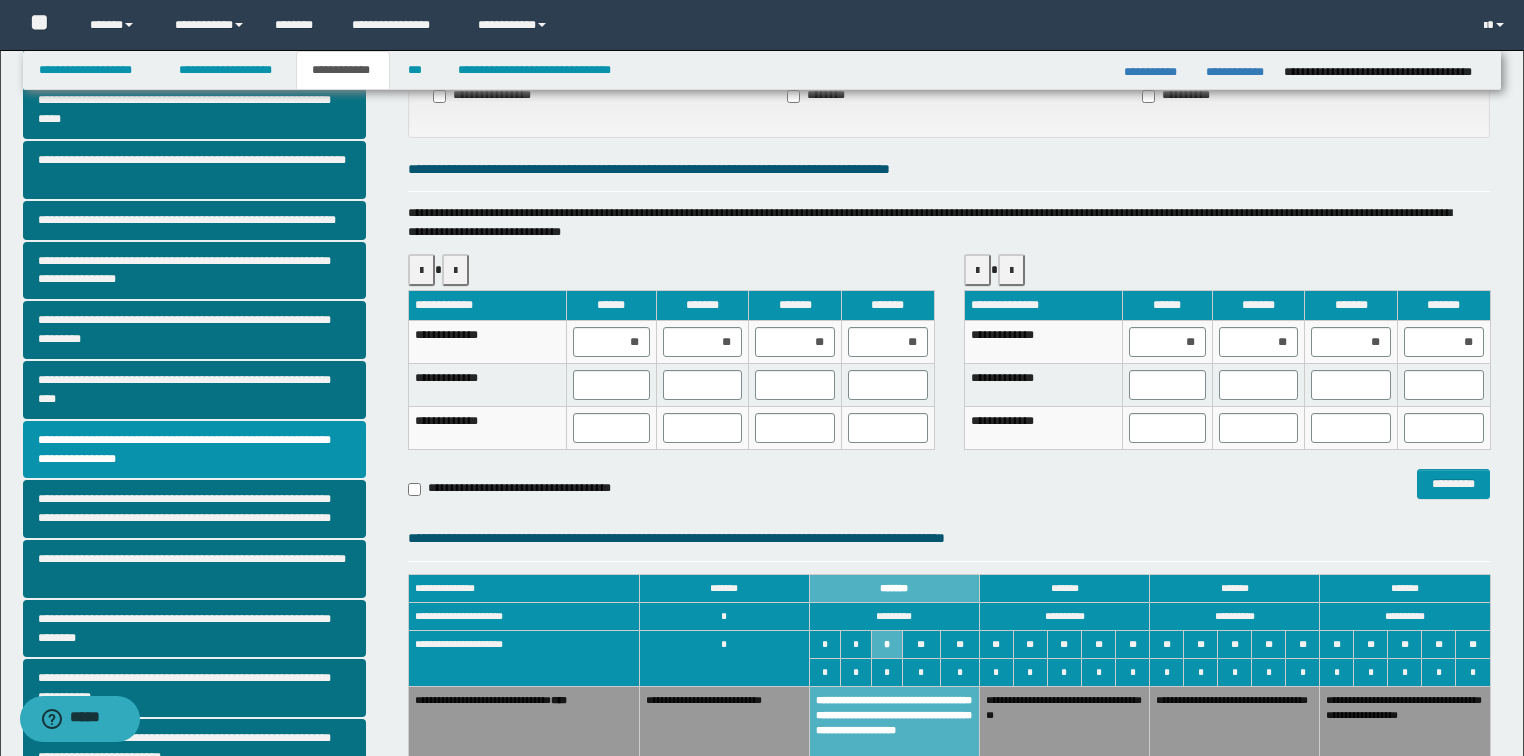 scroll, scrollTop: 160, scrollLeft: 0, axis: vertical 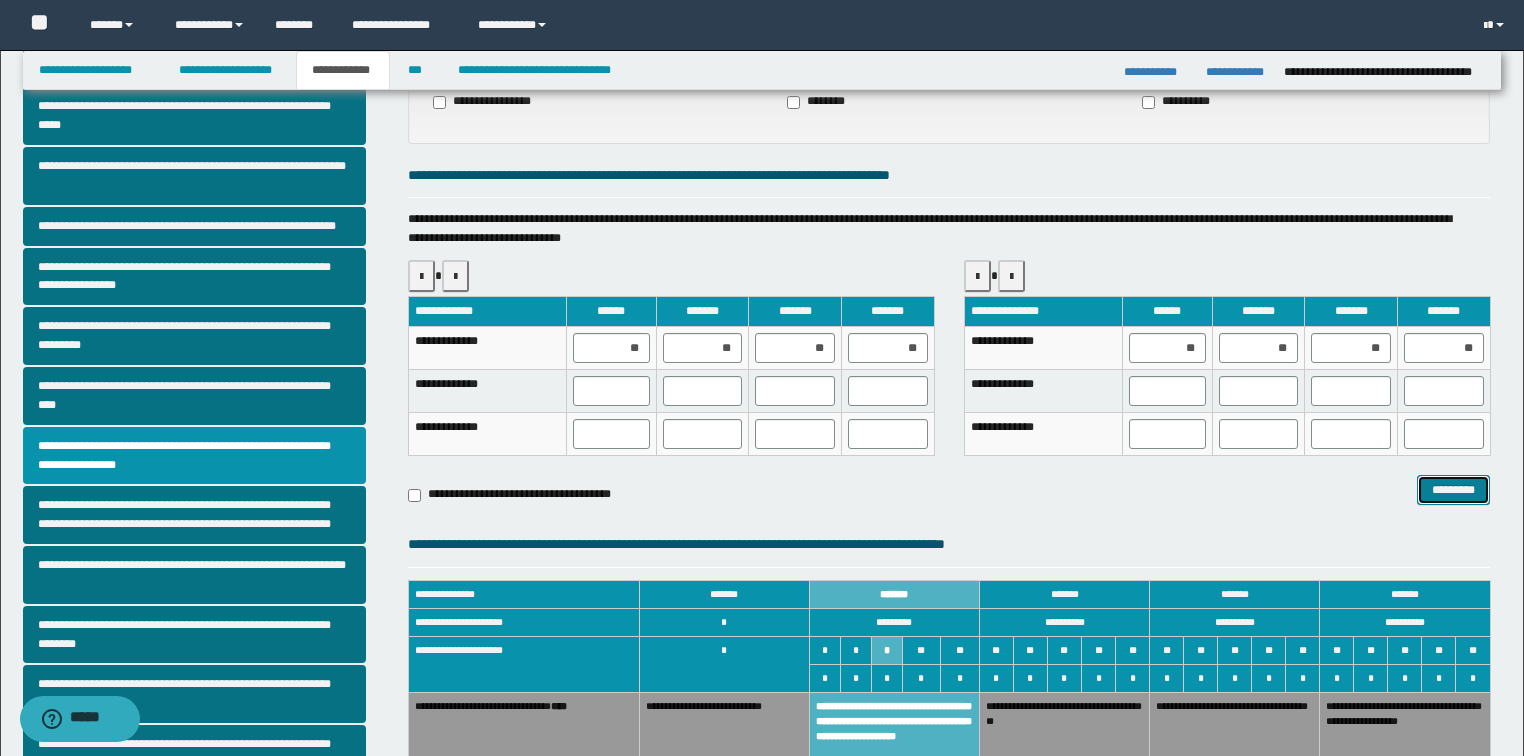 click on "*********" at bounding box center [1454, 490] 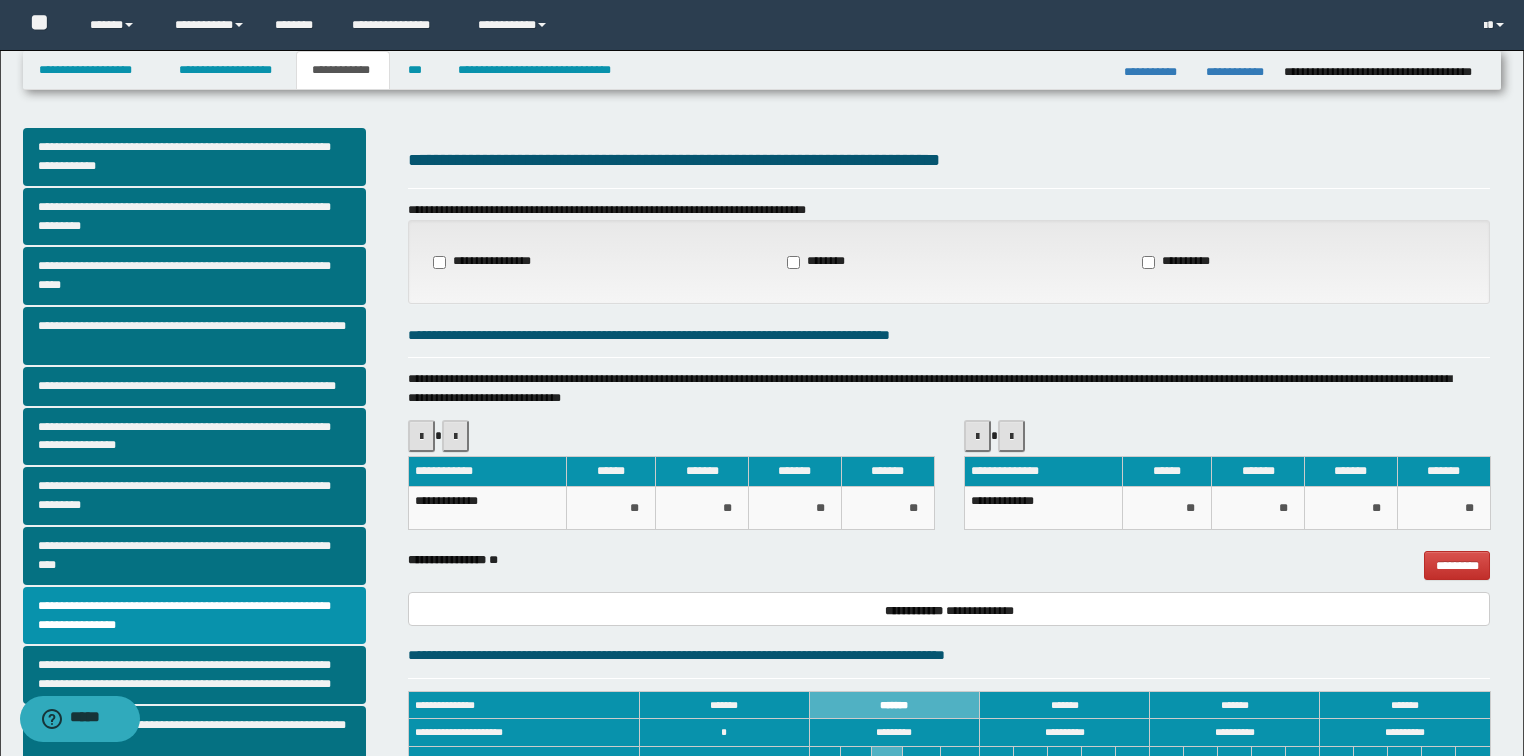 scroll, scrollTop: 0, scrollLeft: 0, axis: both 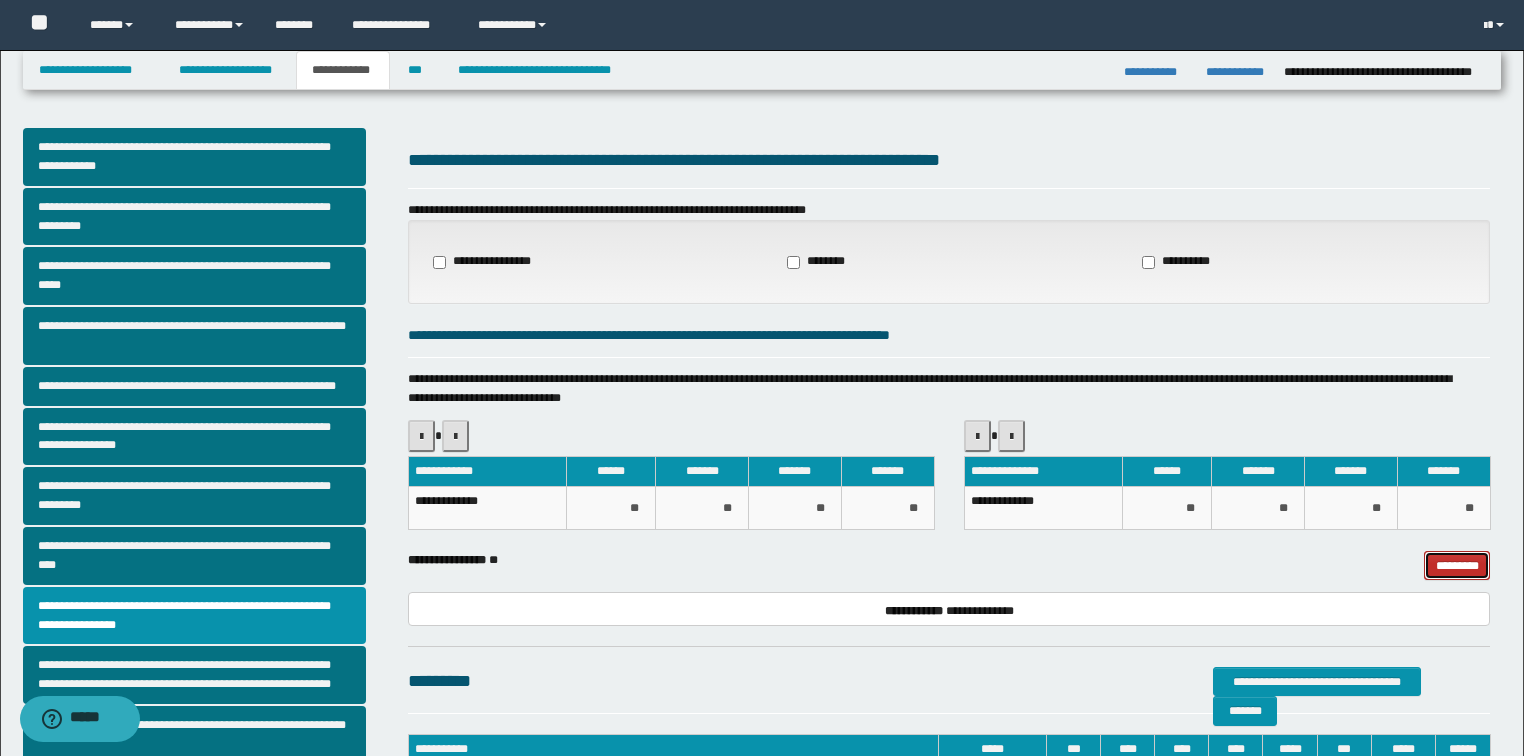 click on "*********" at bounding box center [1457, 566] 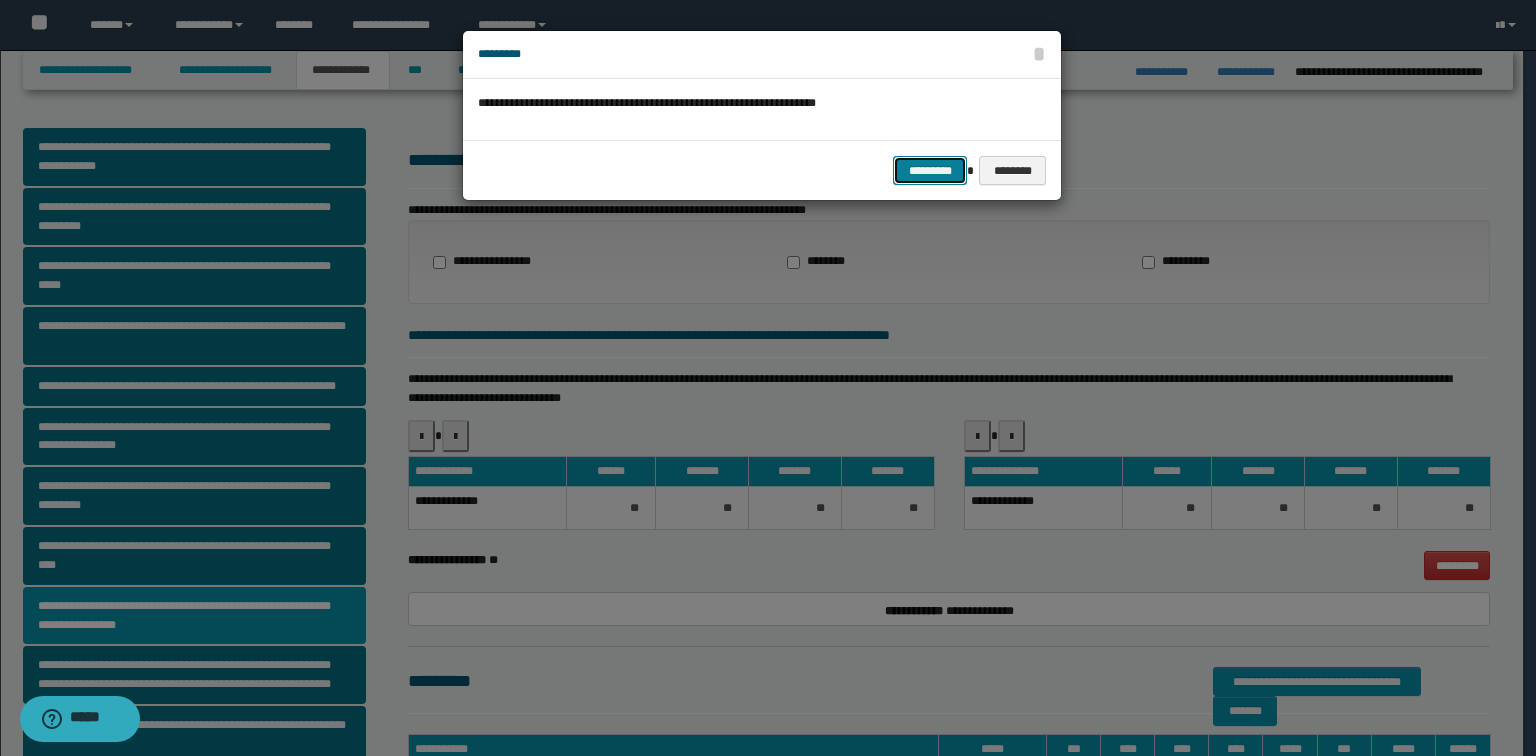 click on "*********" at bounding box center [930, 171] 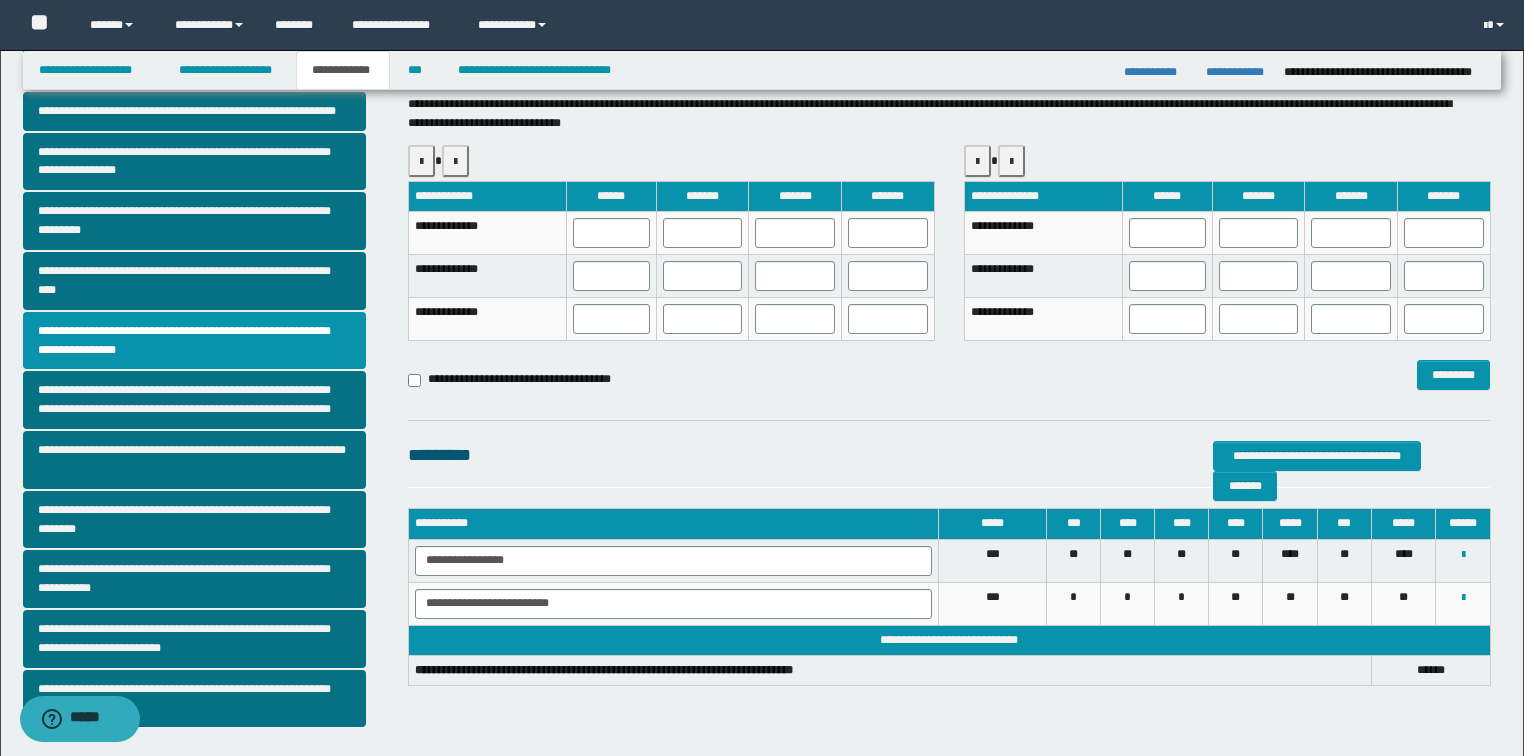 scroll, scrollTop: 35, scrollLeft: 0, axis: vertical 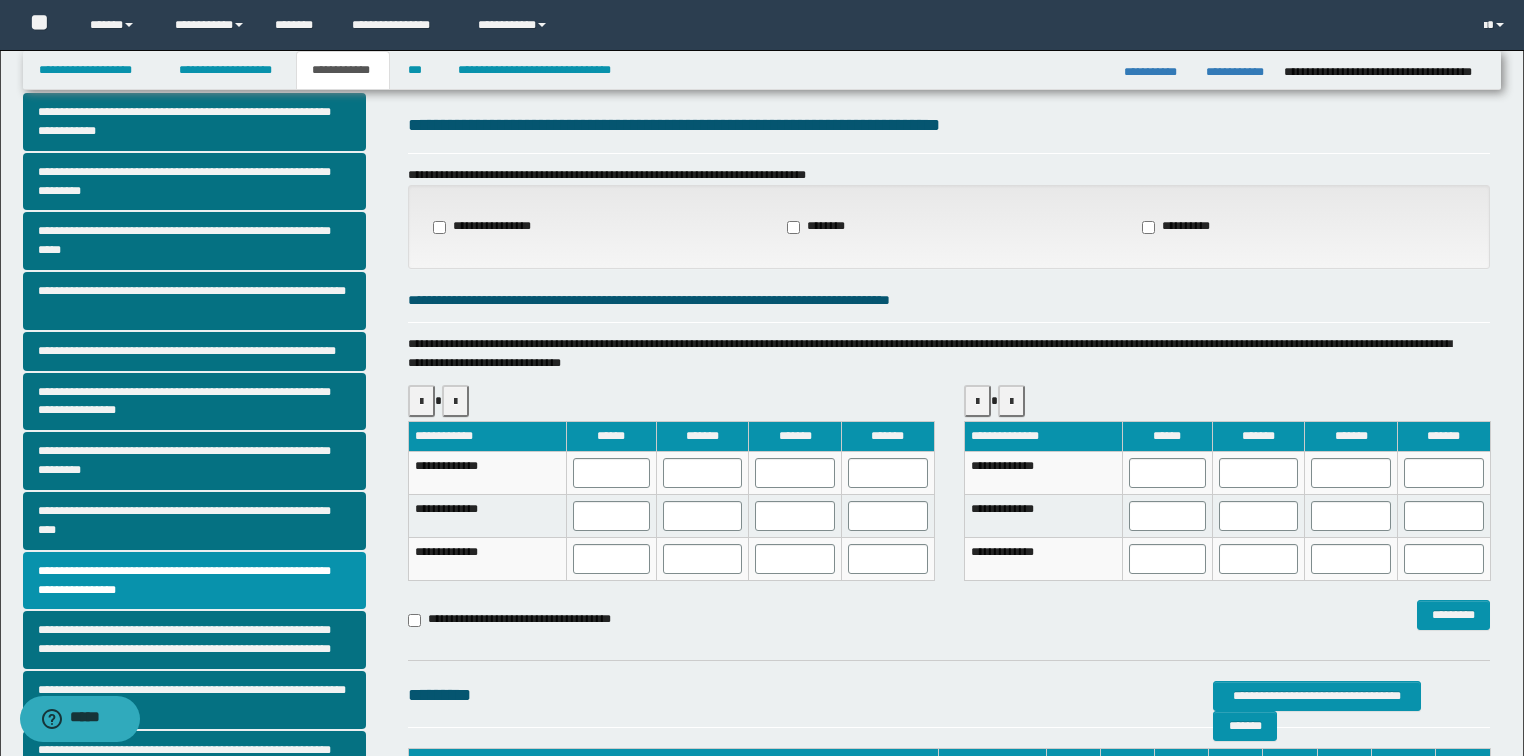 click on "**********" at bounding box center (595, 227) 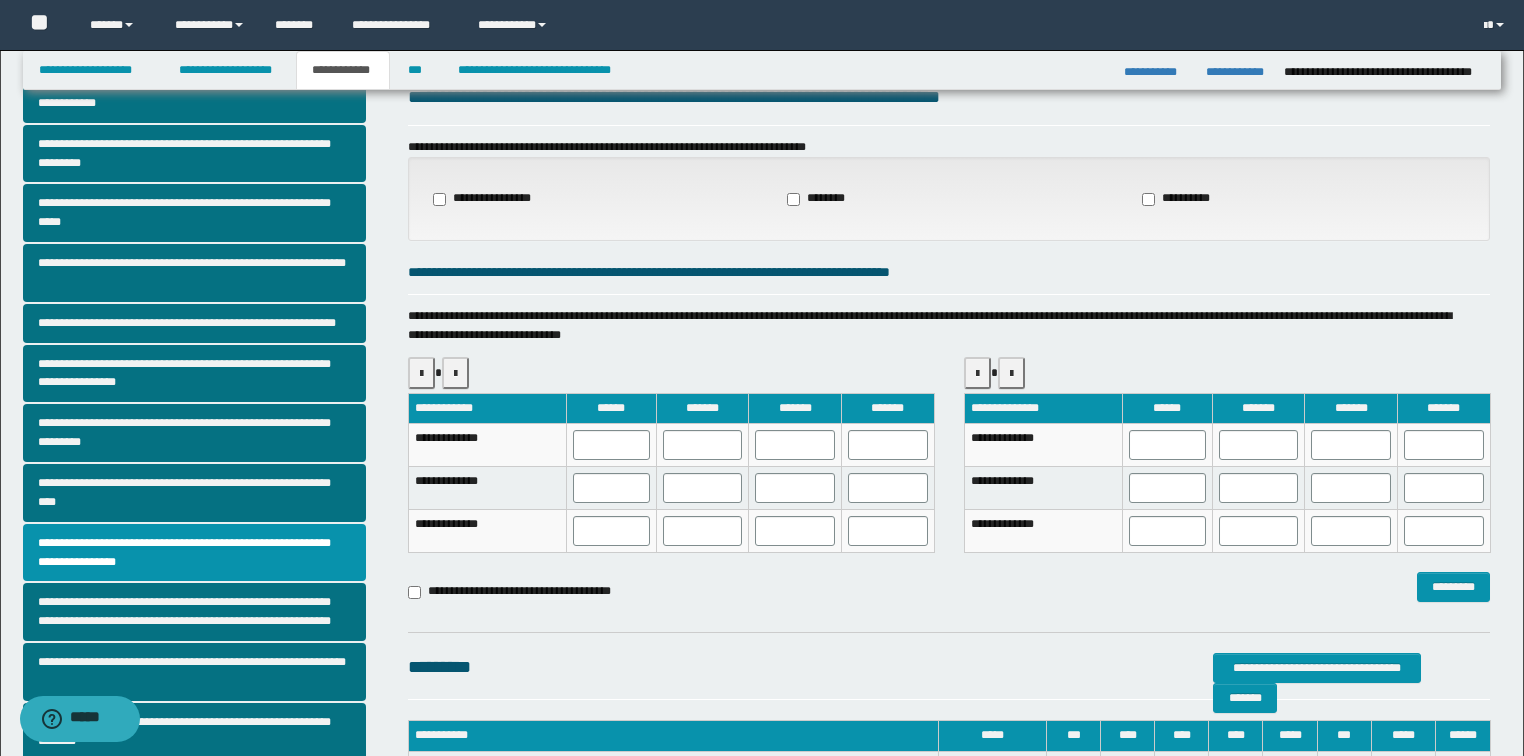 scroll, scrollTop: 35, scrollLeft: 0, axis: vertical 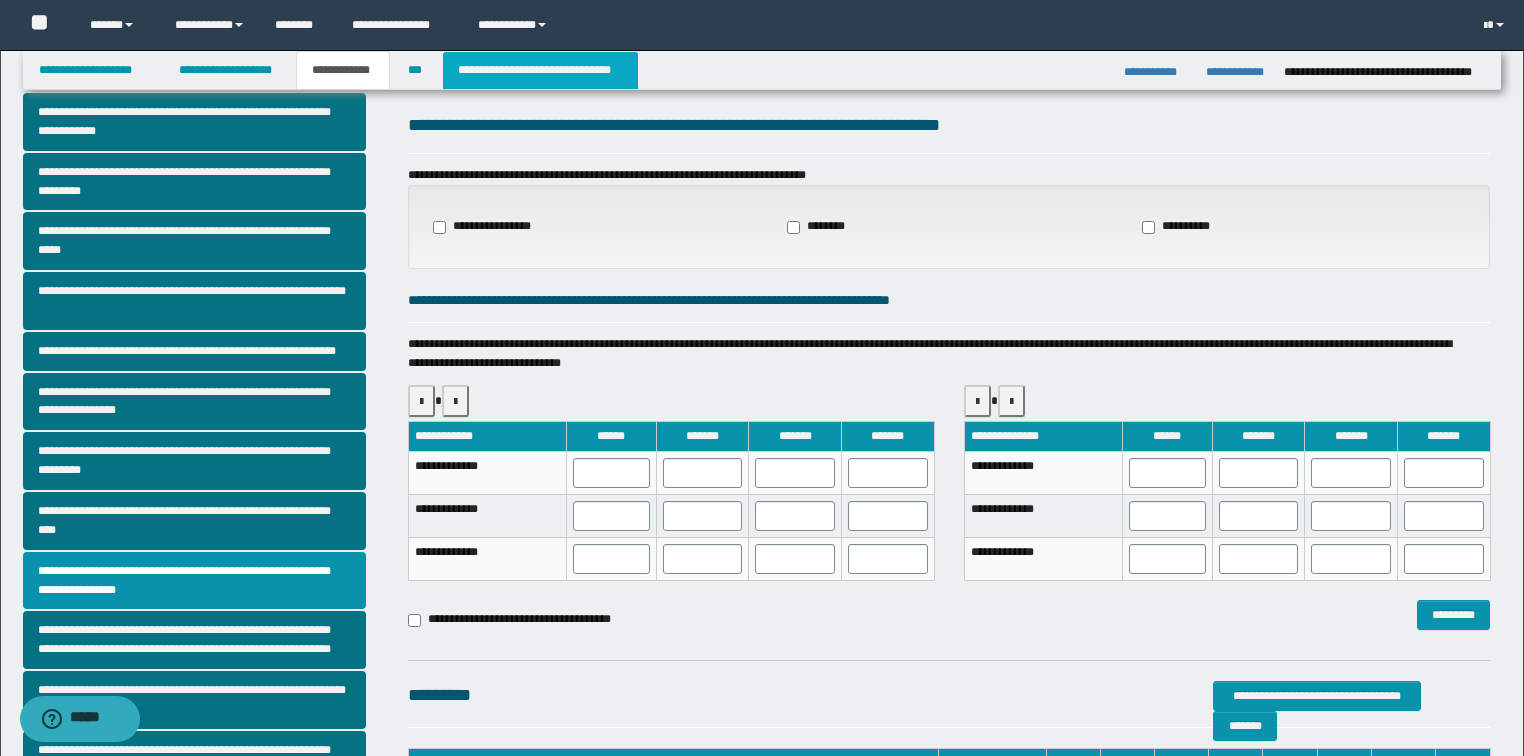 click on "**********" at bounding box center [540, 70] 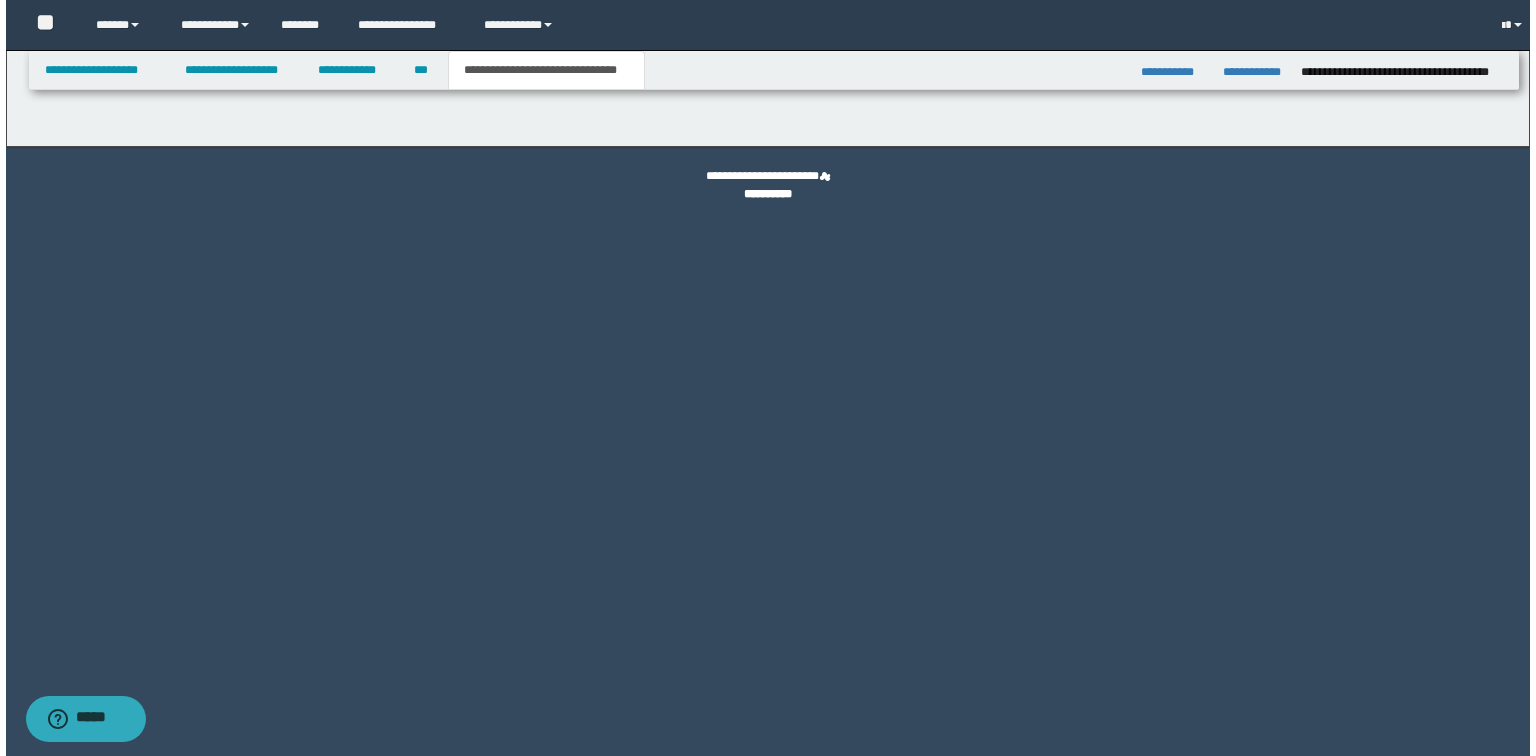 scroll, scrollTop: 0, scrollLeft: 0, axis: both 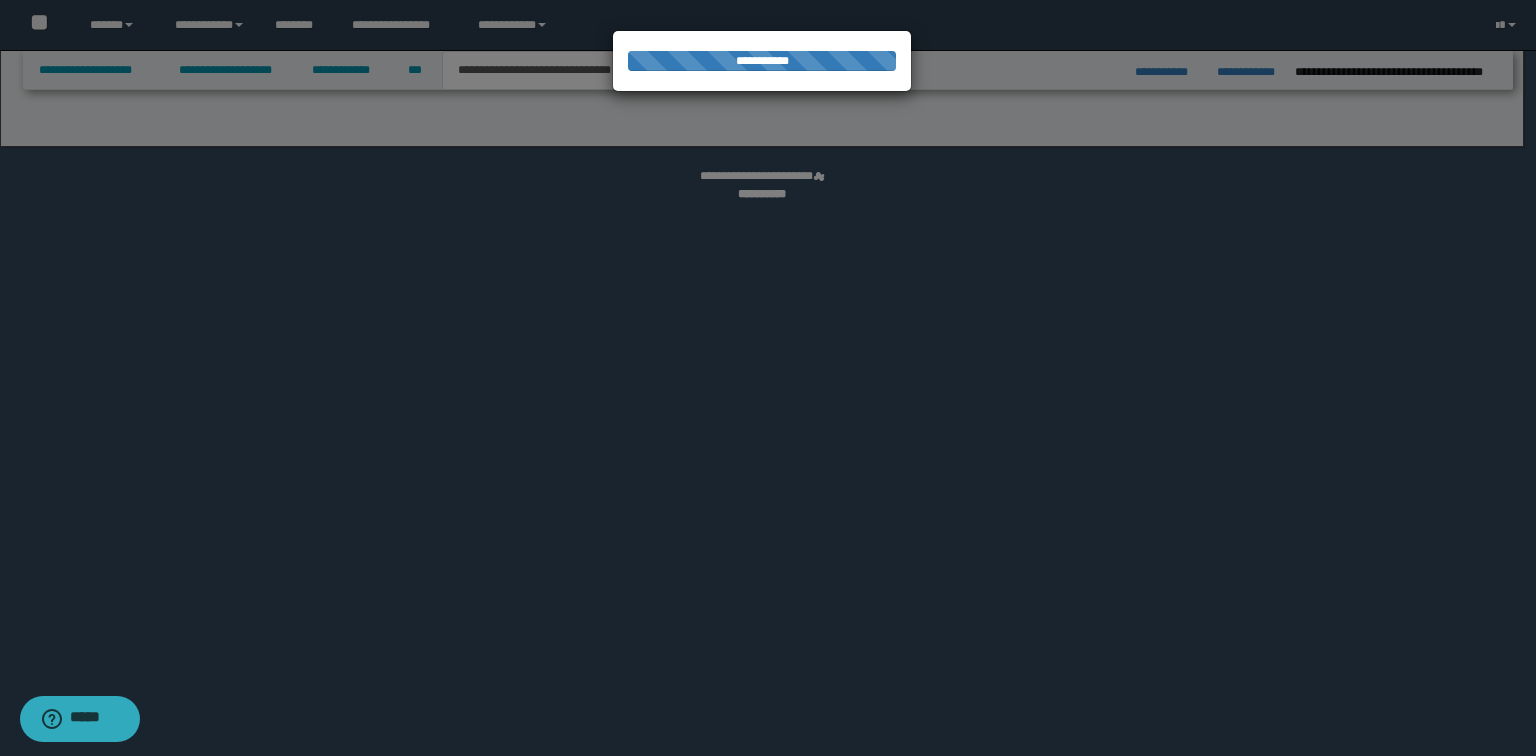 select on "*" 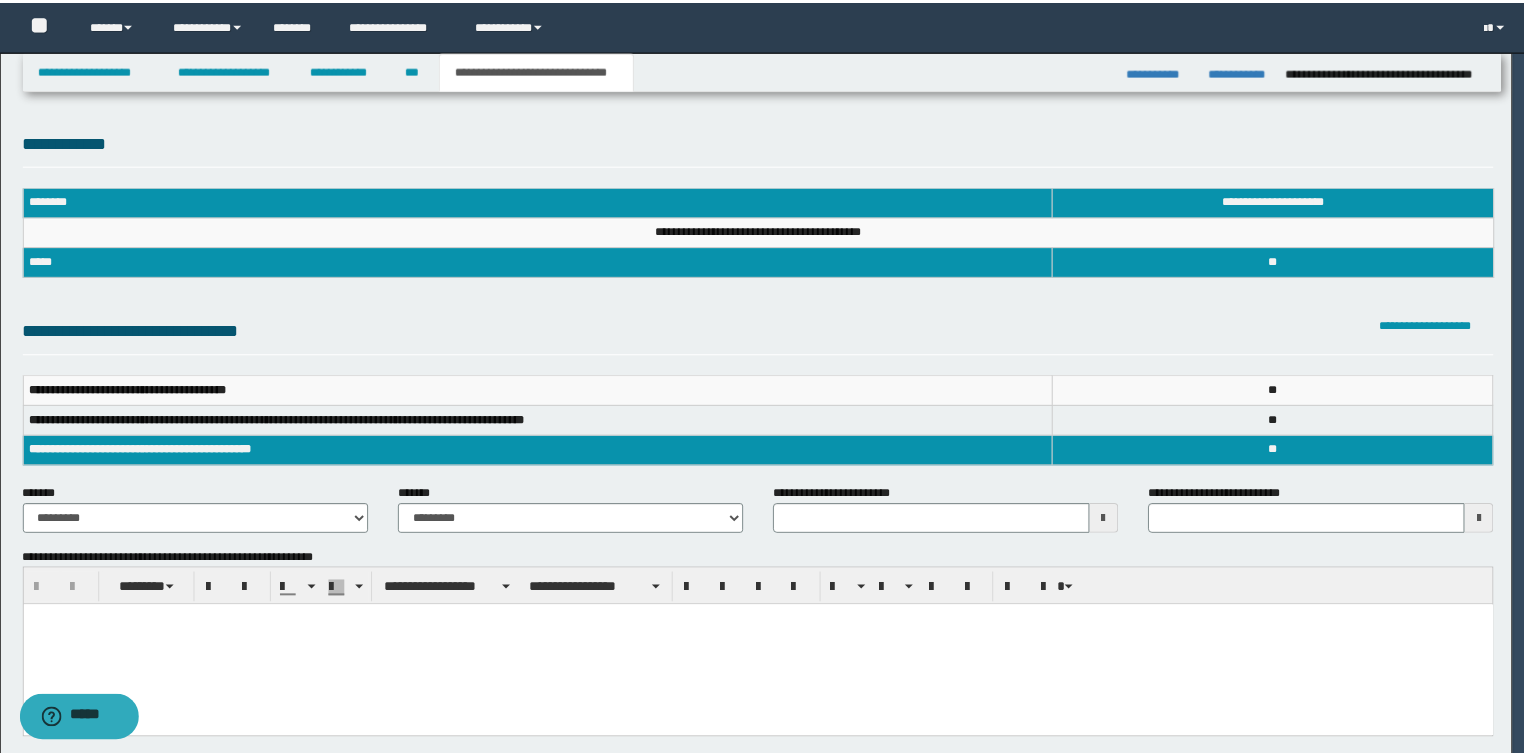 scroll, scrollTop: 0, scrollLeft: 0, axis: both 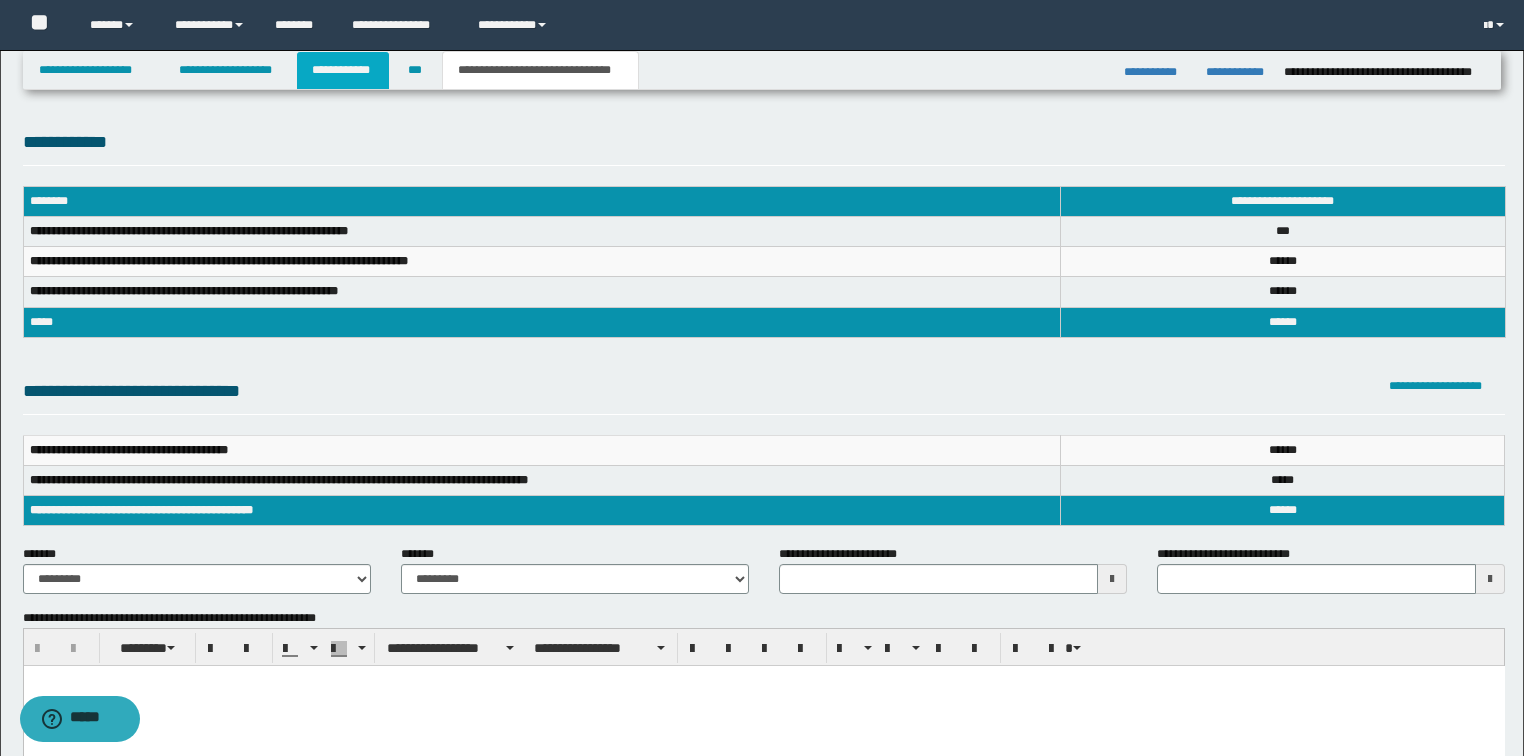 click on "**********" at bounding box center [343, 70] 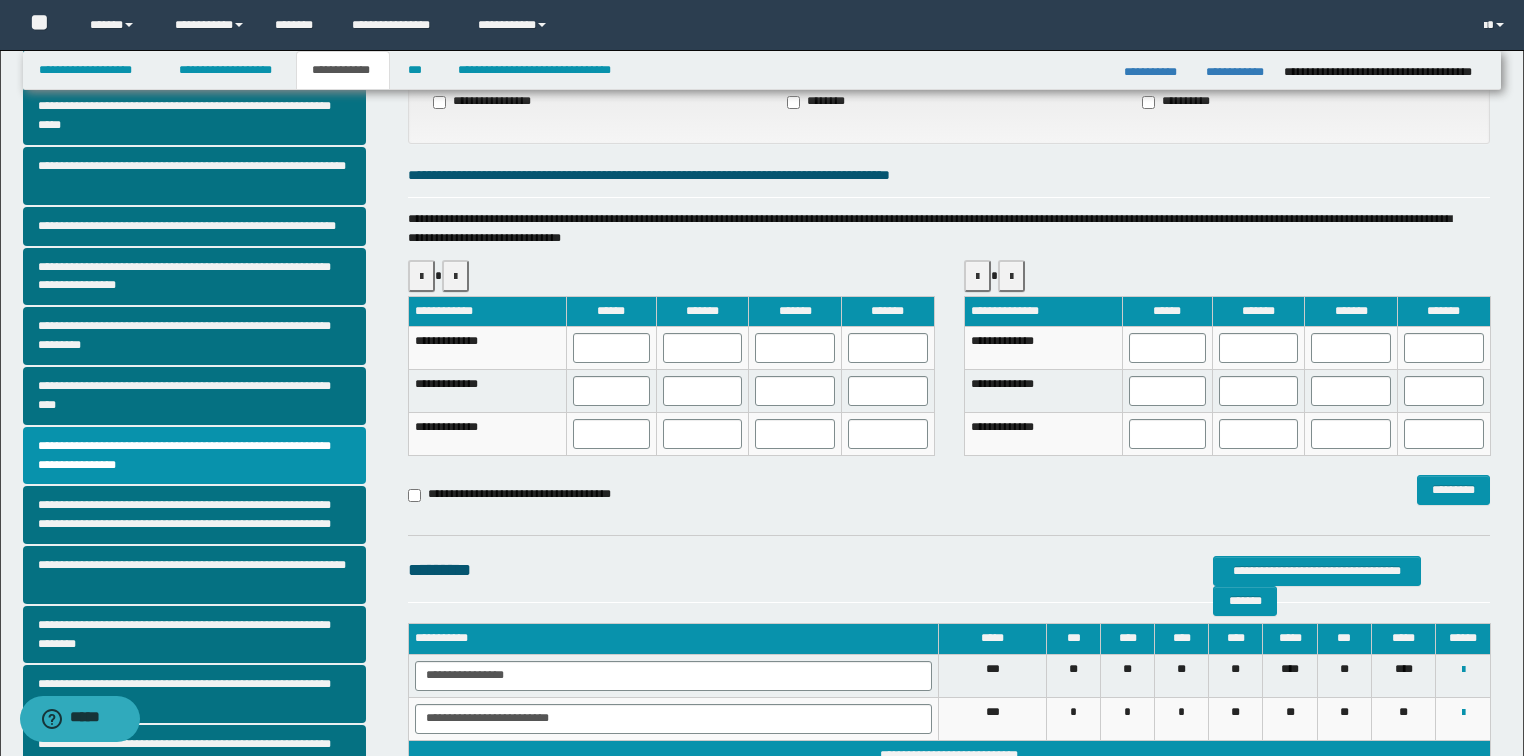 scroll, scrollTop: 320, scrollLeft: 0, axis: vertical 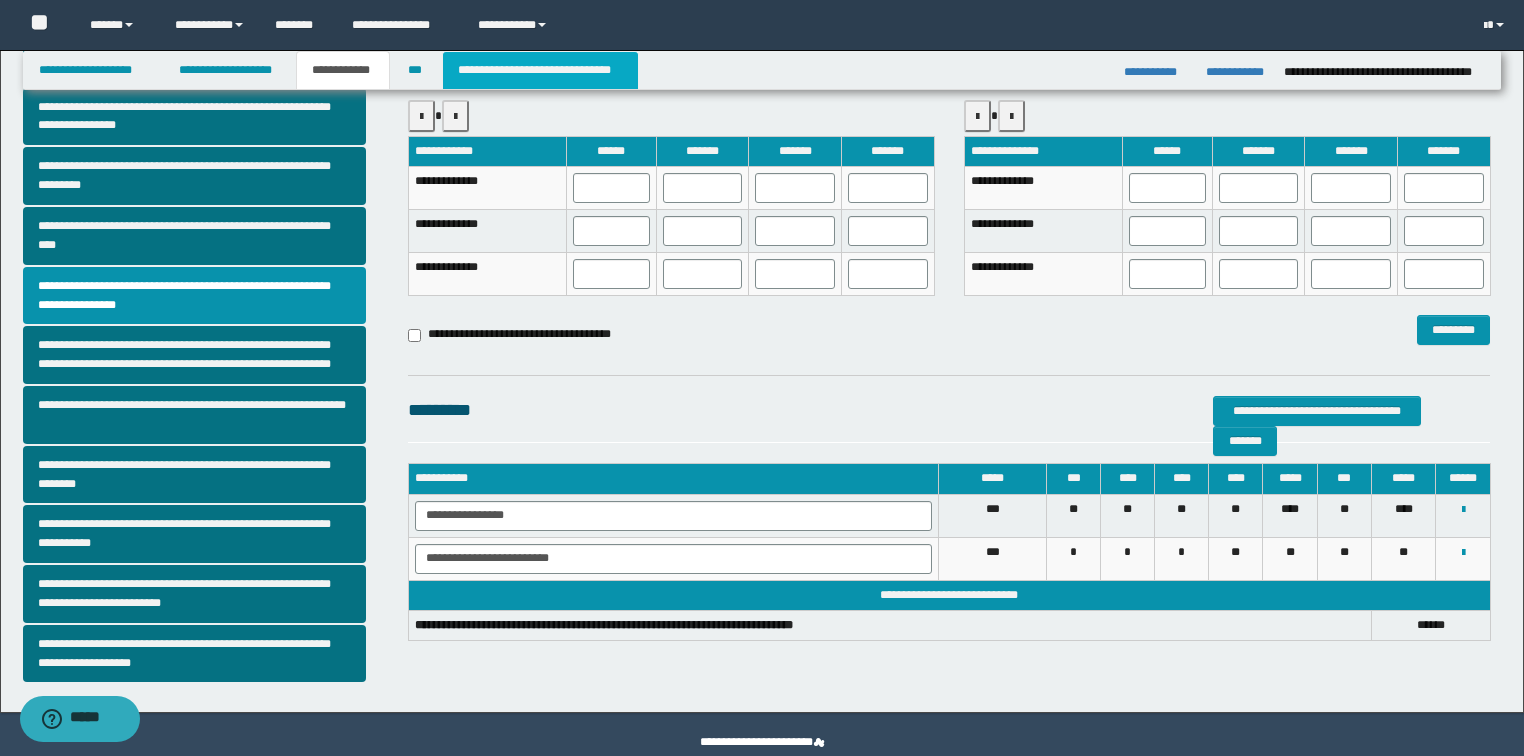 click on "**********" at bounding box center [540, 70] 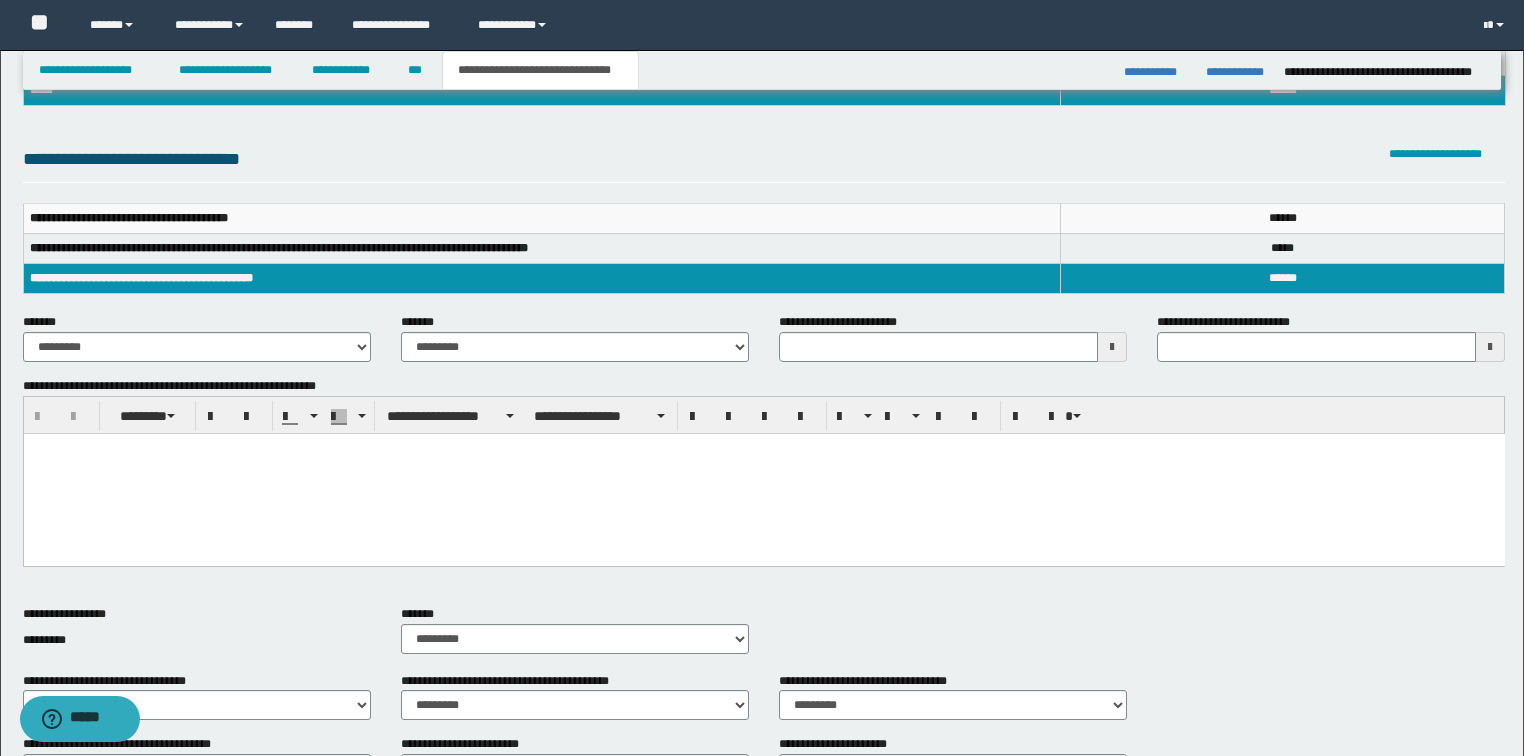 scroll, scrollTop: 80, scrollLeft: 0, axis: vertical 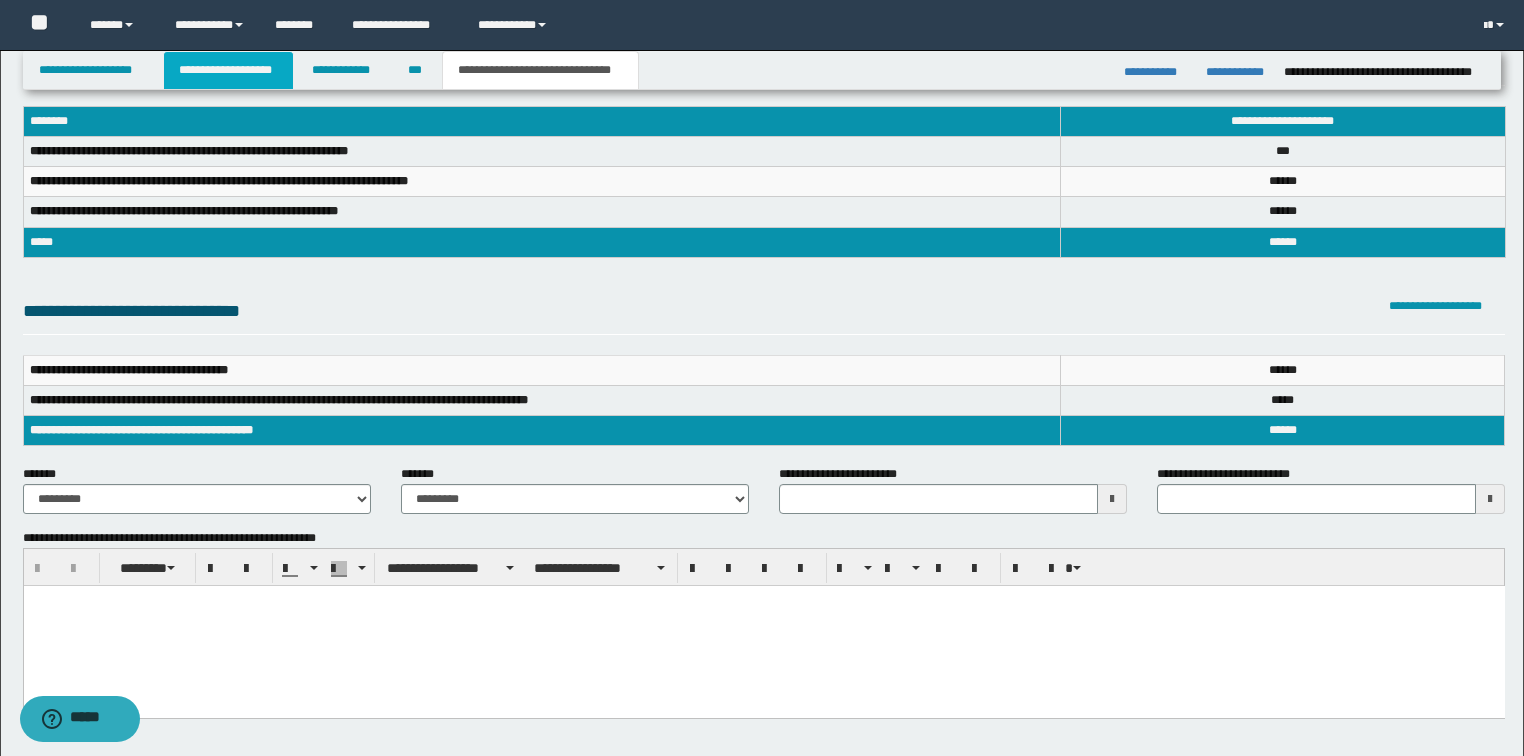 click on "**********" at bounding box center (228, 70) 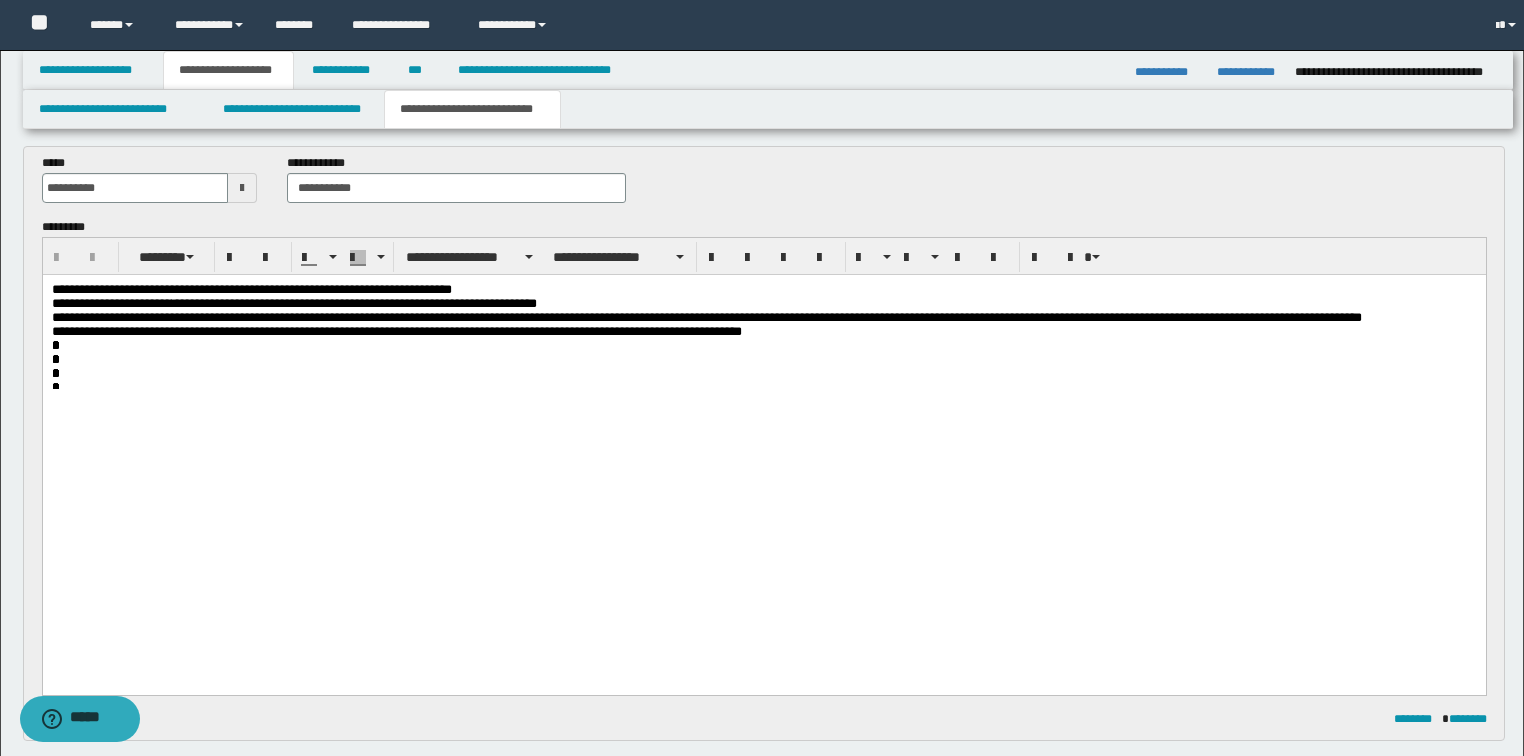 scroll, scrollTop: 111, scrollLeft: 0, axis: vertical 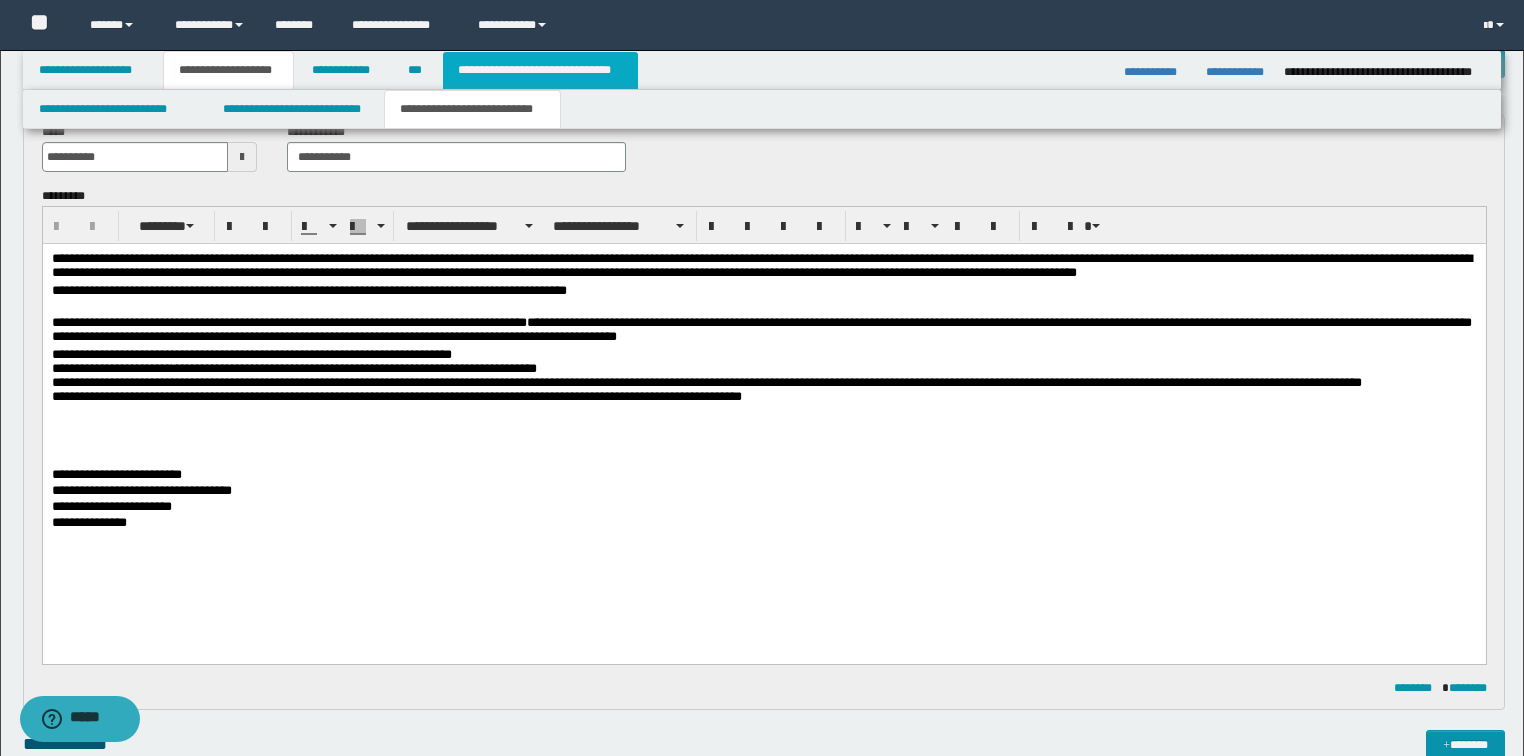 click on "**********" at bounding box center [540, 70] 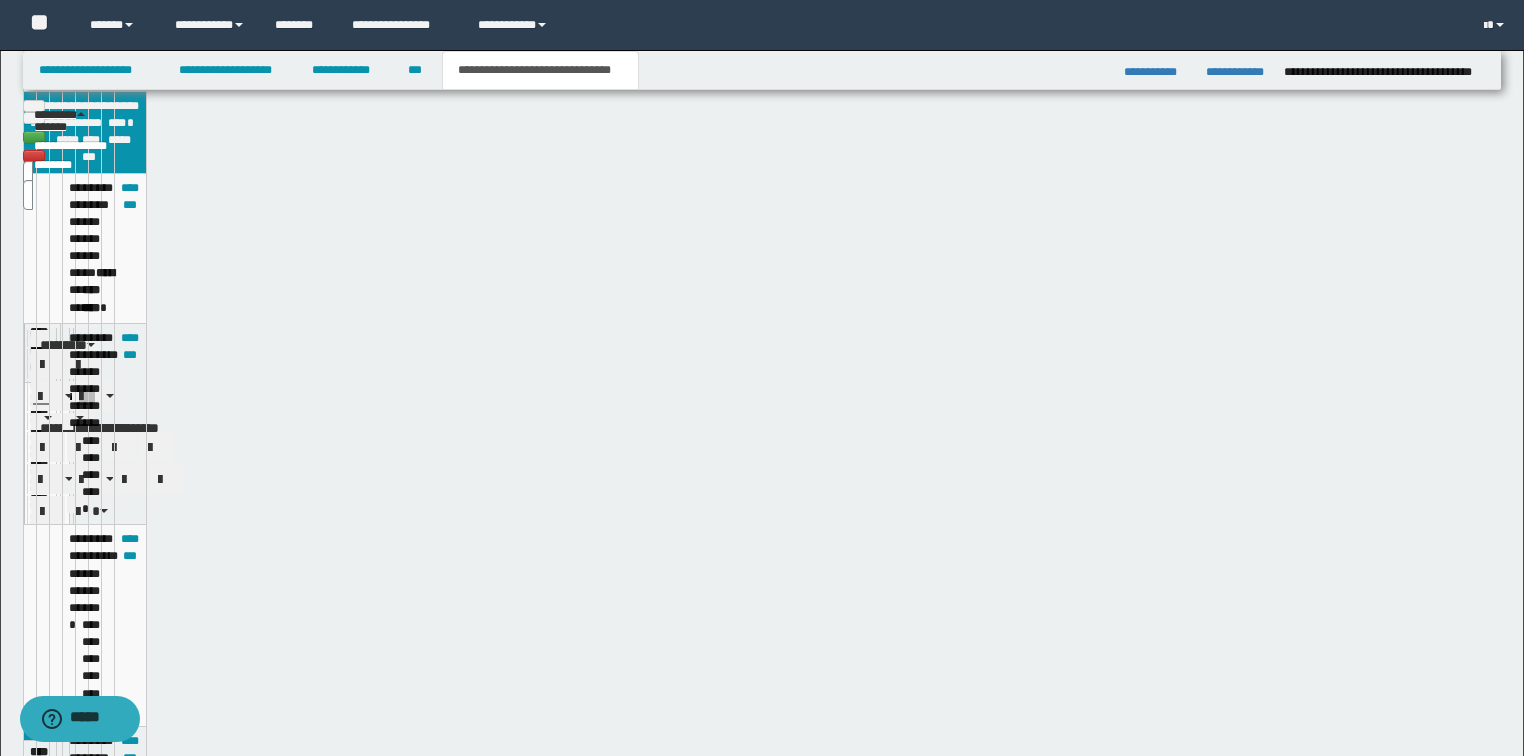 scroll, scrollTop: 80, scrollLeft: 0, axis: vertical 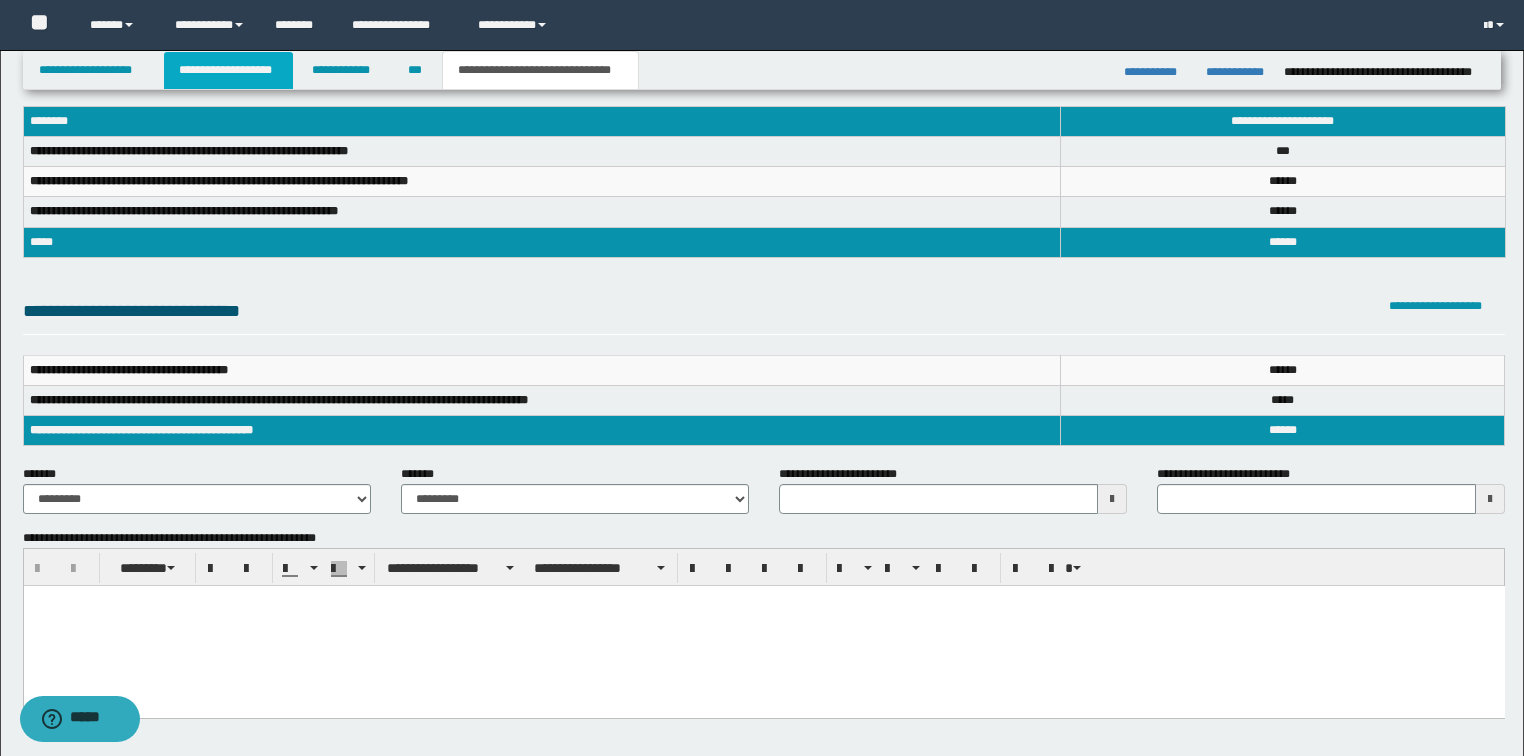 click on "**********" at bounding box center [228, 70] 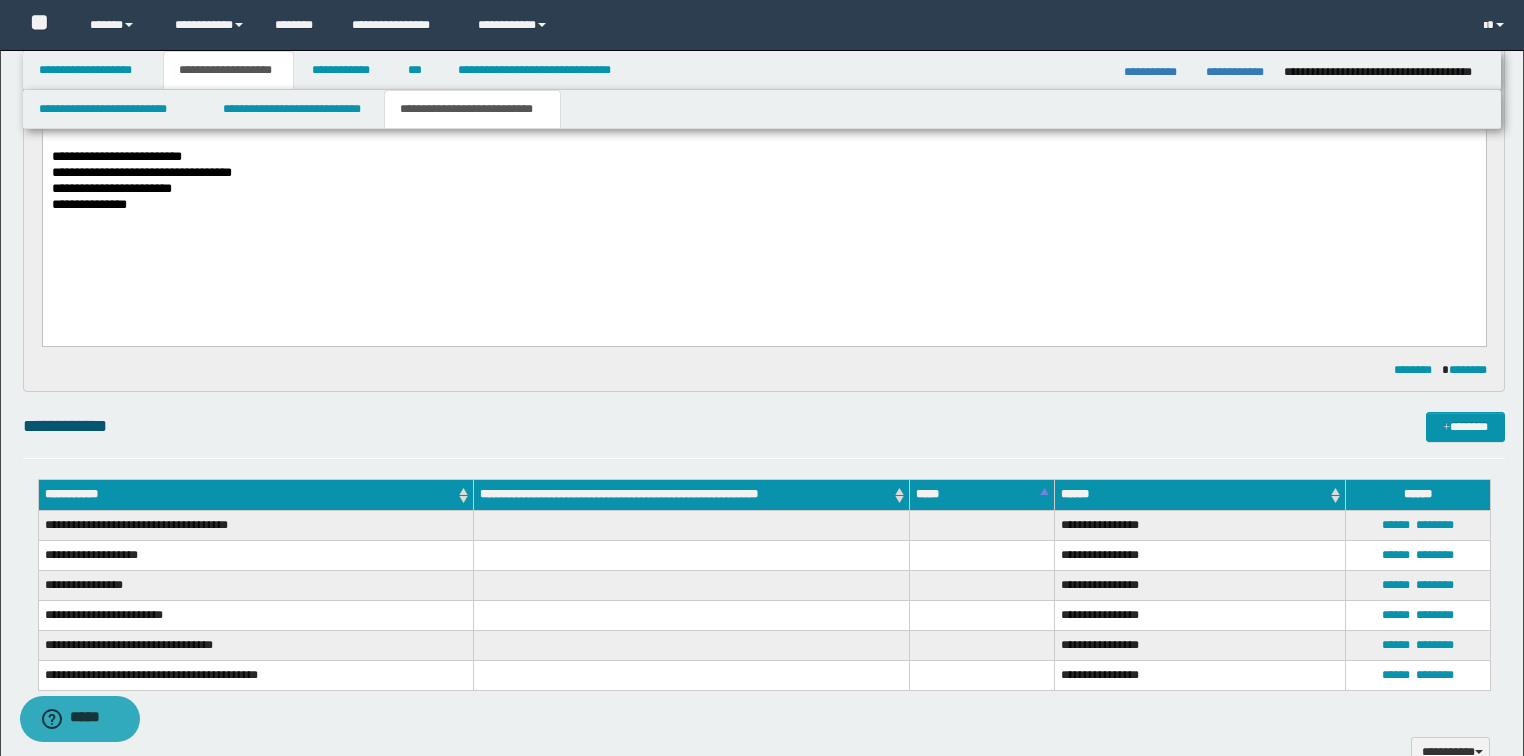 scroll, scrollTop: 431, scrollLeft: 0, axis: vertical 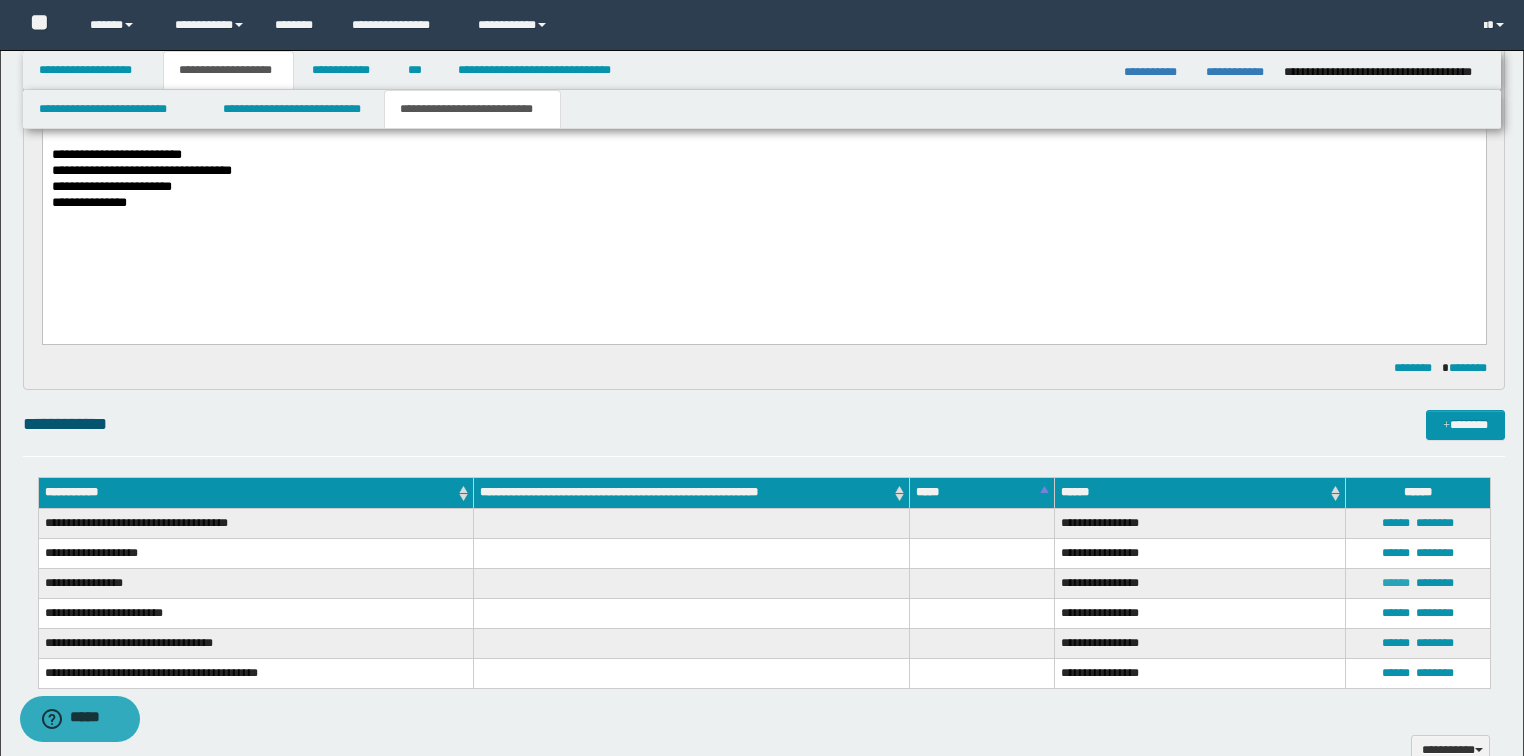 click on "******" at bounding box center [1396, 583] 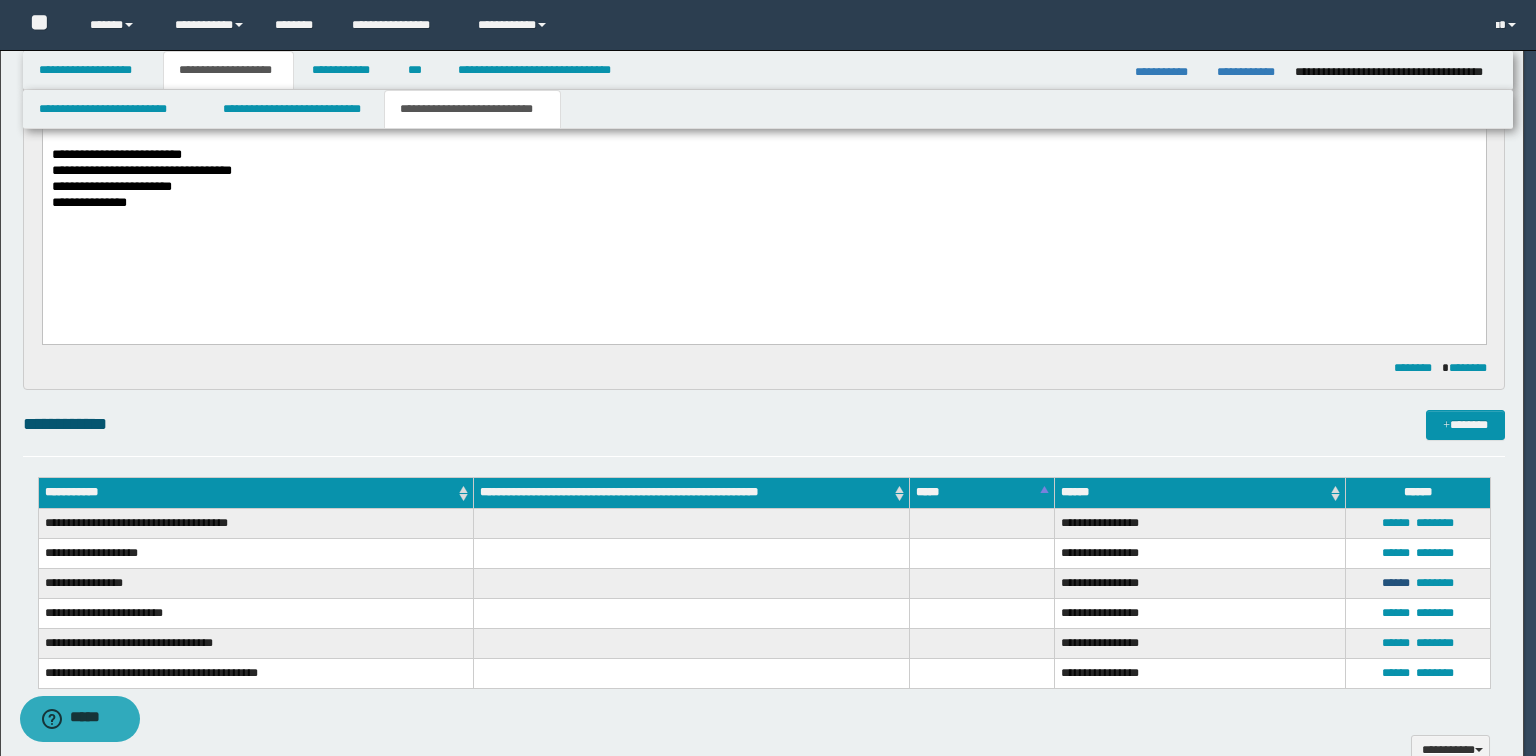 type 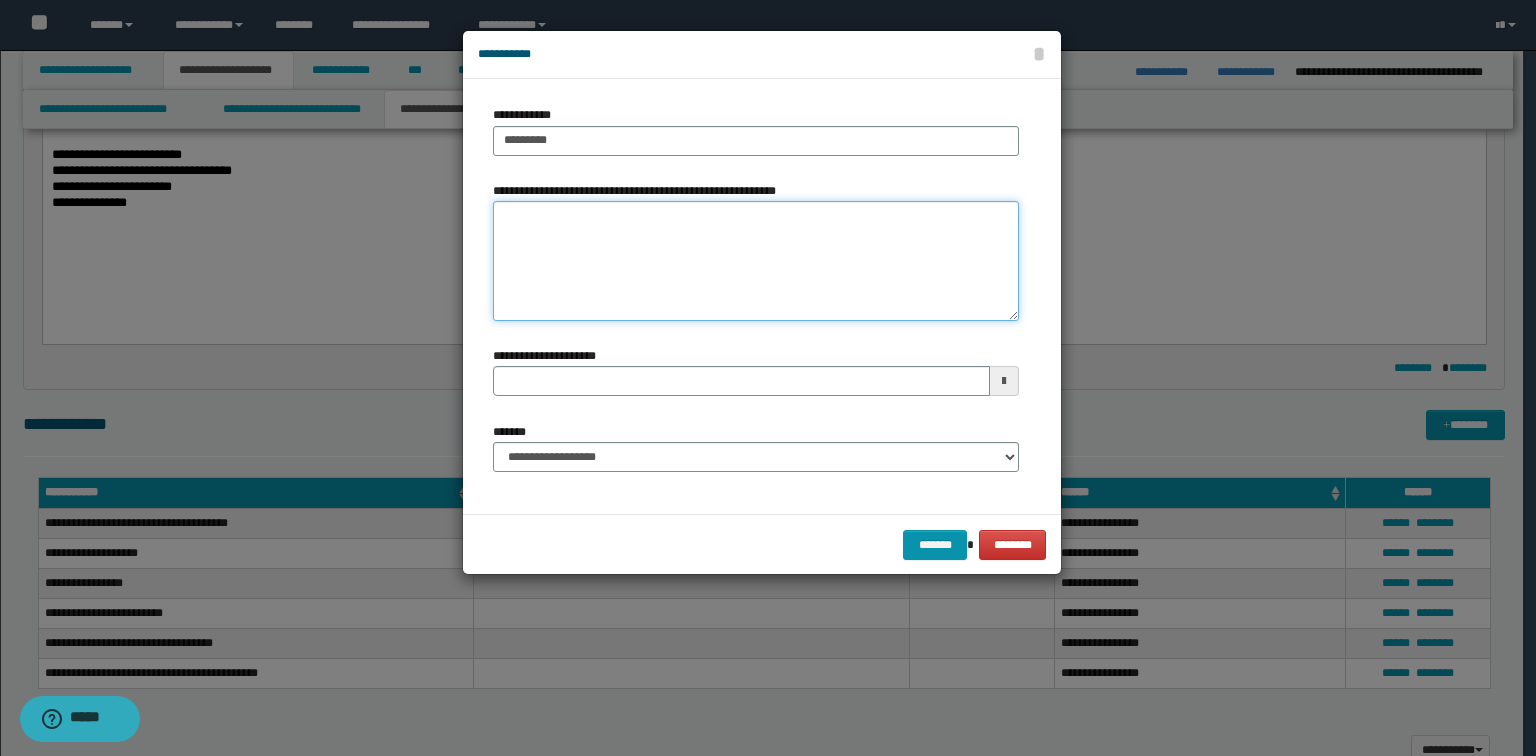 click on "**********" at bounding box center (756, 261) 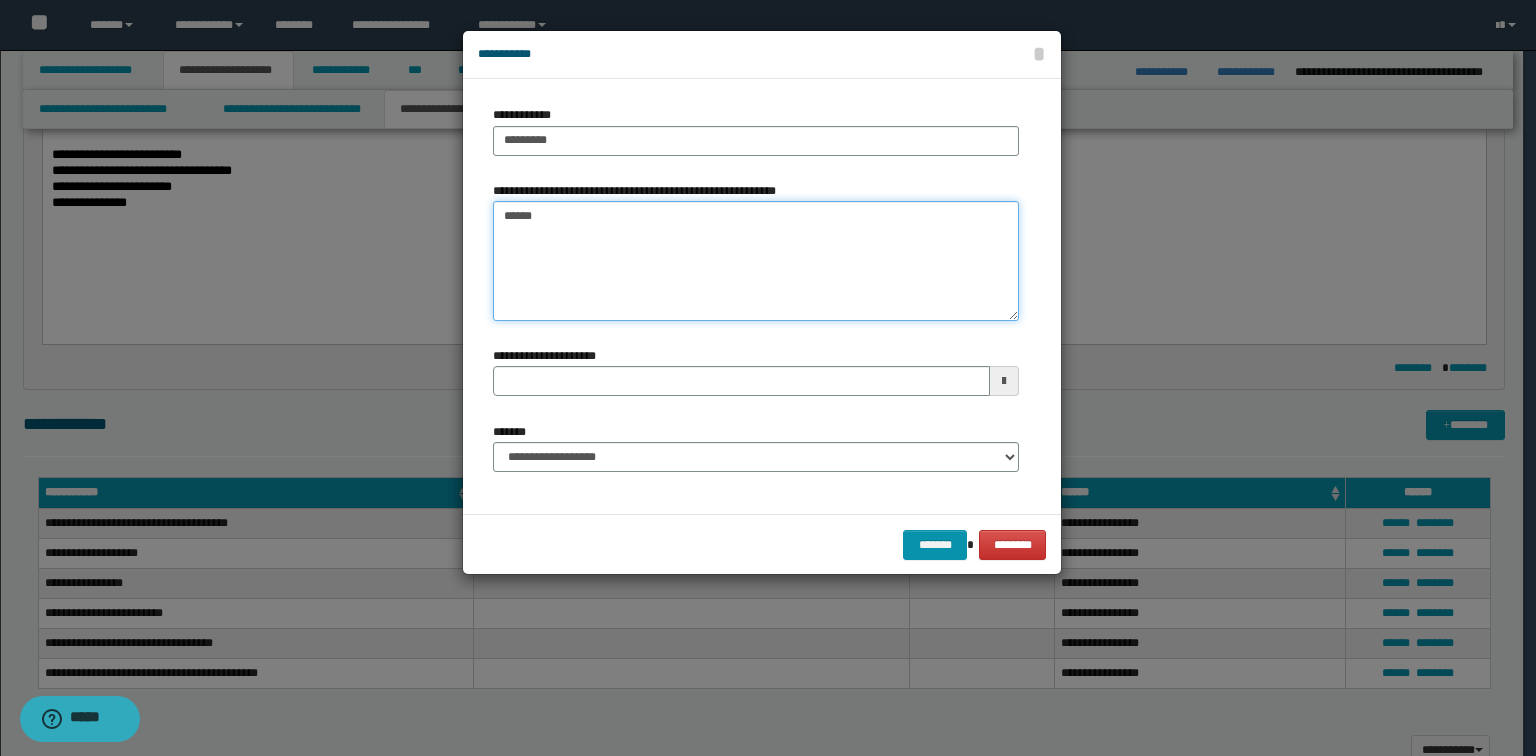 type on "*******" 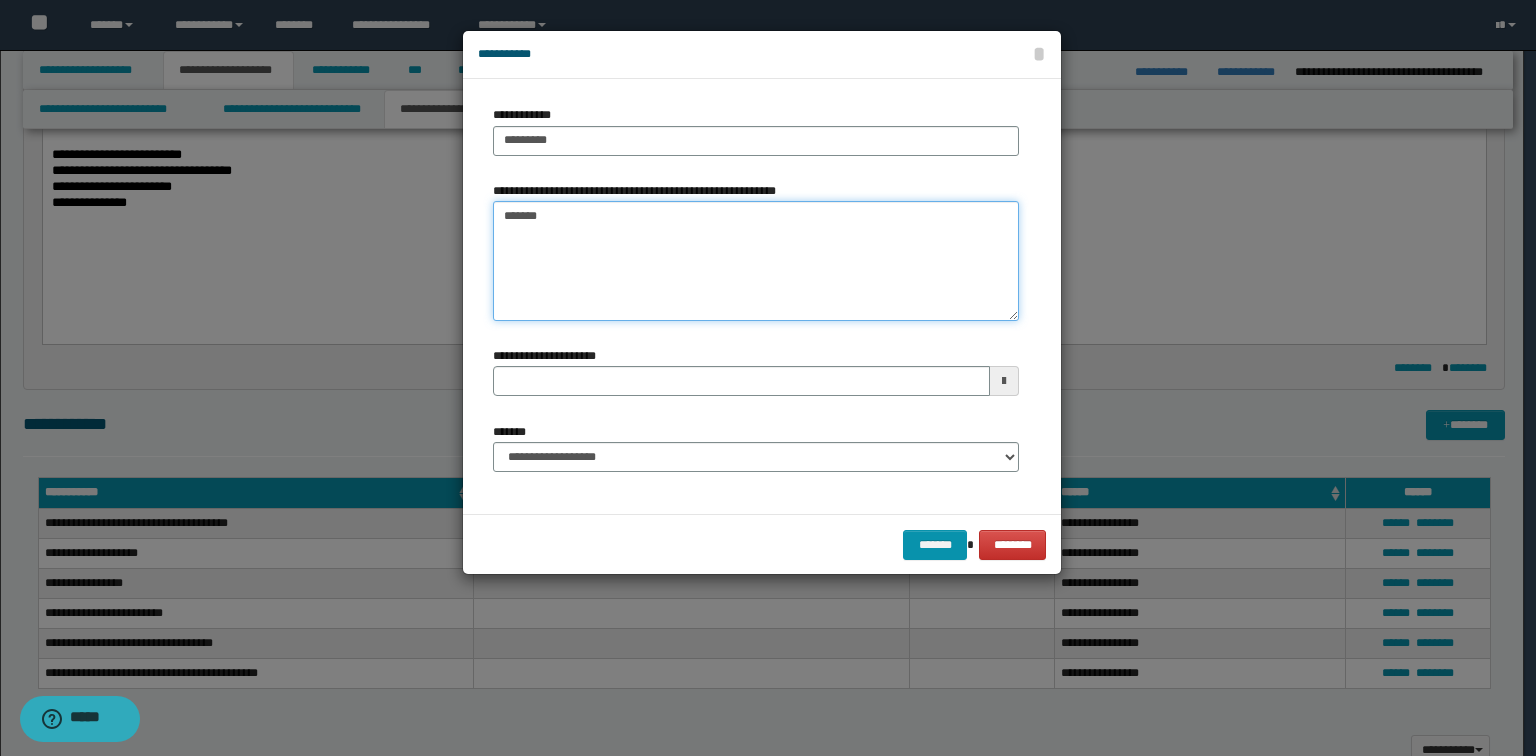 type 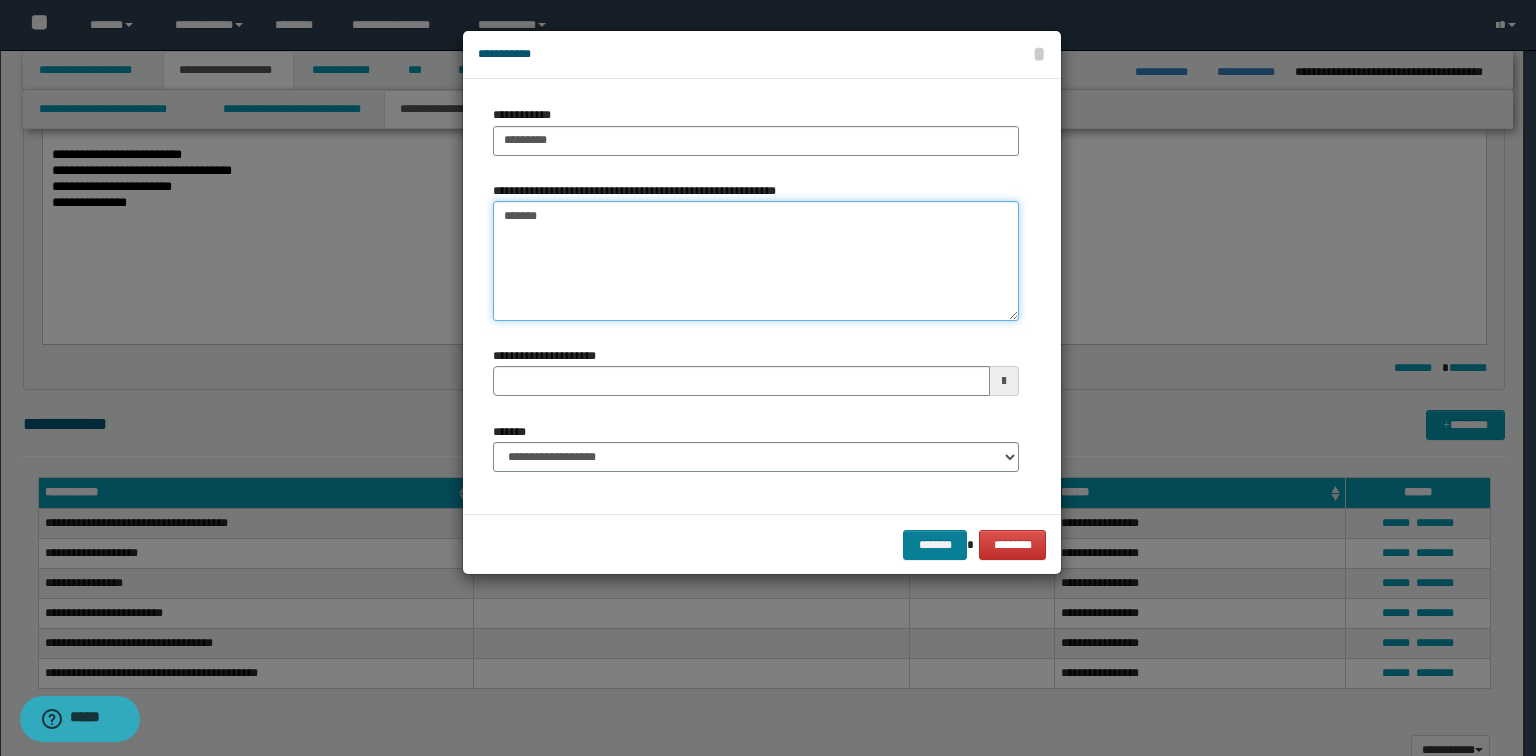 type on "*******" 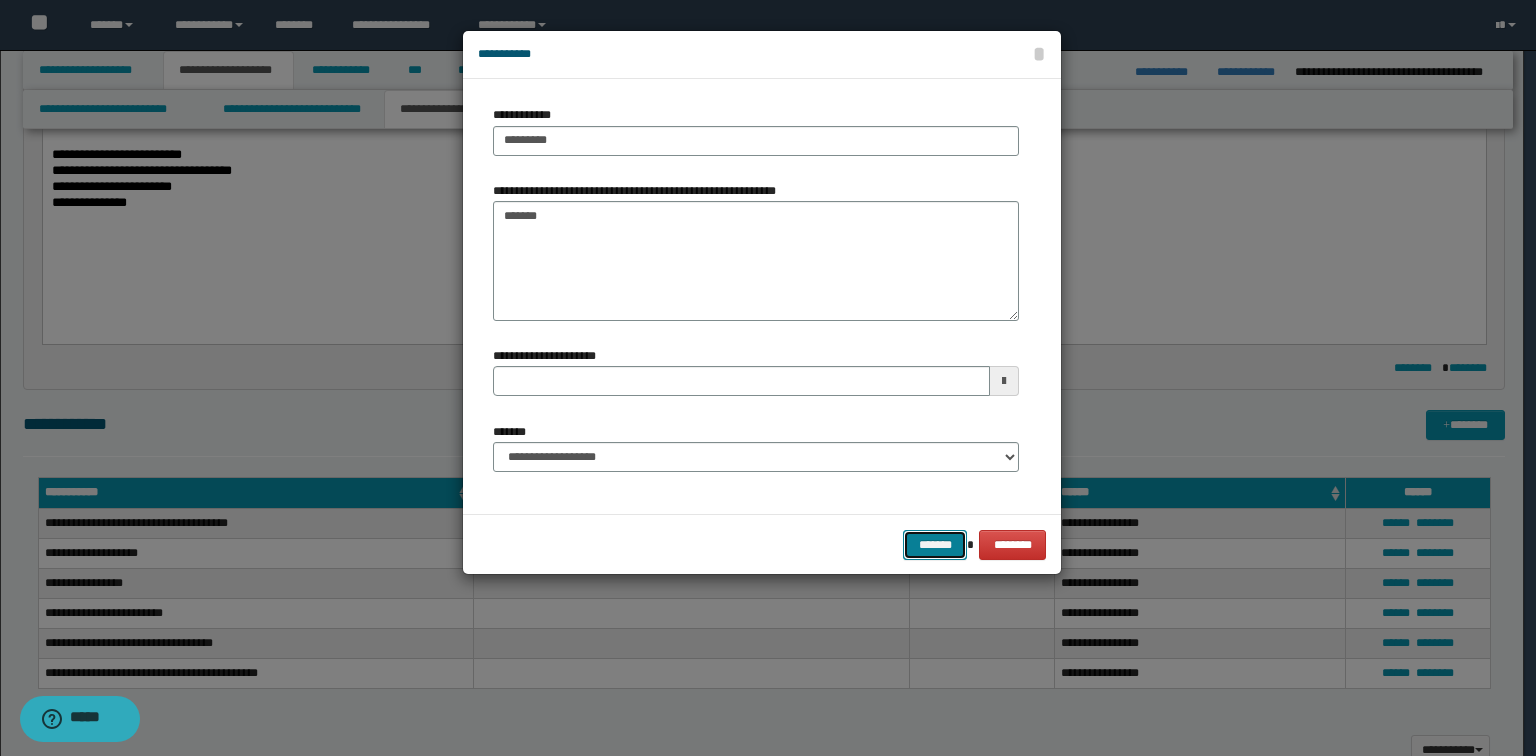 click on "*******" at bounding box center [935, 545] 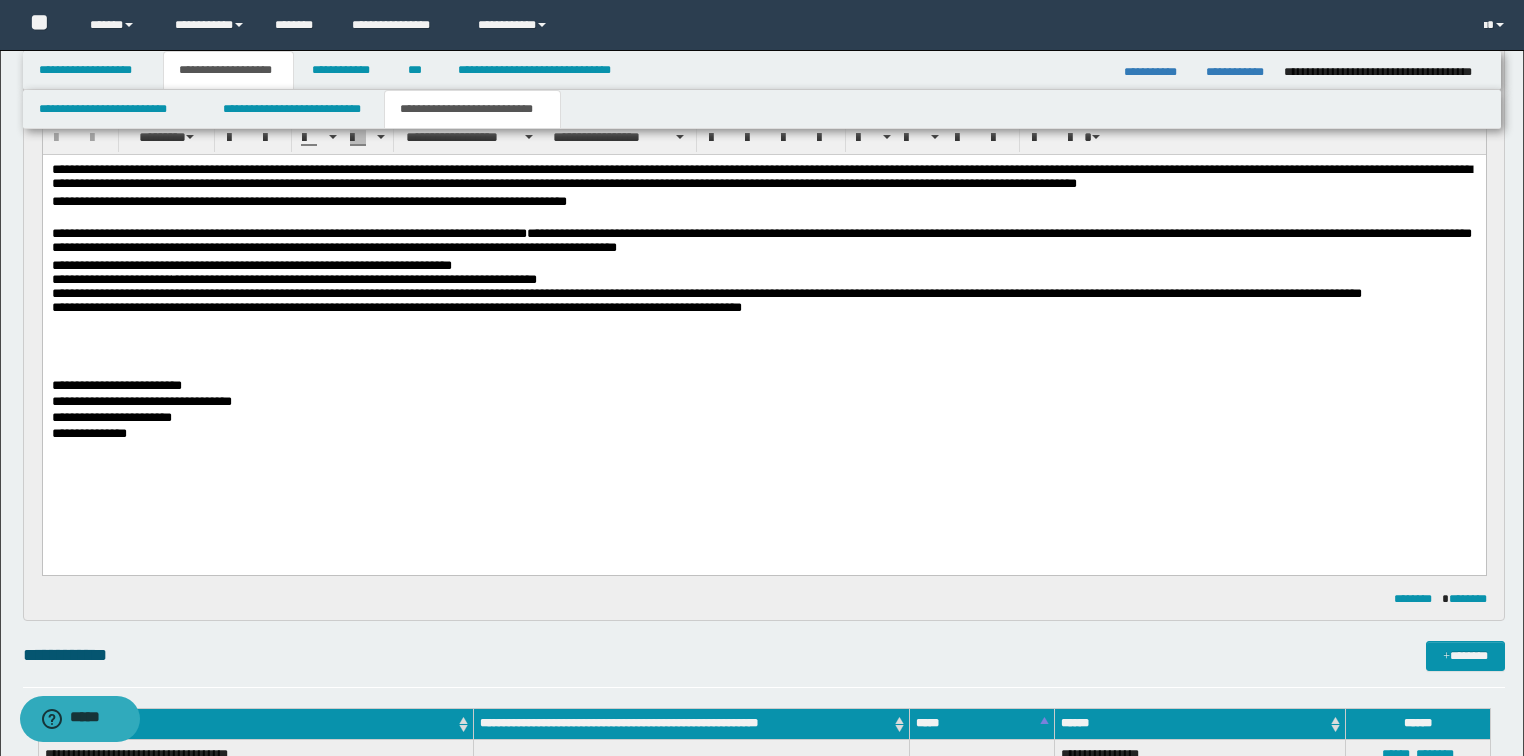 scroll, scrollTop: 431, scrollLeft: 0, axis: vertical 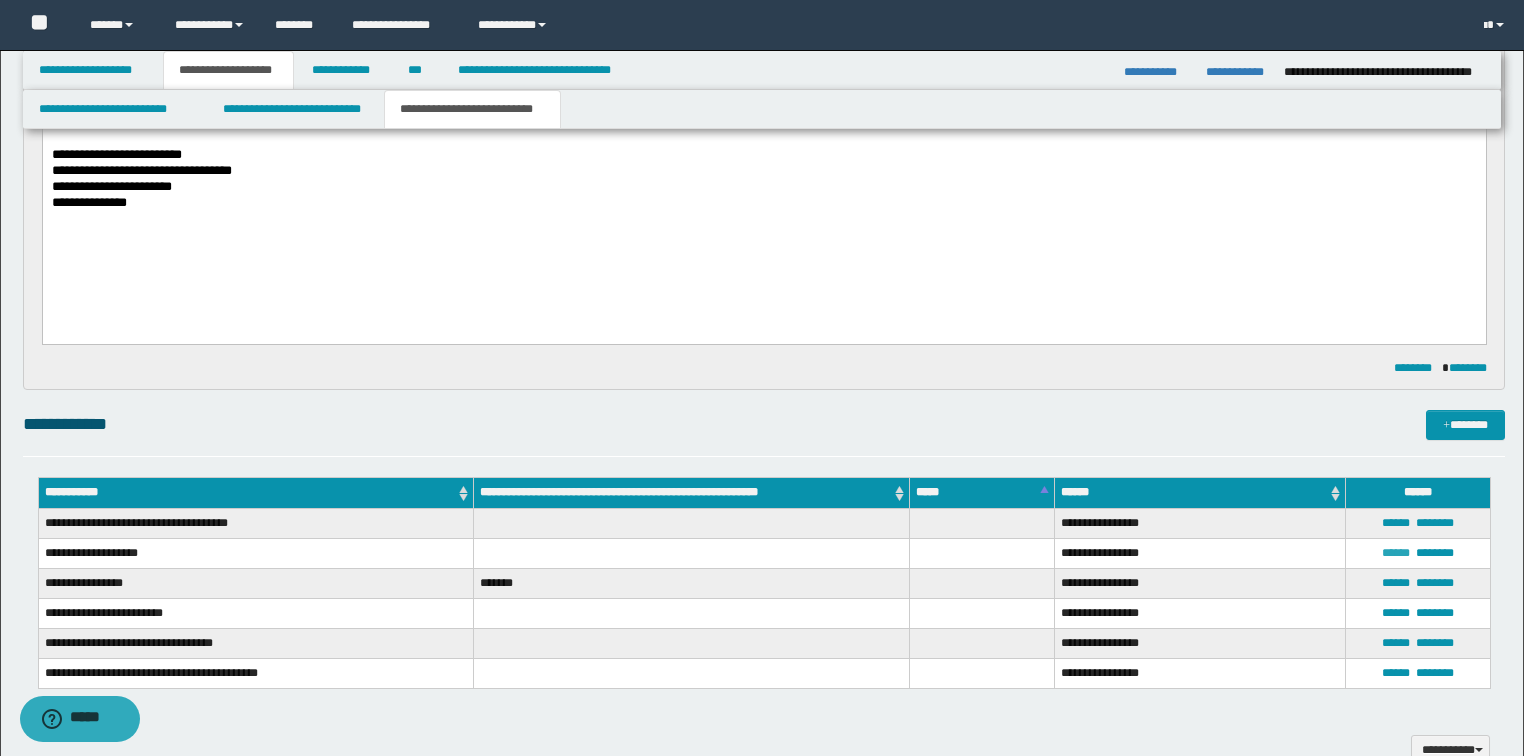 click on "******" at bounding box center (1396, 553) 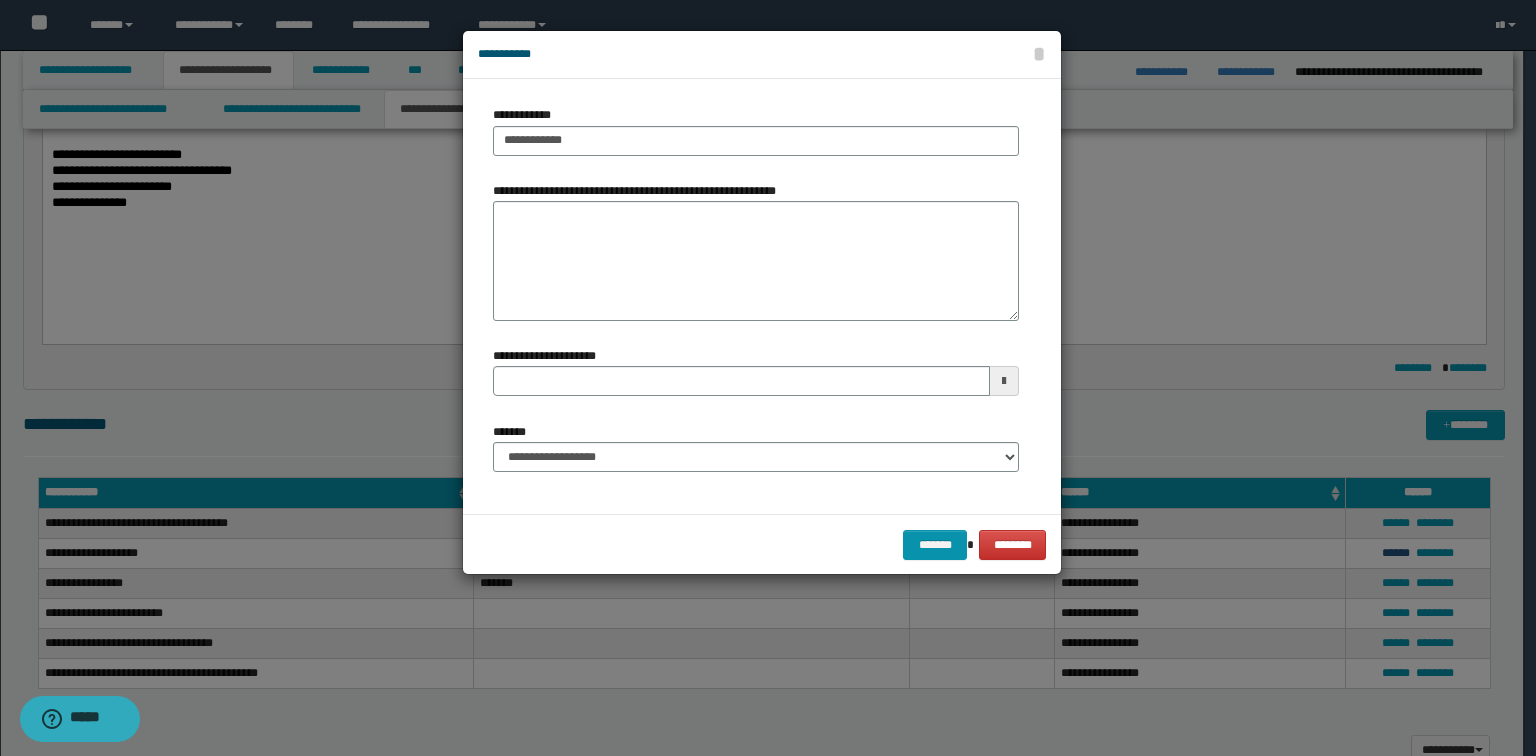 type 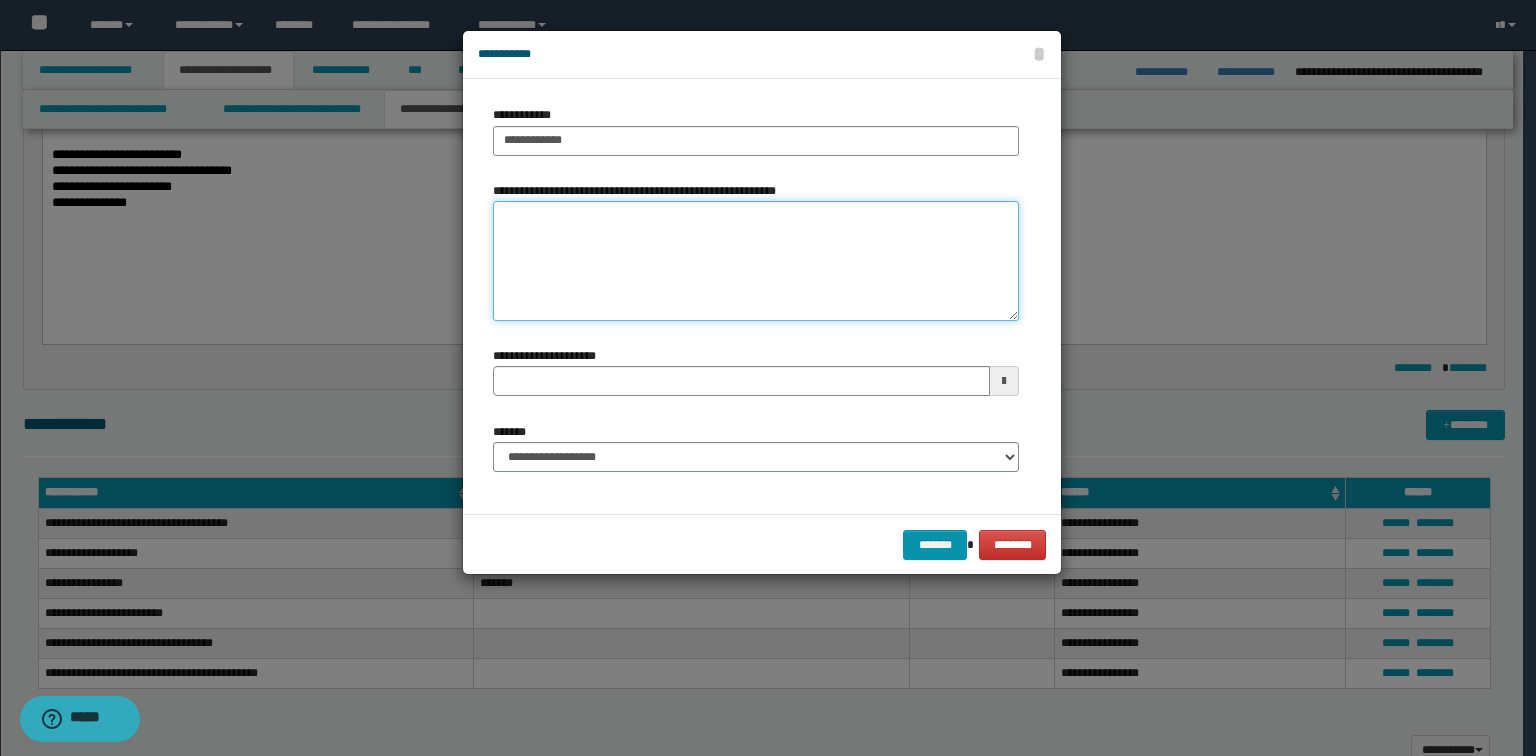 click on "**********" at bounding box center (756, 261) 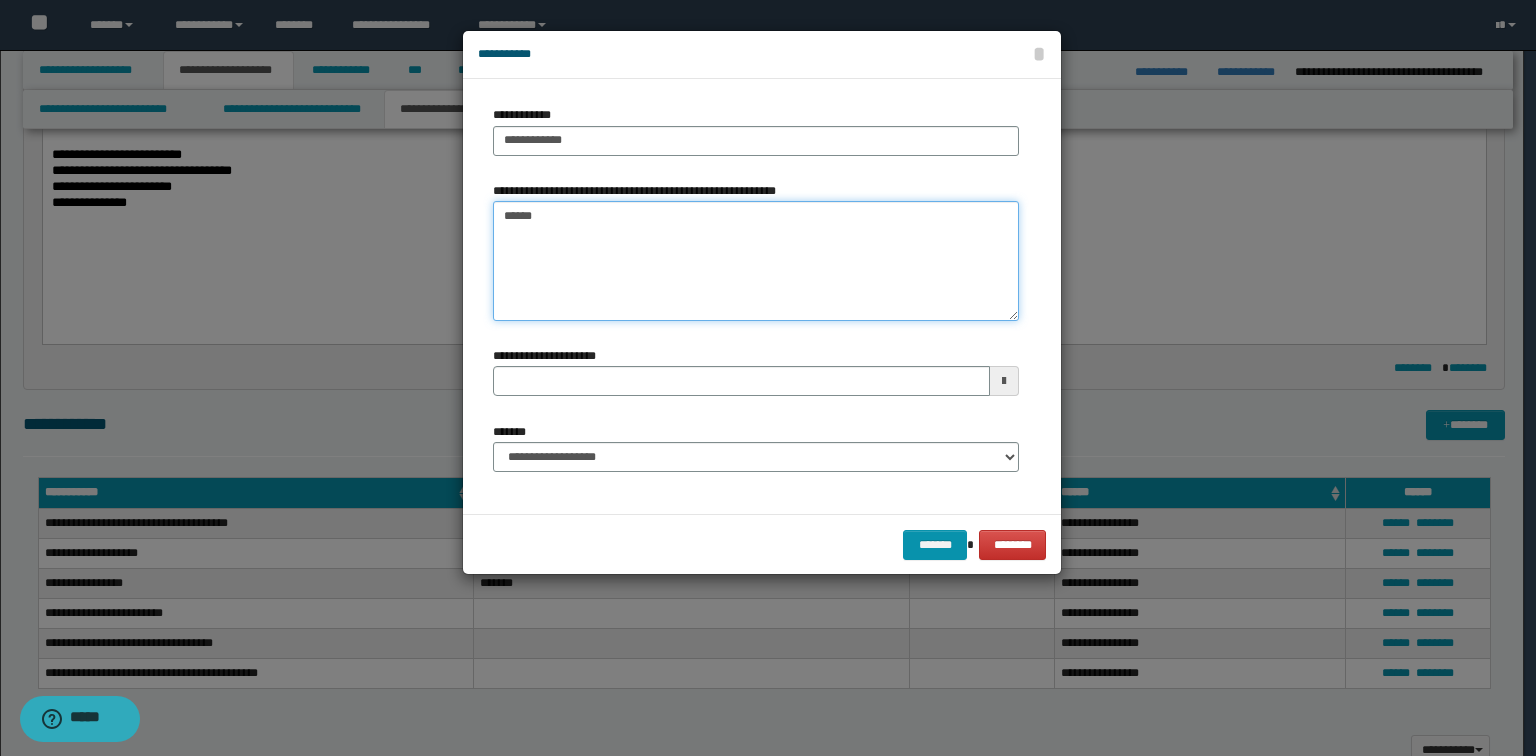 type on "*******" 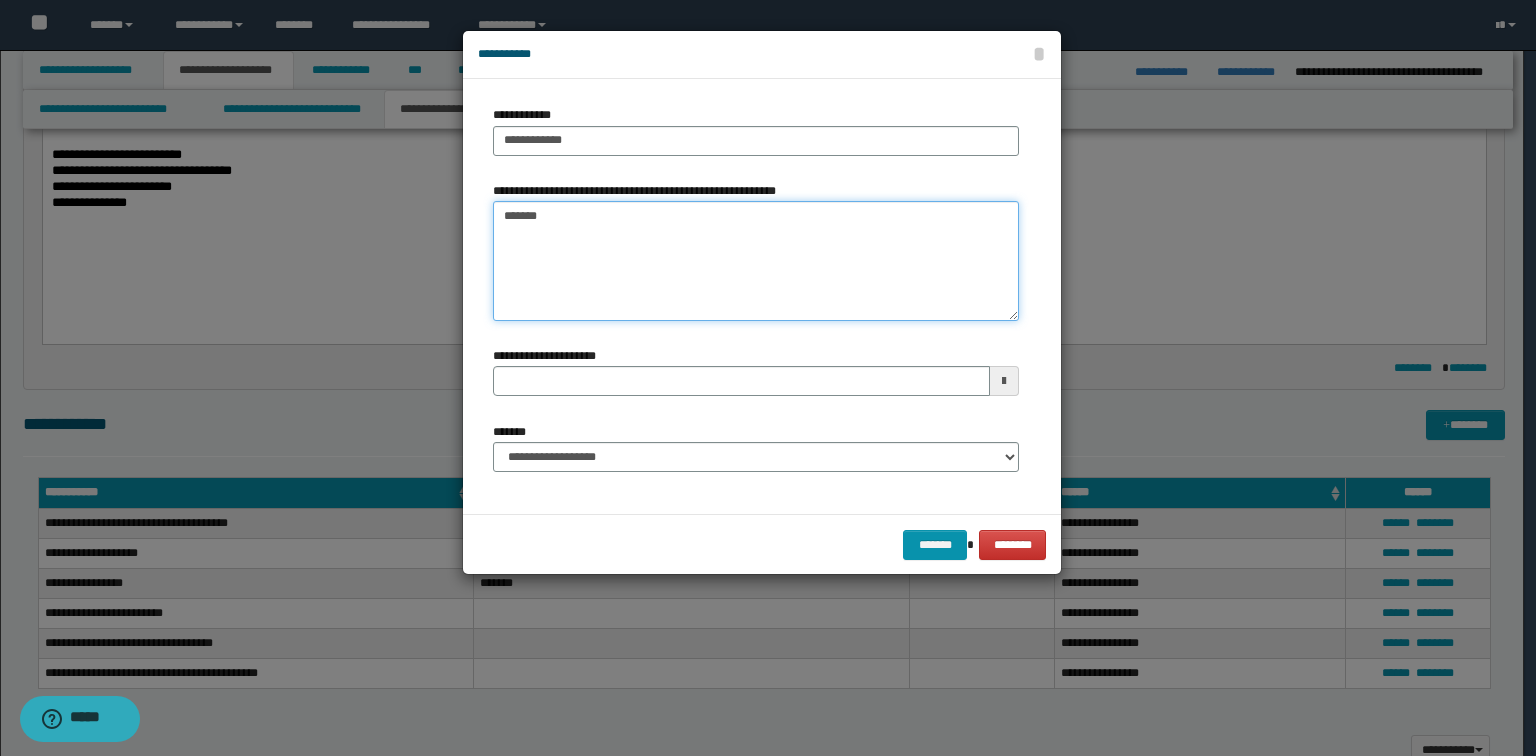 type 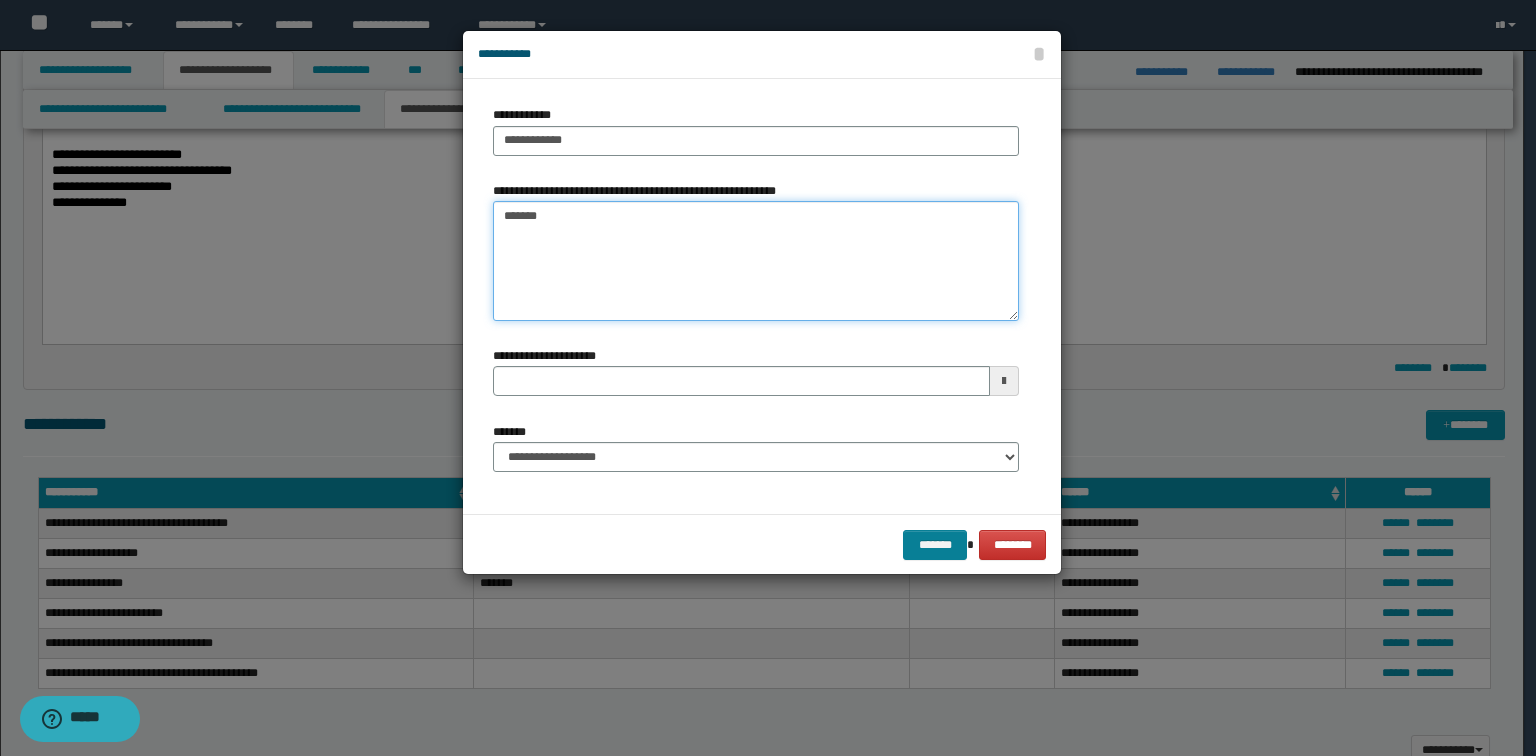 type on "*******" 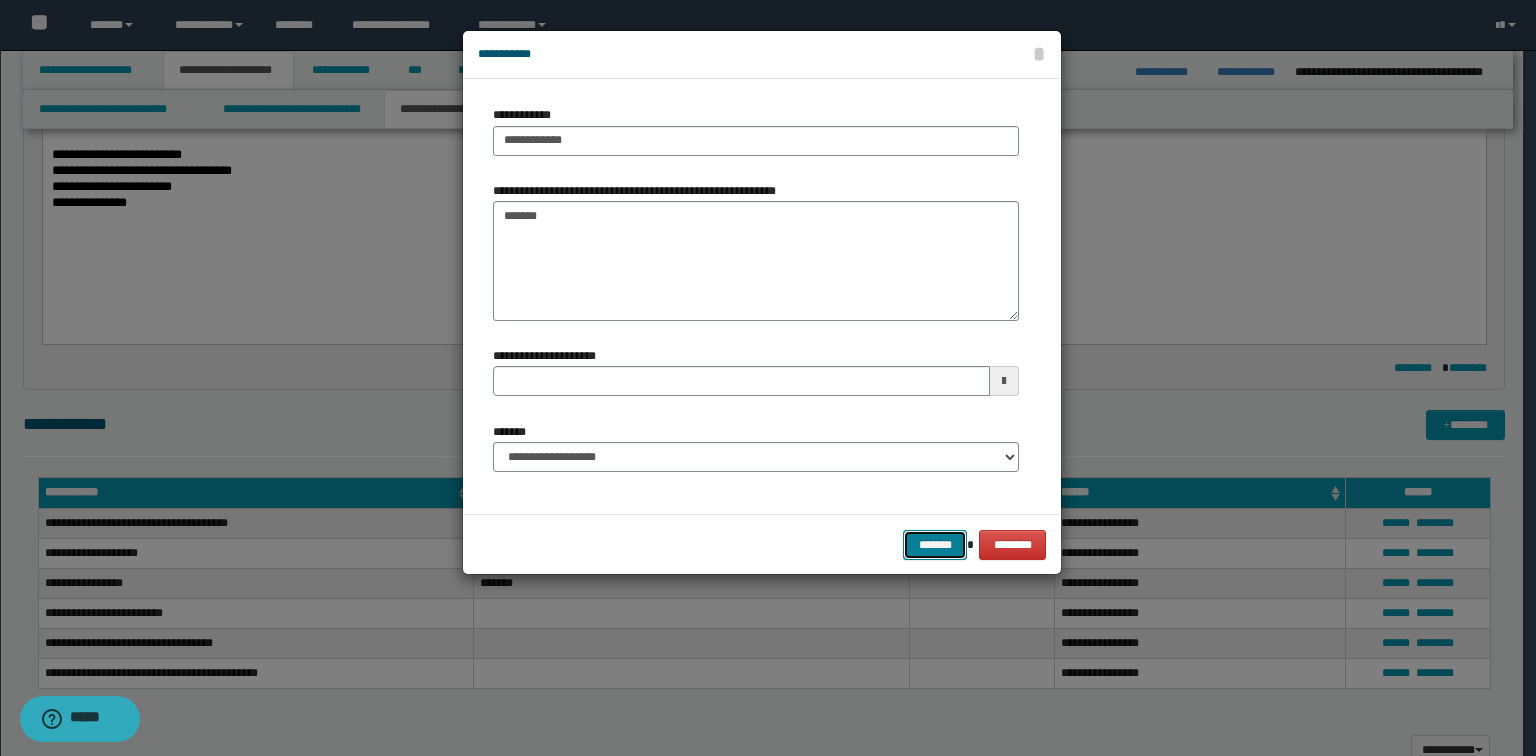 click on "*******" at bounding box center [935, 545] 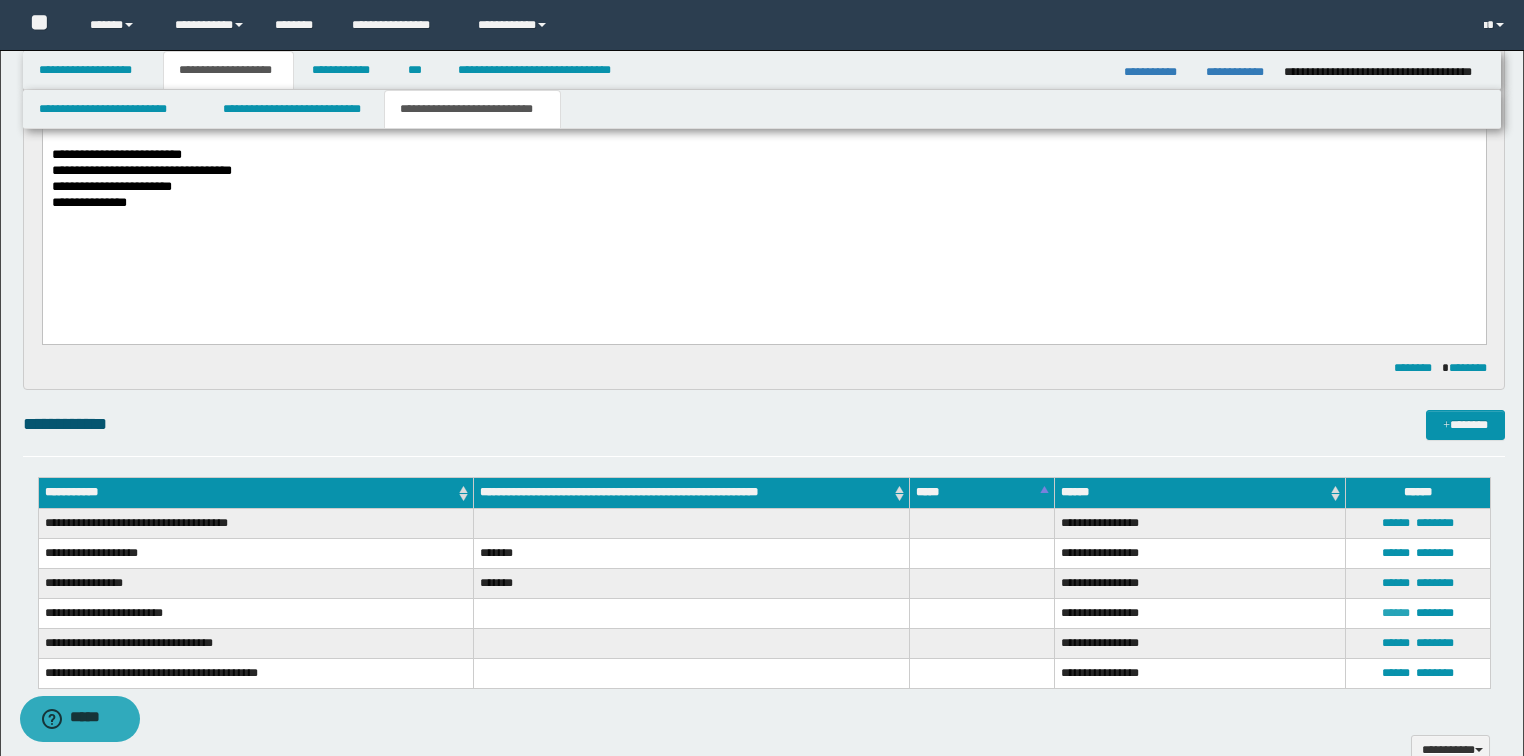 click on "******" at bounding box center [1396, 613] 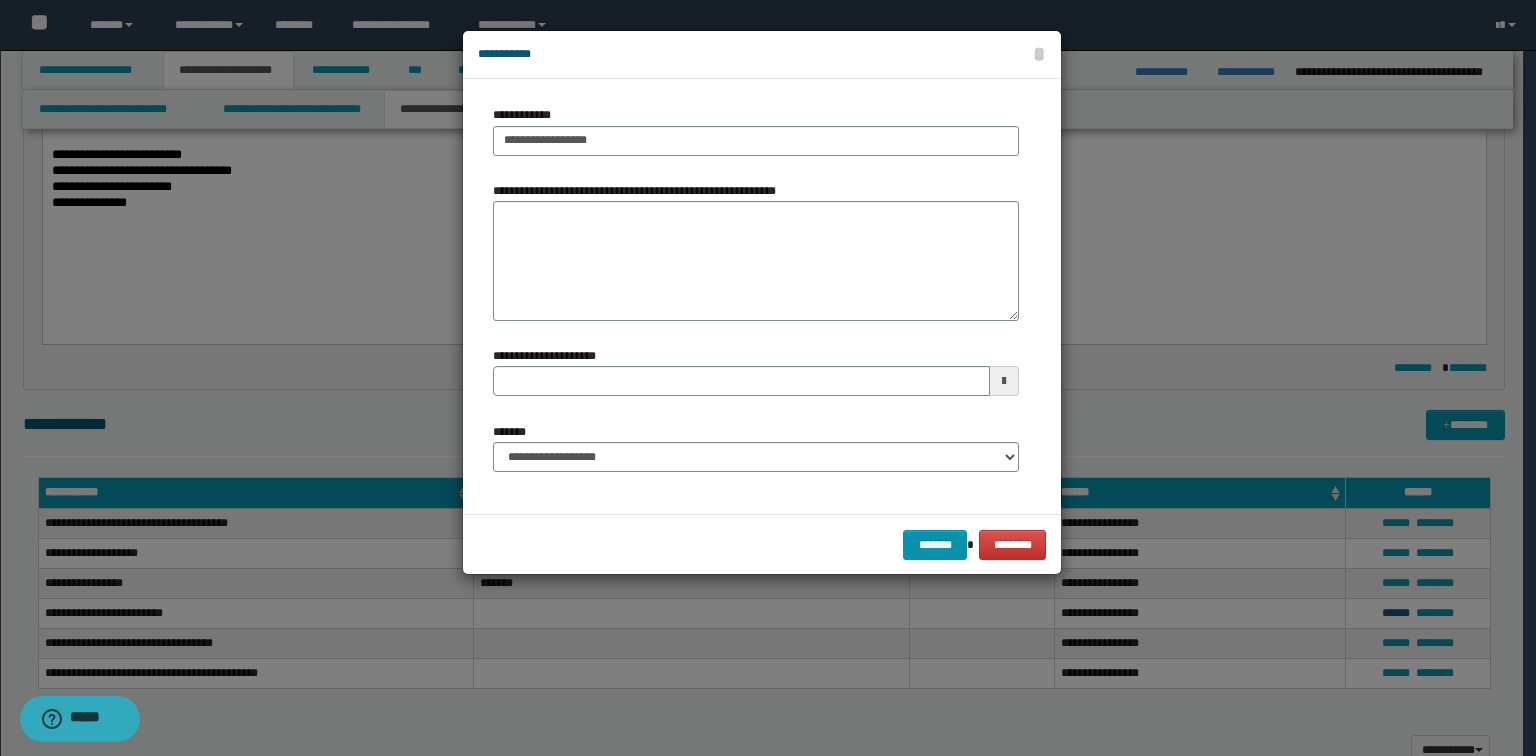 type 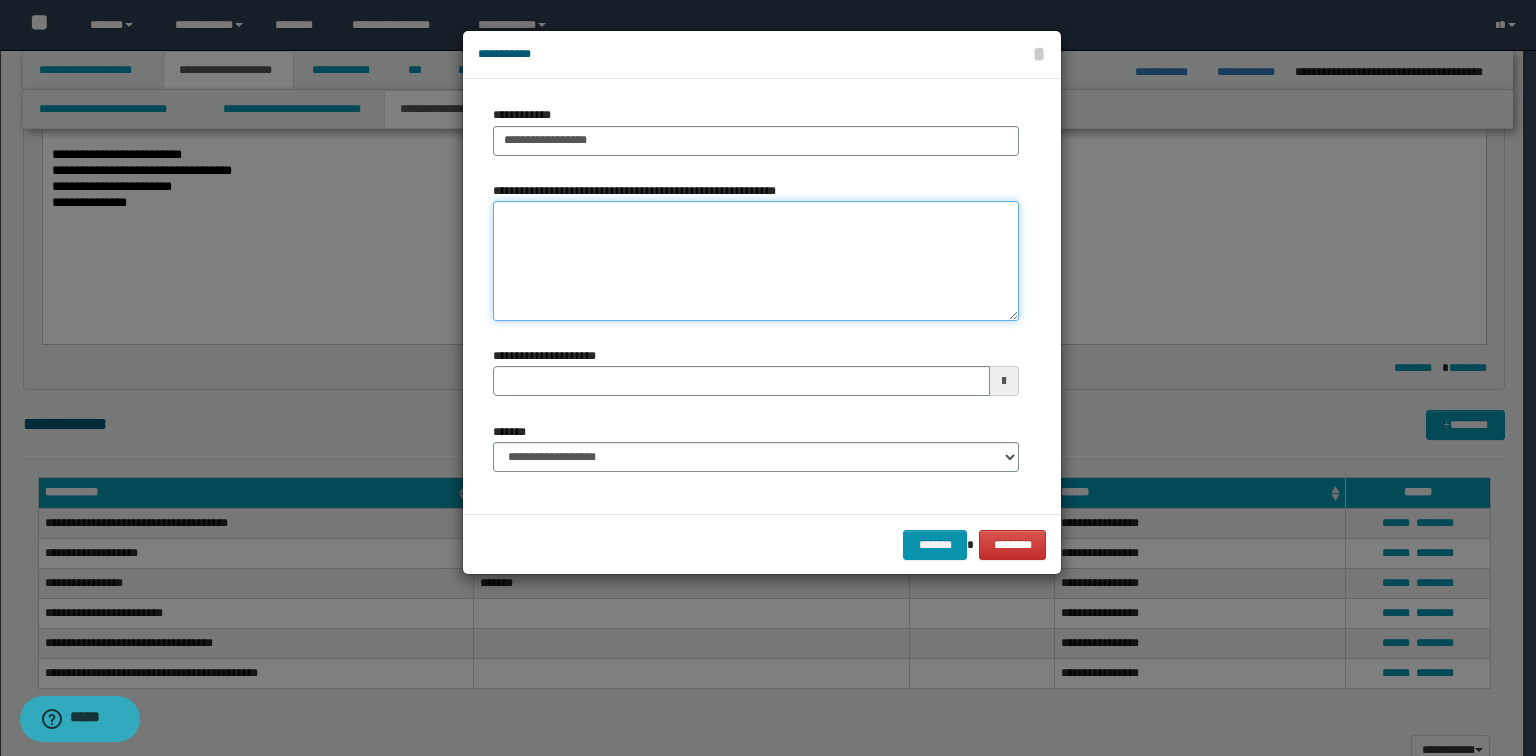 click on "**********" at bounding box center [756, 261] 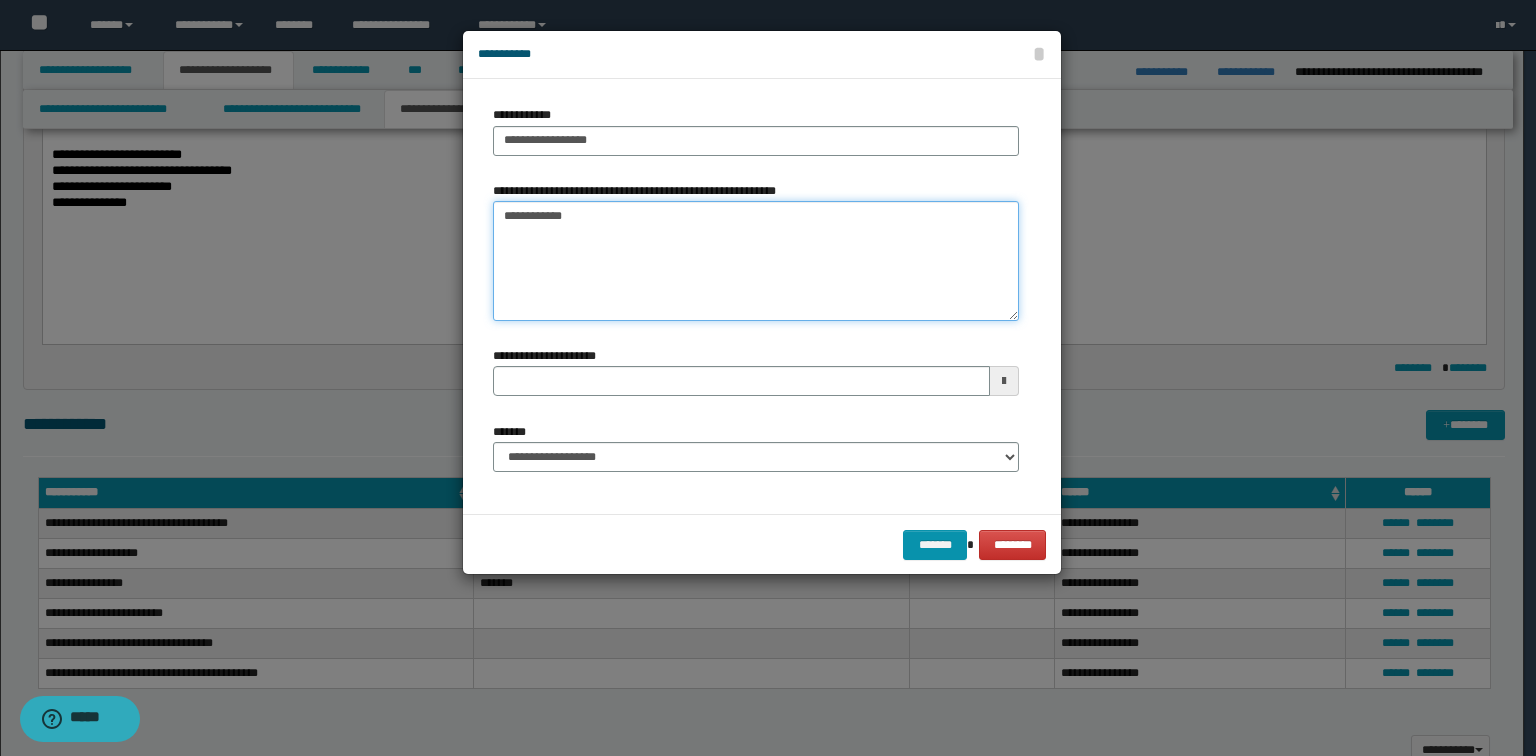 type on "**********" 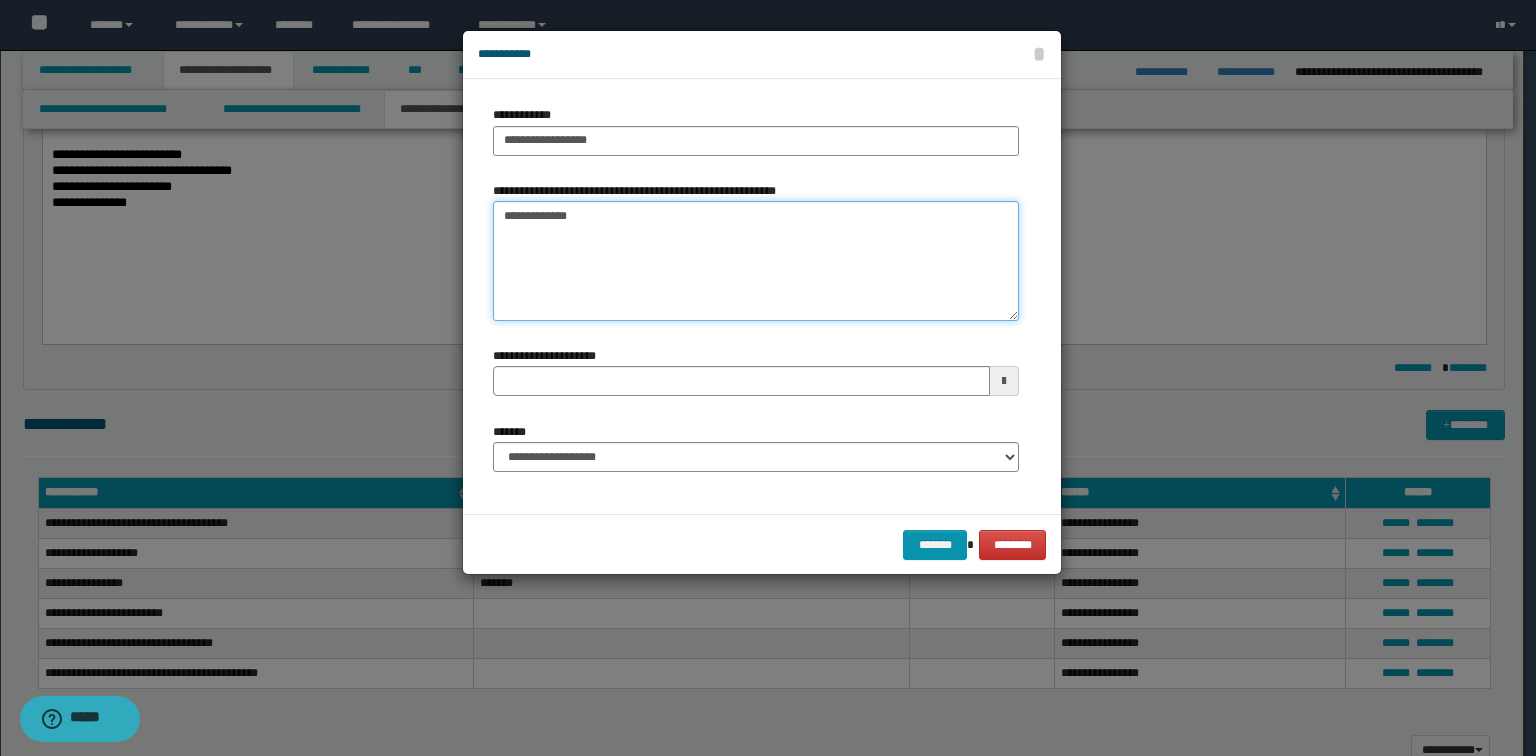 type 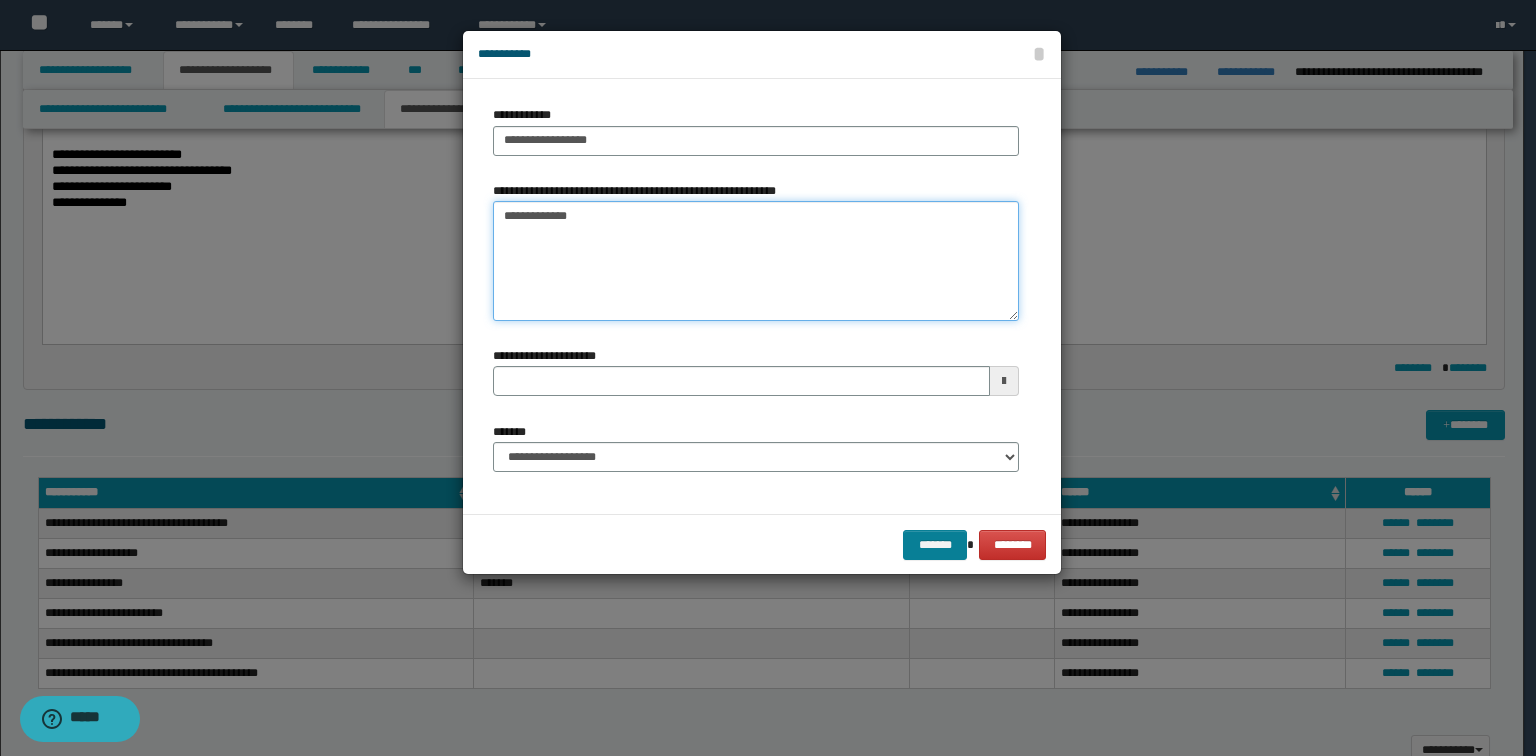 type on "**********" 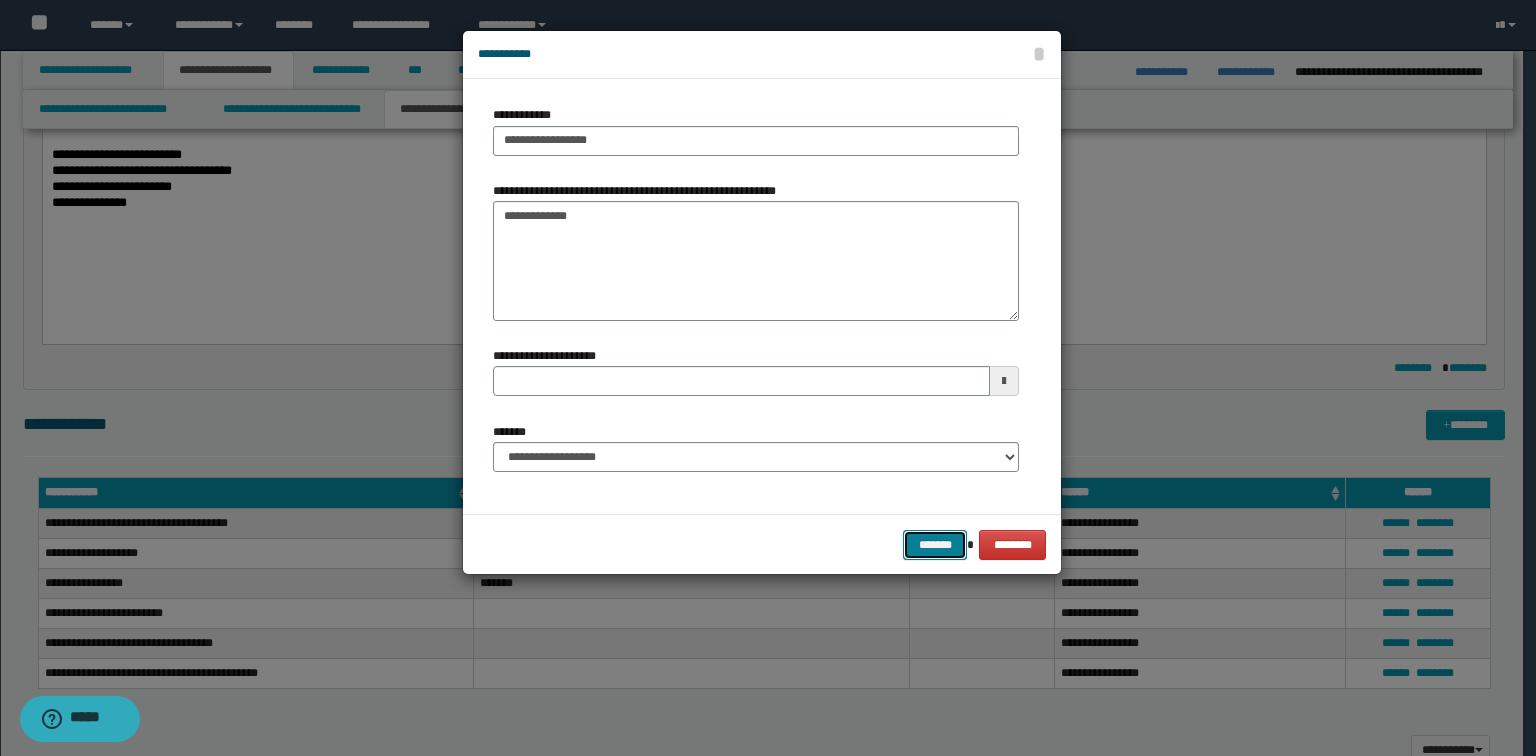 click on "*******" at bounding box center [935, 545] 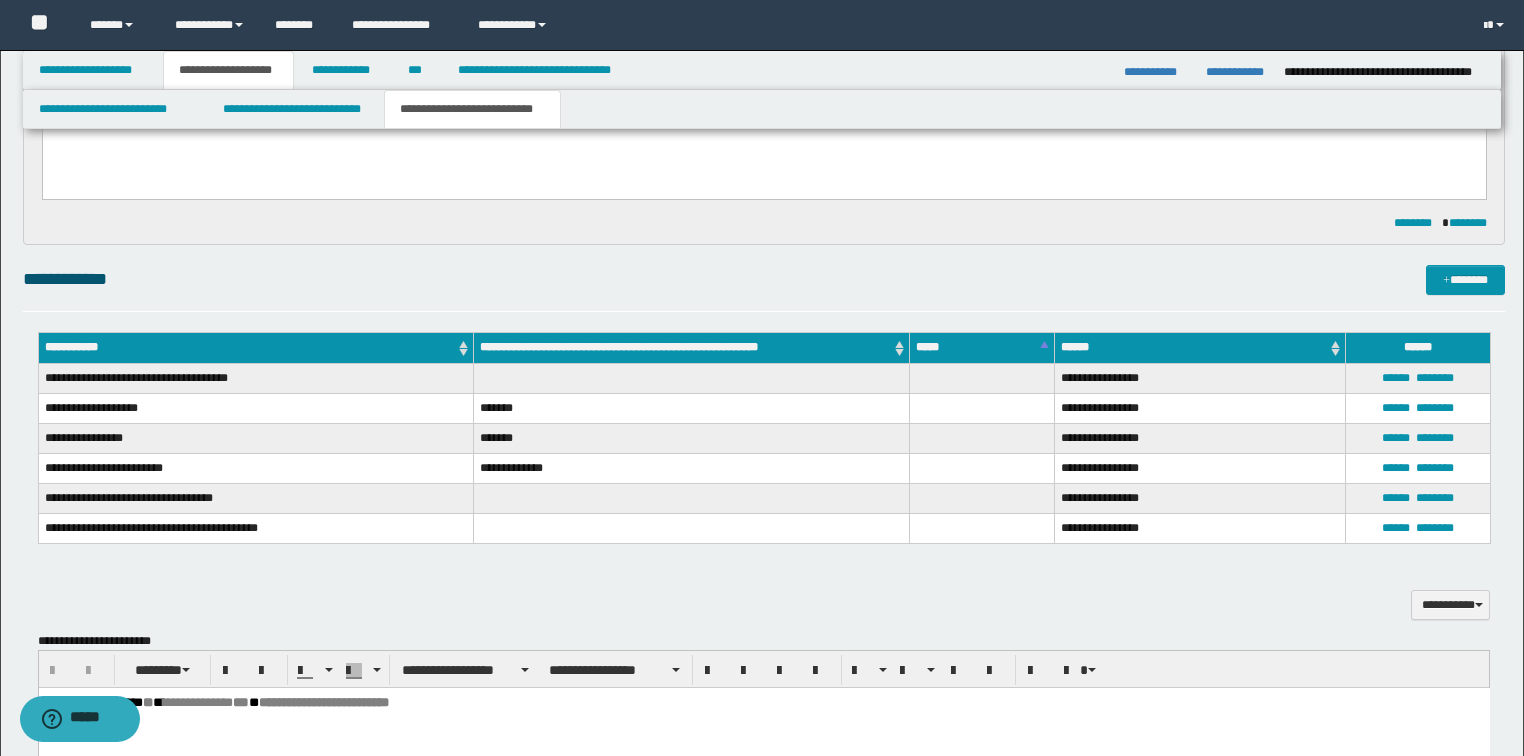 scroll, scrollTop: 431, scrollLeft: 0, axis: vertical 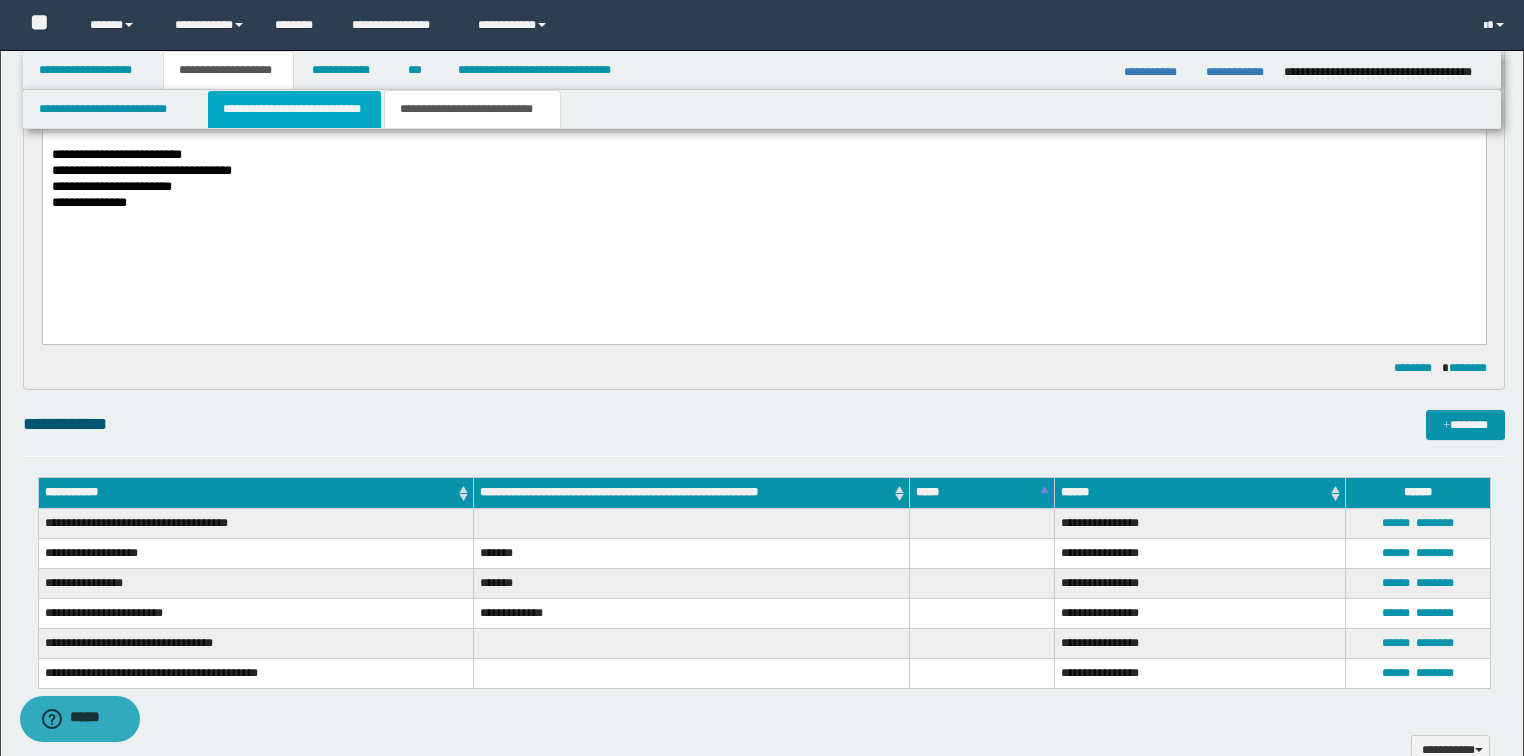 click on "**********" at bounding box center [294, 109] 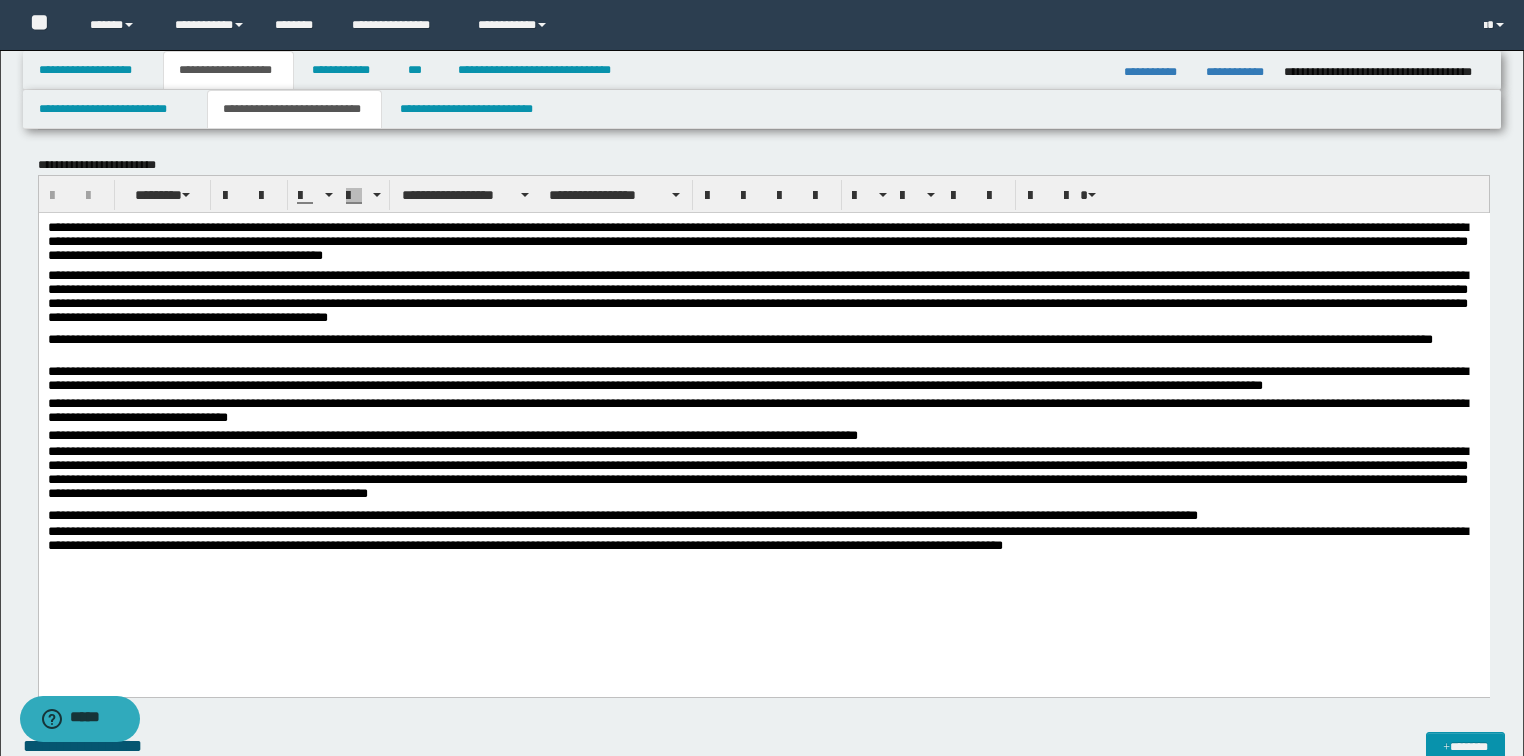 scroll, scrollTop: 191, scrollLeft: 0, axis: vertical 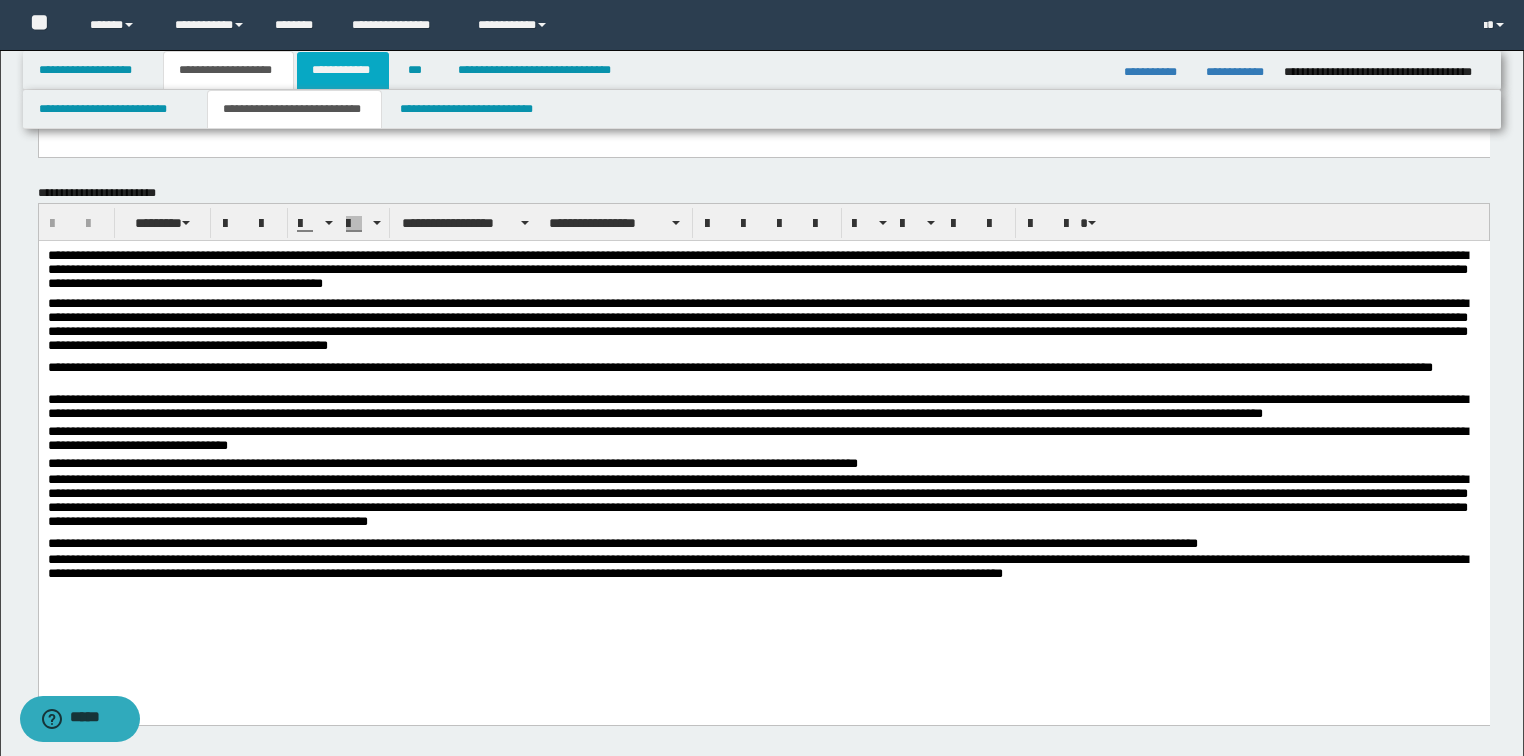 click on "**********" at bounding box center [343, 70] 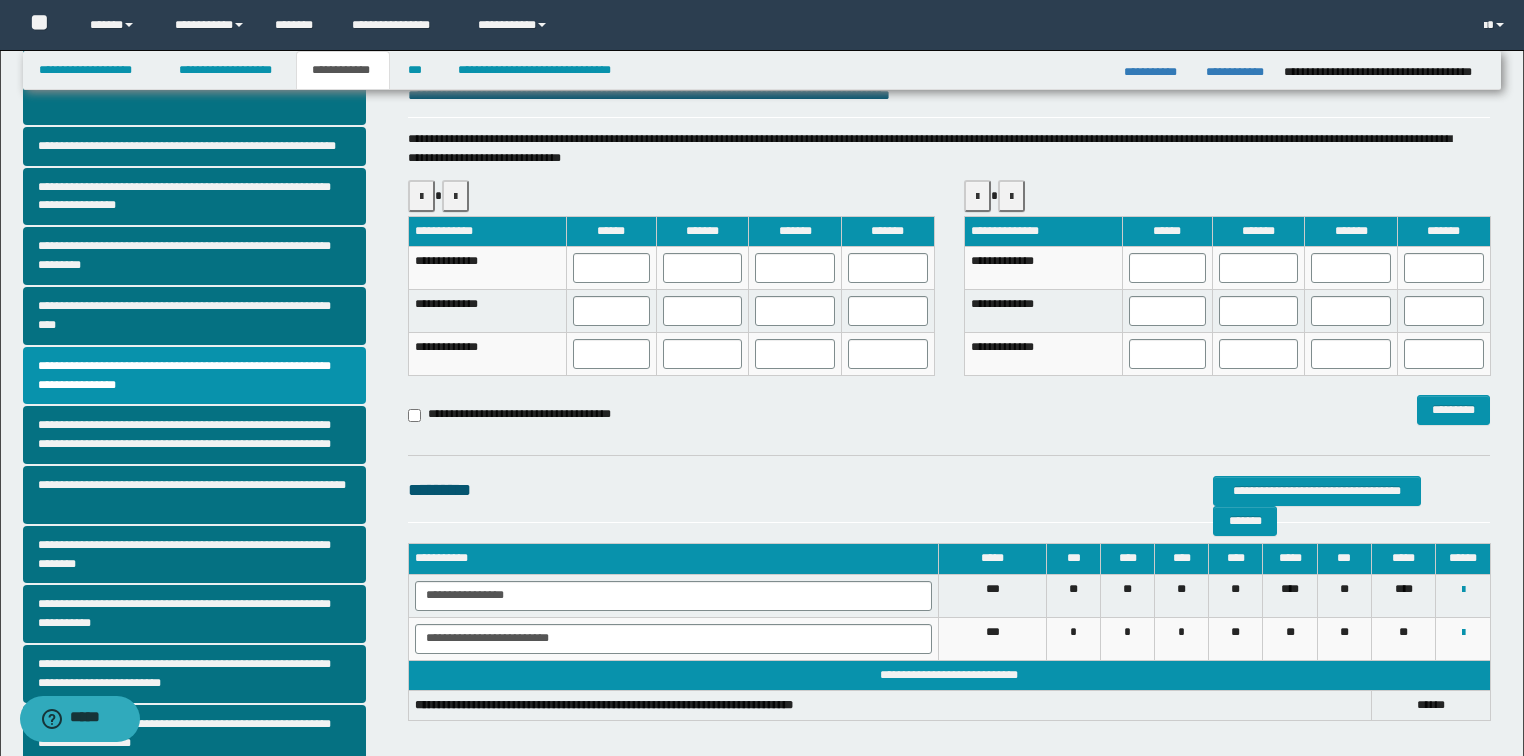 scroll, scrollTop: 80, scrollLeft: 0, axis: vertical 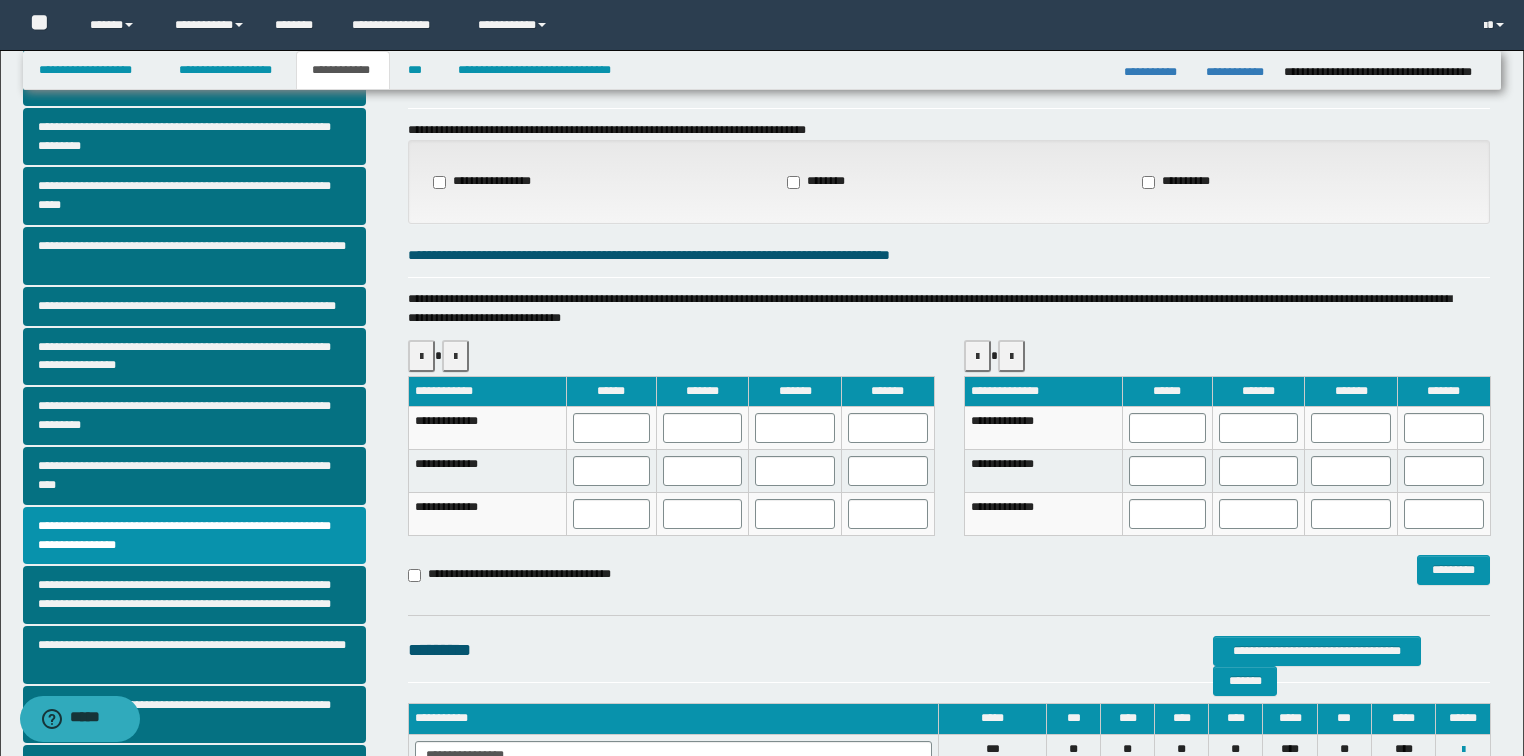 click on "**********" at bounding box center [1178, 182] 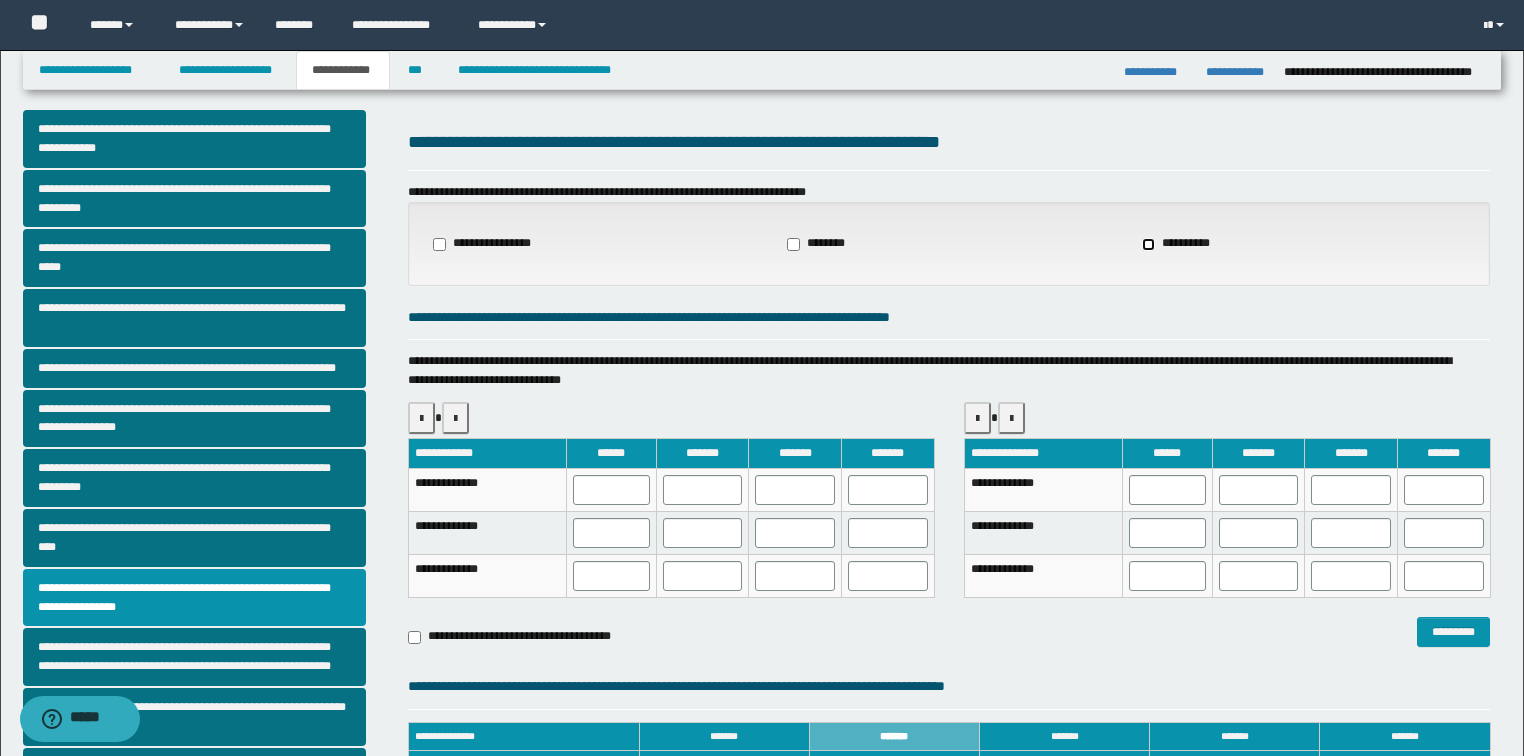 scroll, scrollTop: 0, scrollLeft: 0, axis: both 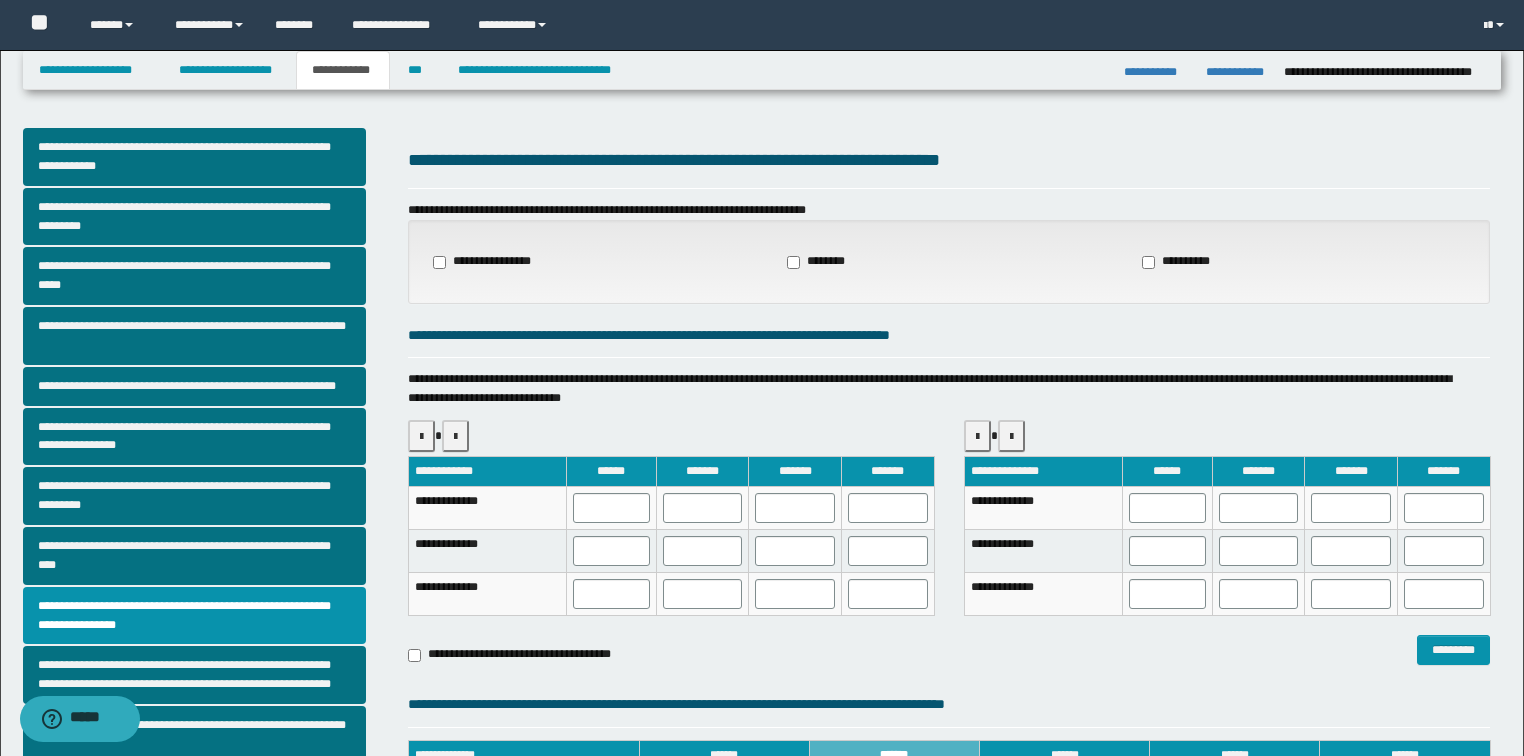click at bounding box center (671, 435) 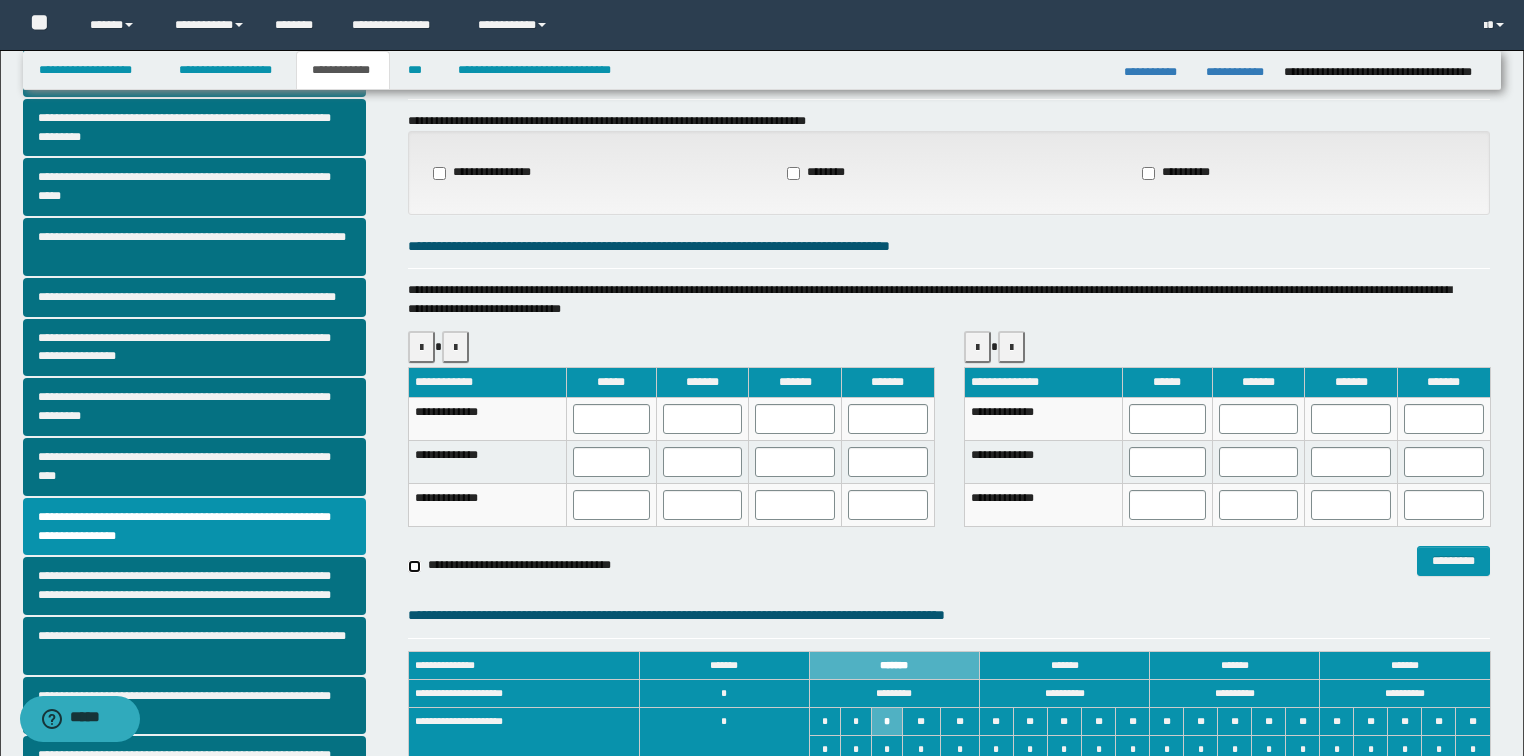 scroll, scrollTop: 80, scrollLeft: 0, axis: vertical 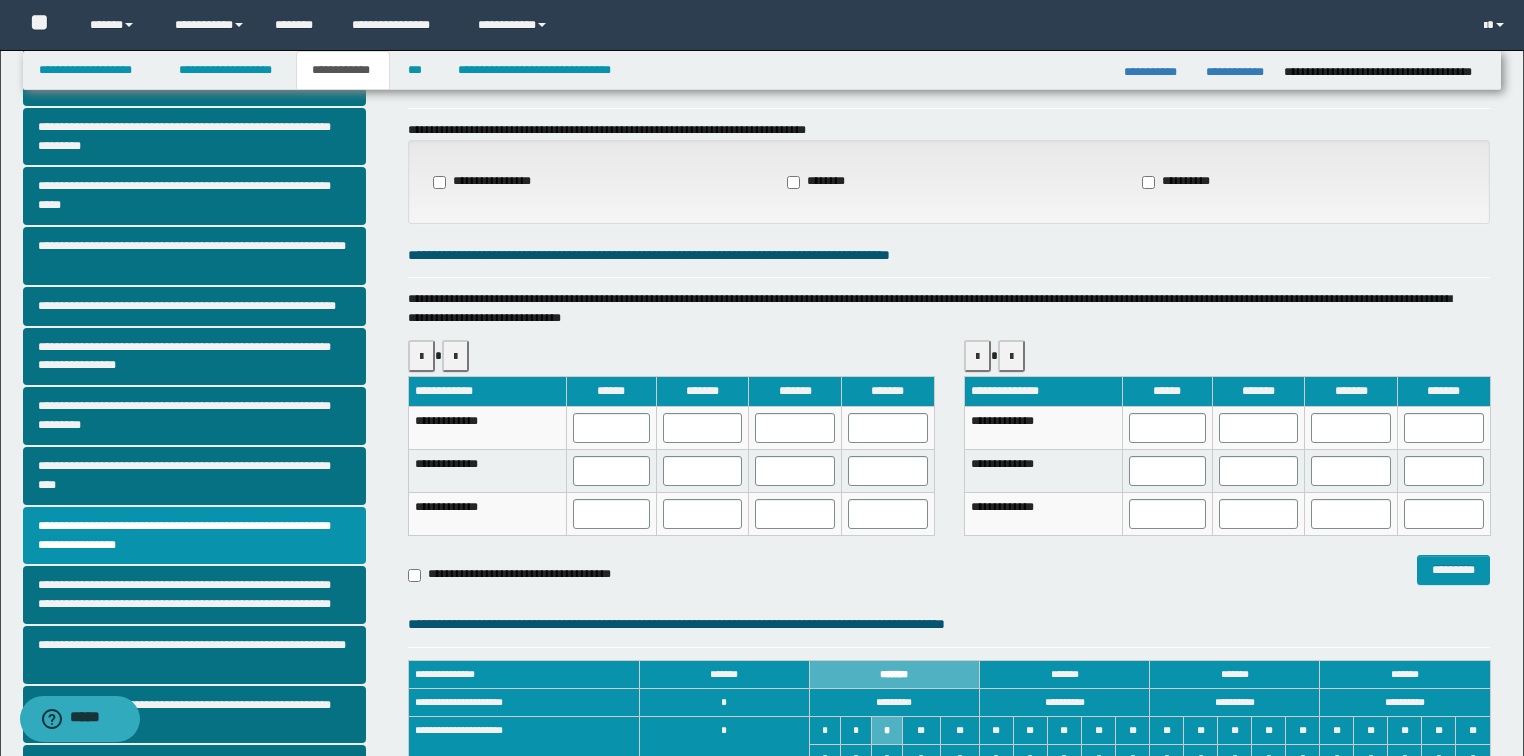 click on "**********" at bounding box center [488, 182] 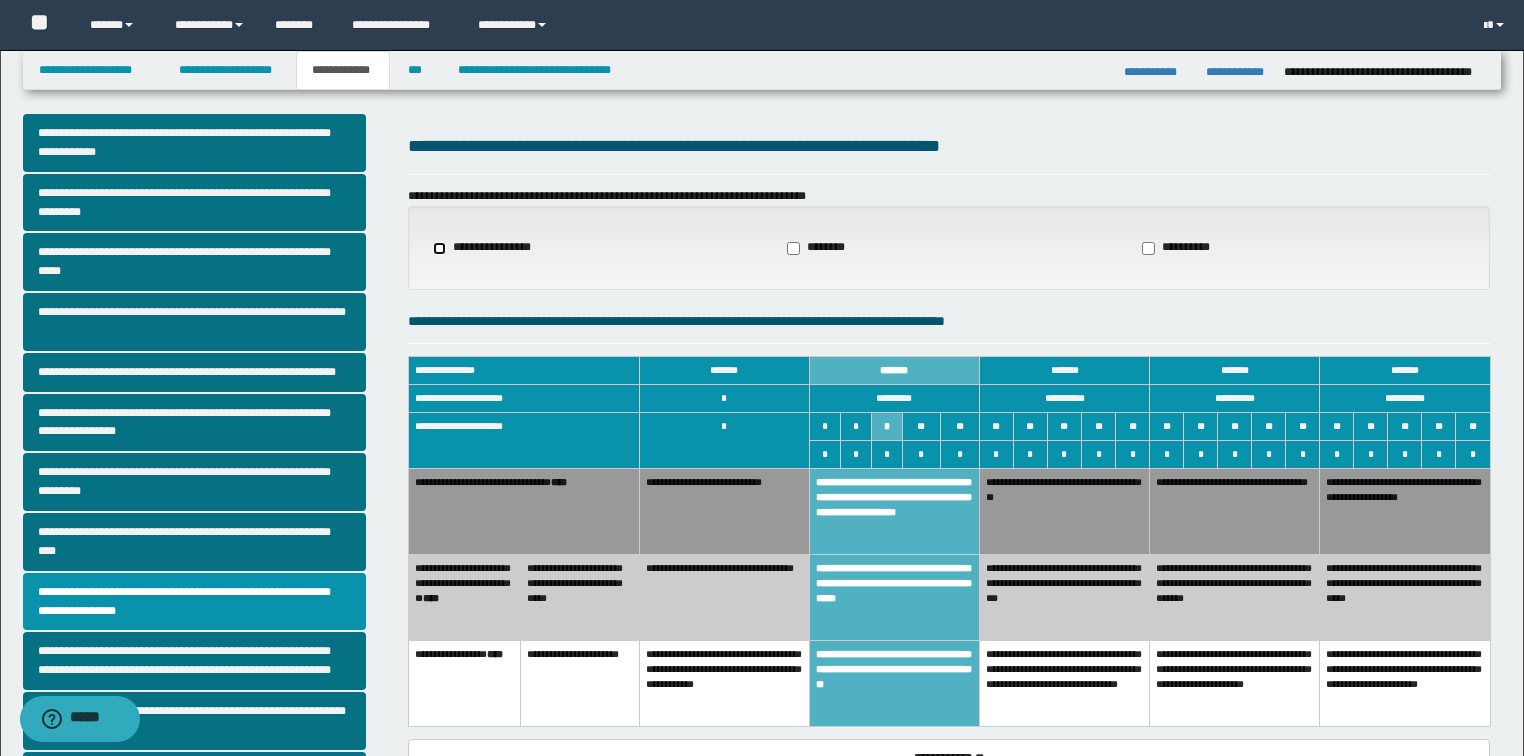 scroll, scrollTop: 0, scrollLeft: 0, axis: both 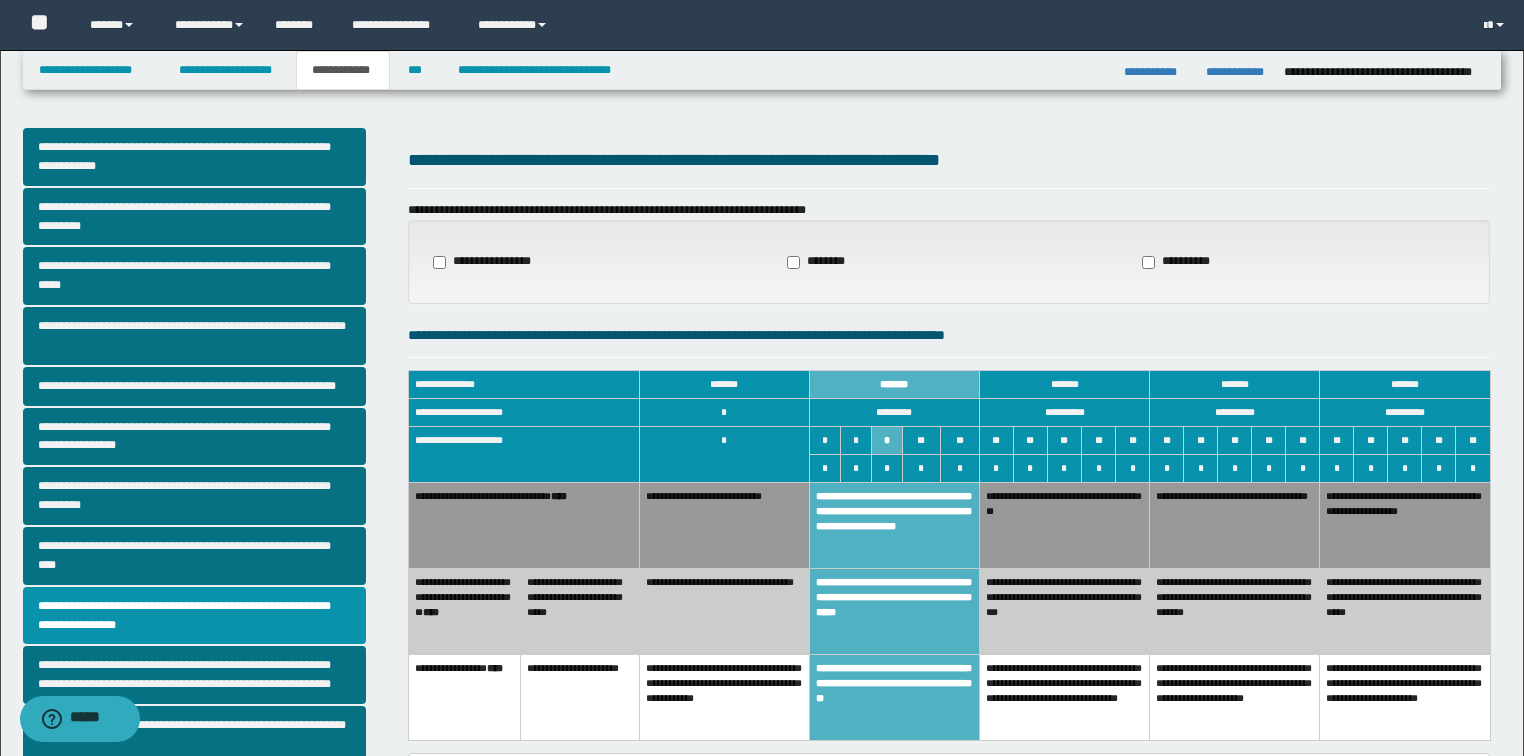 click on "**********" at bounding box center (488, 262) 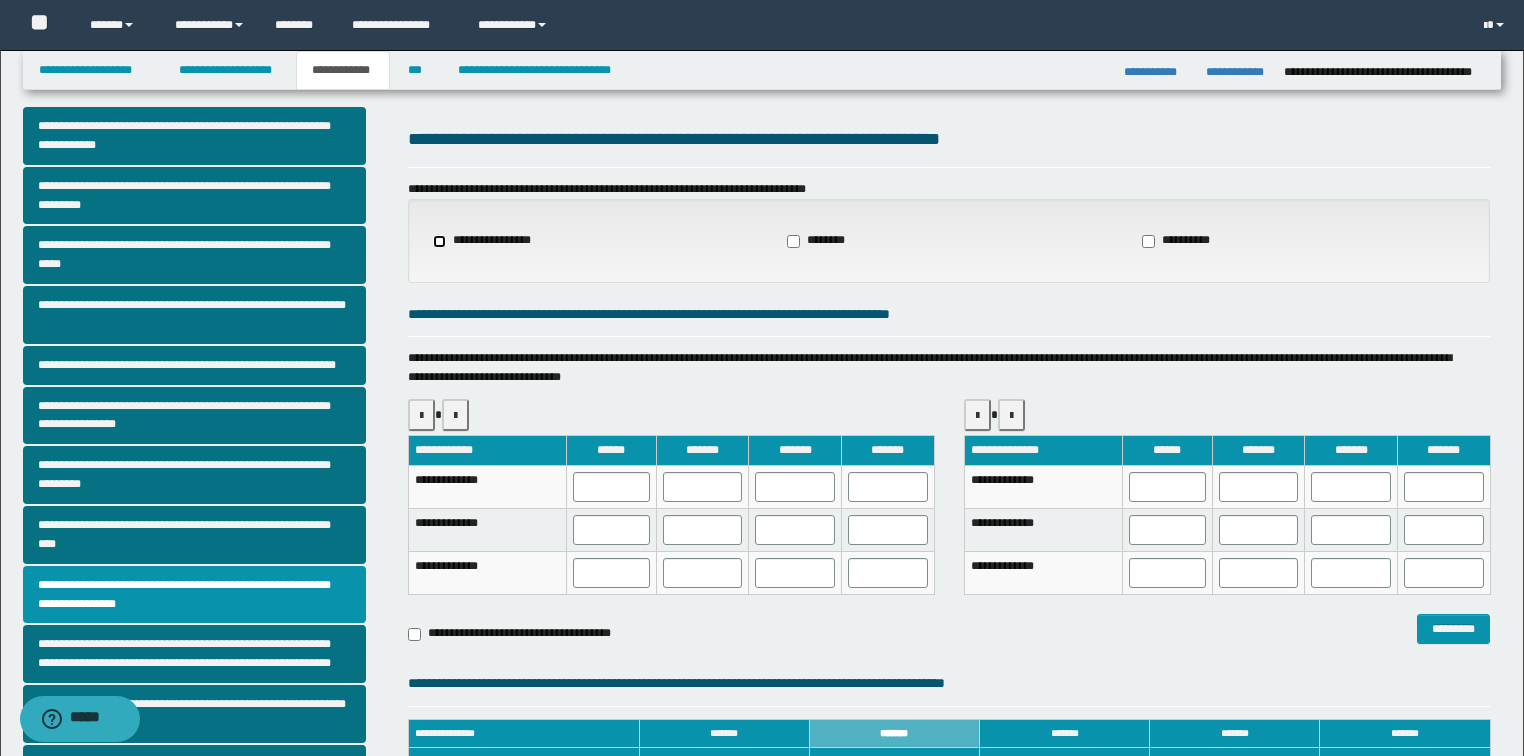 scroll, scrollTop: 0, scrollLeft: 0, axis: both 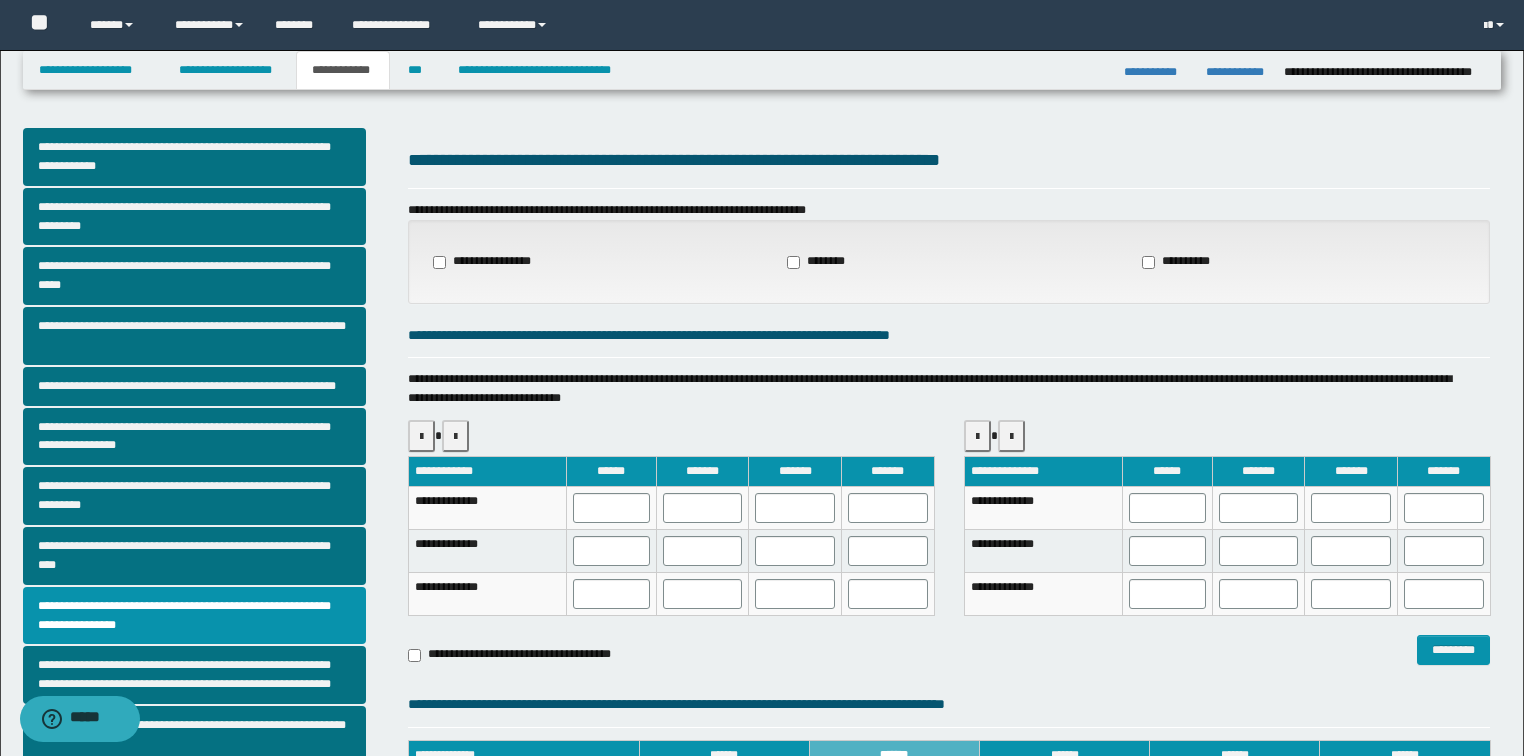 click on "**********" at bounding box center (488, 262) 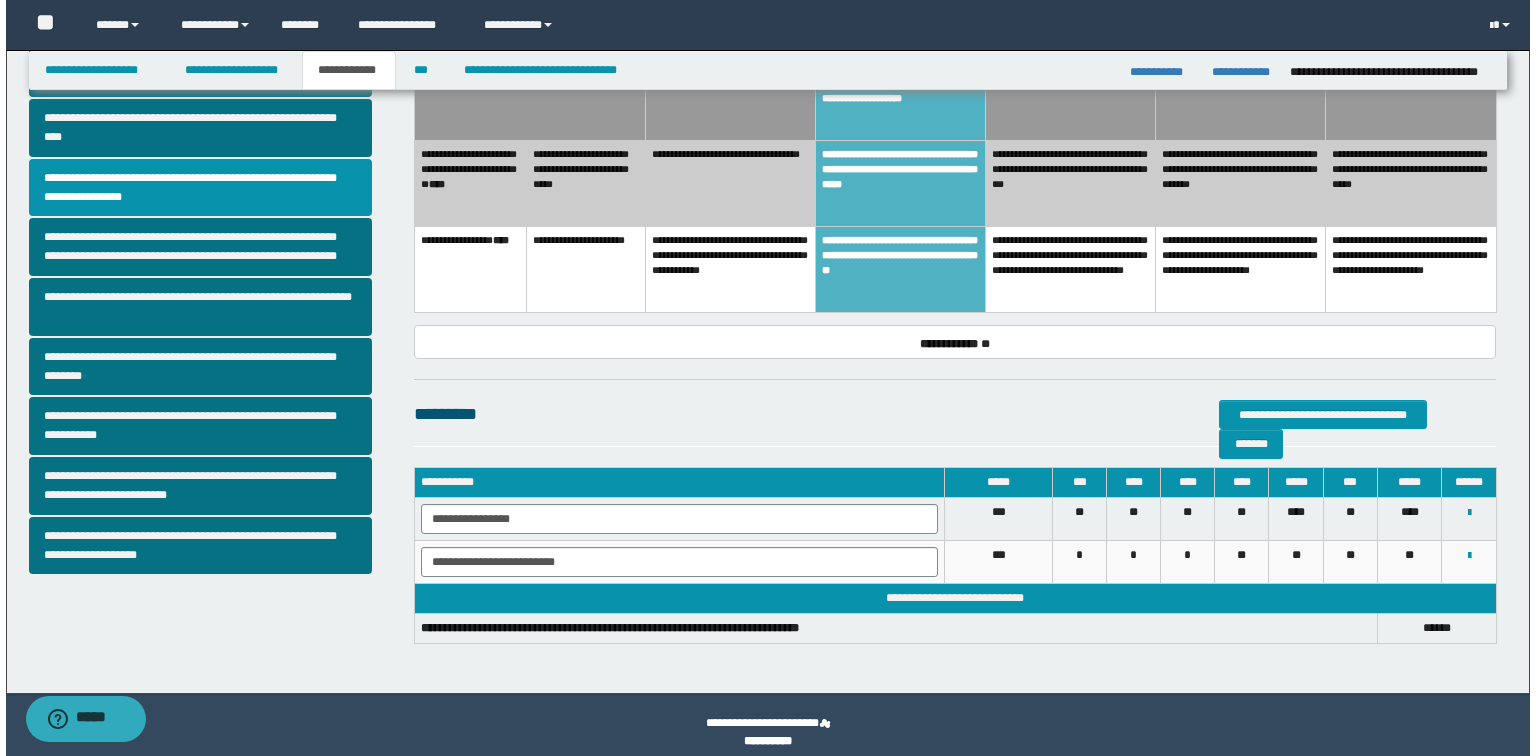 scroll, scrollTop: 443, scrollLeft: 0, axis: vertical 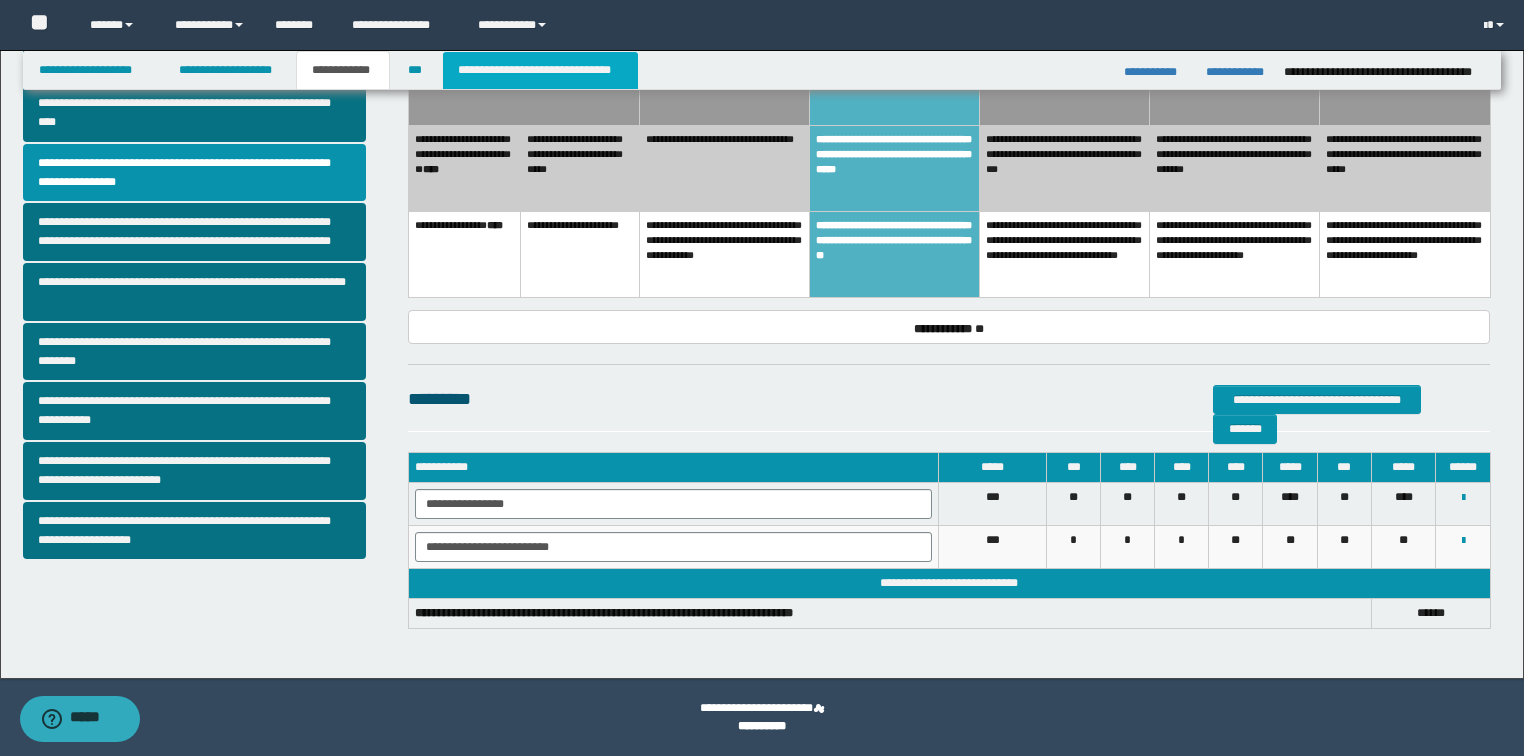 click on "**********" at bounding box center (540, 70) 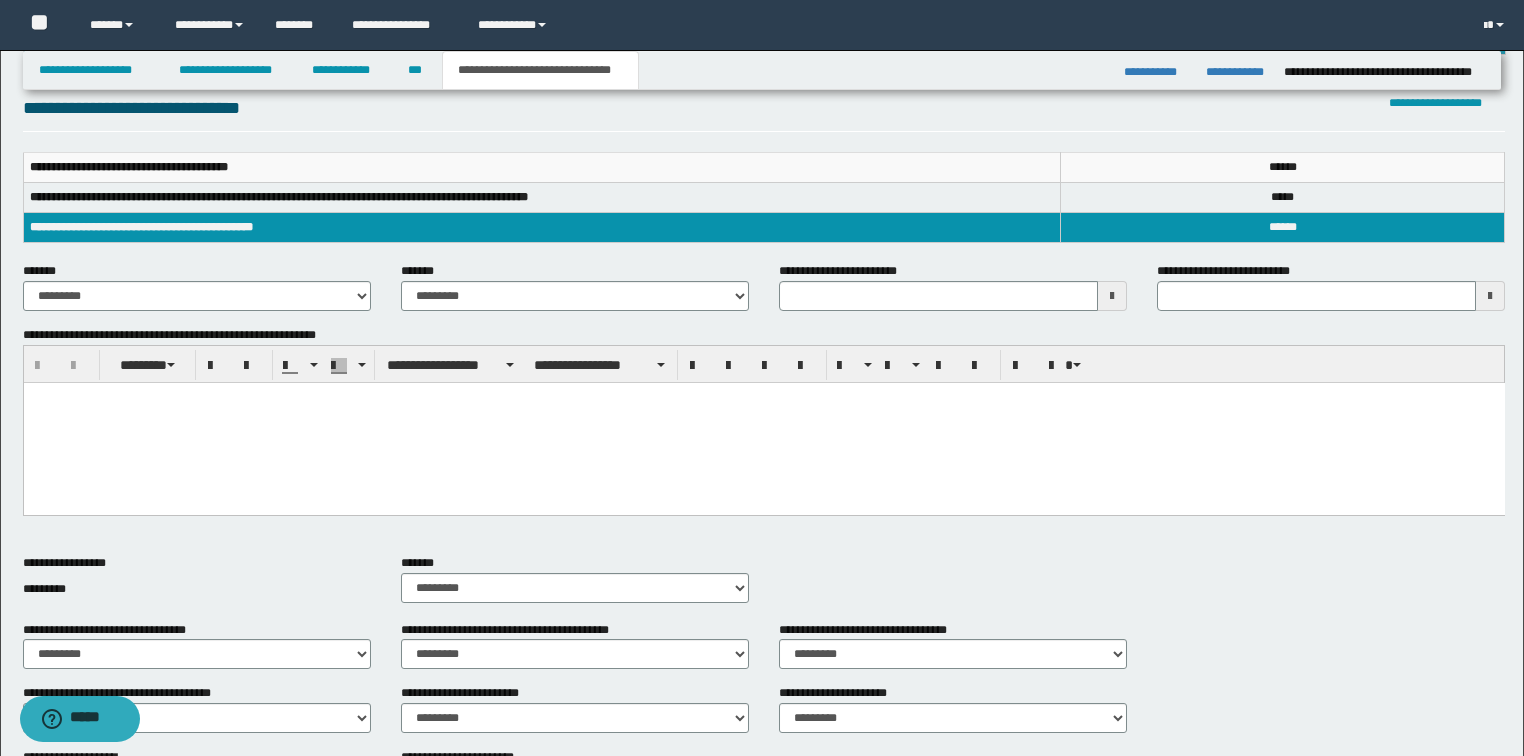 scroll, scrollTop: 43, scrollLeft: 0, axis: vertical 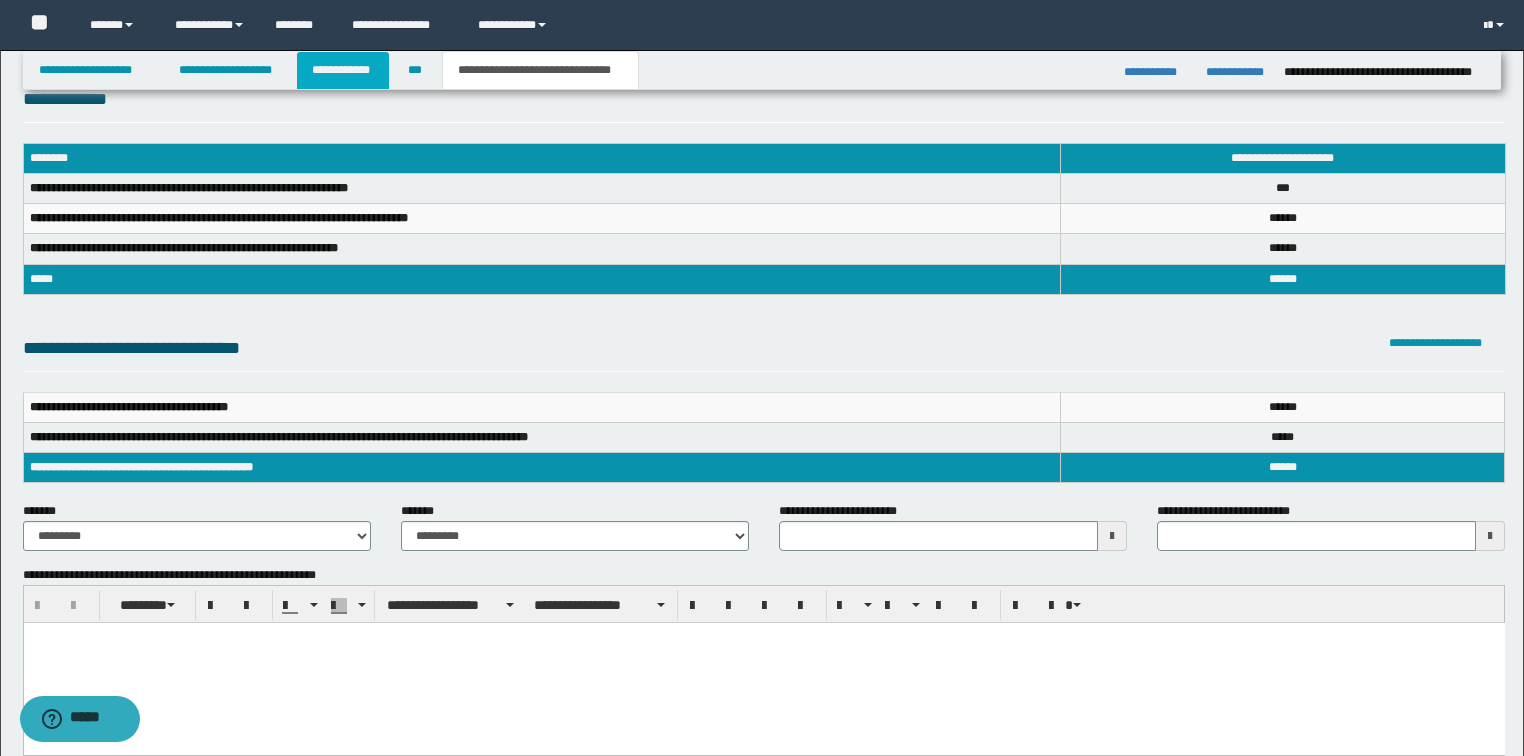 click on "**********" at bounding box center (343, 70) 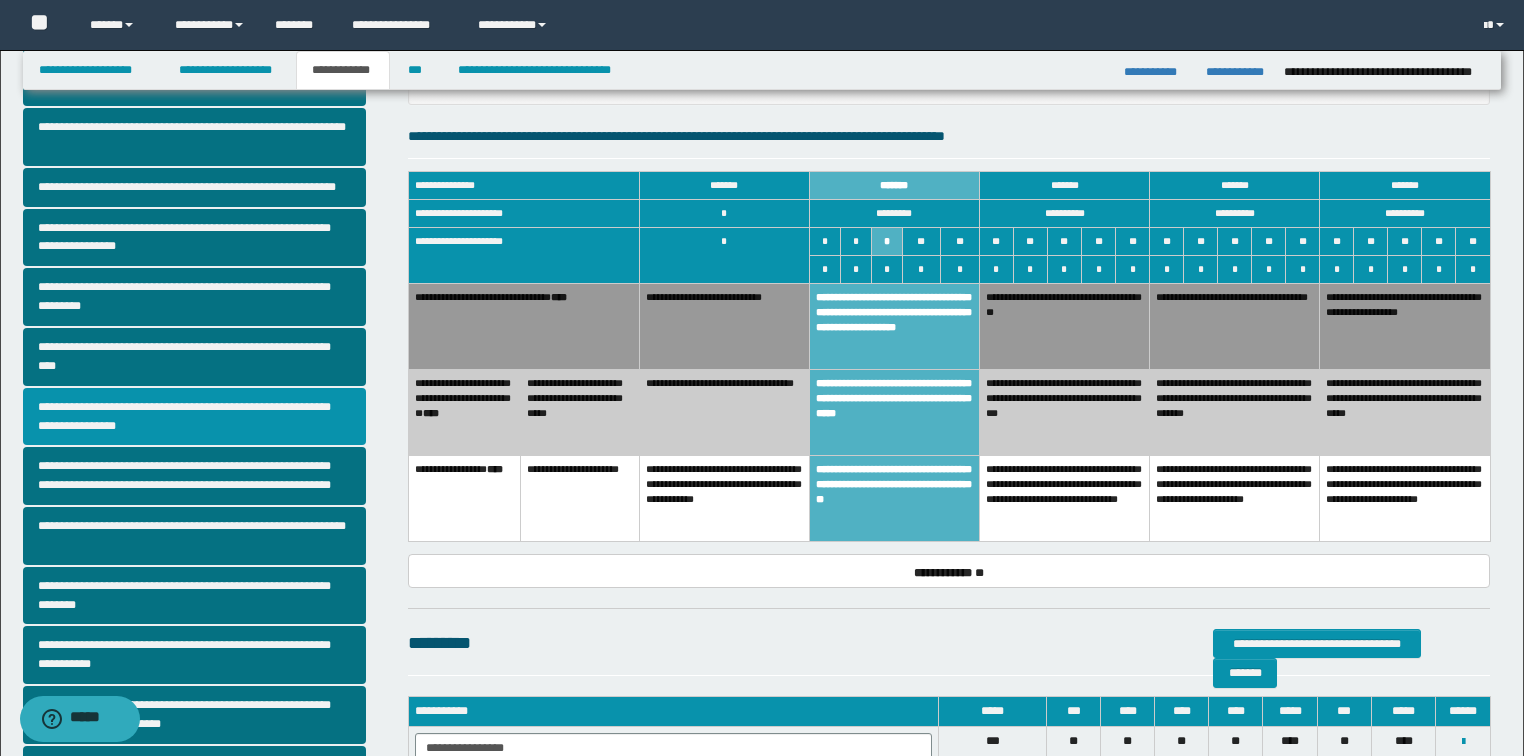 scroll, scrollTop: 203, scrollLeft: 0, axis: vertical 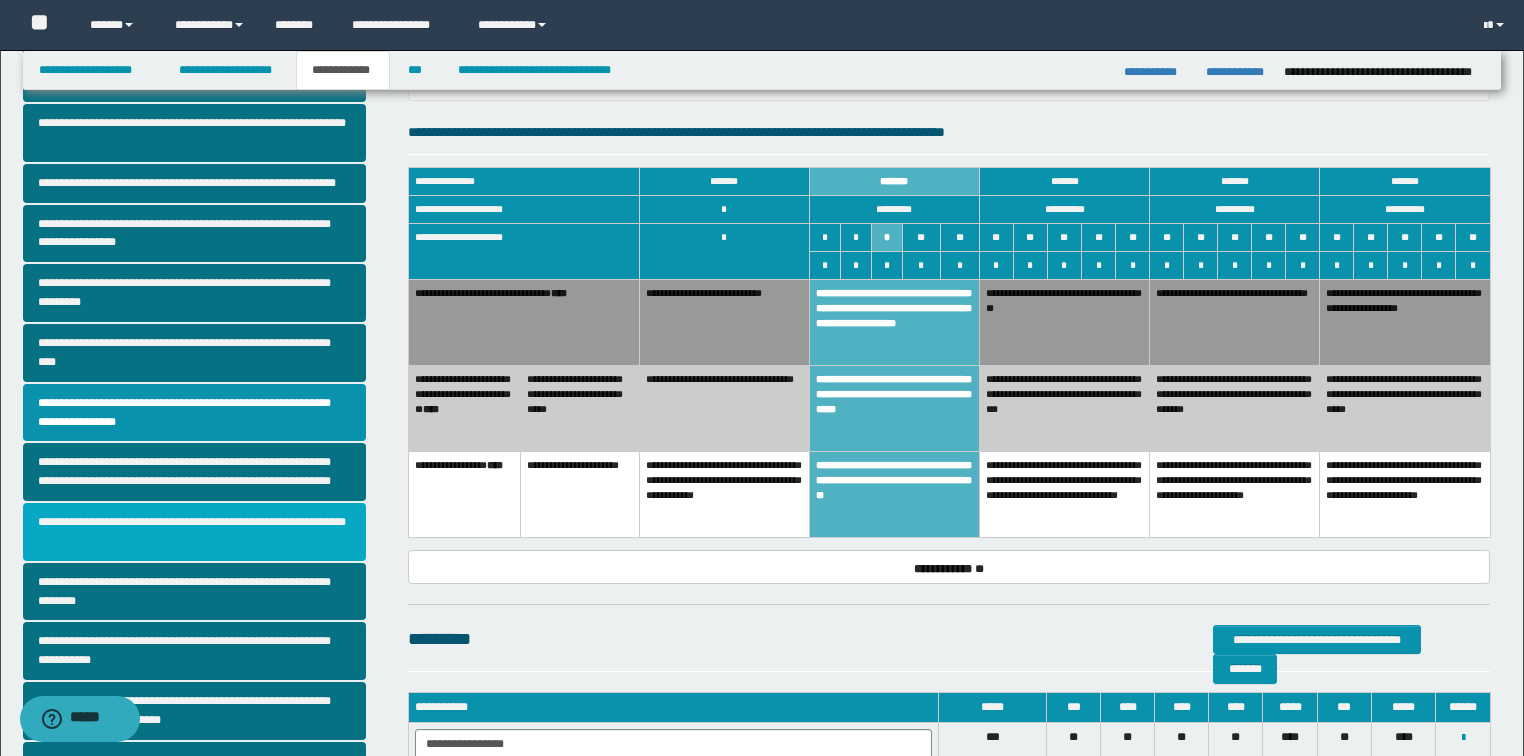 click on "**********" at bounding box center [195, 532] 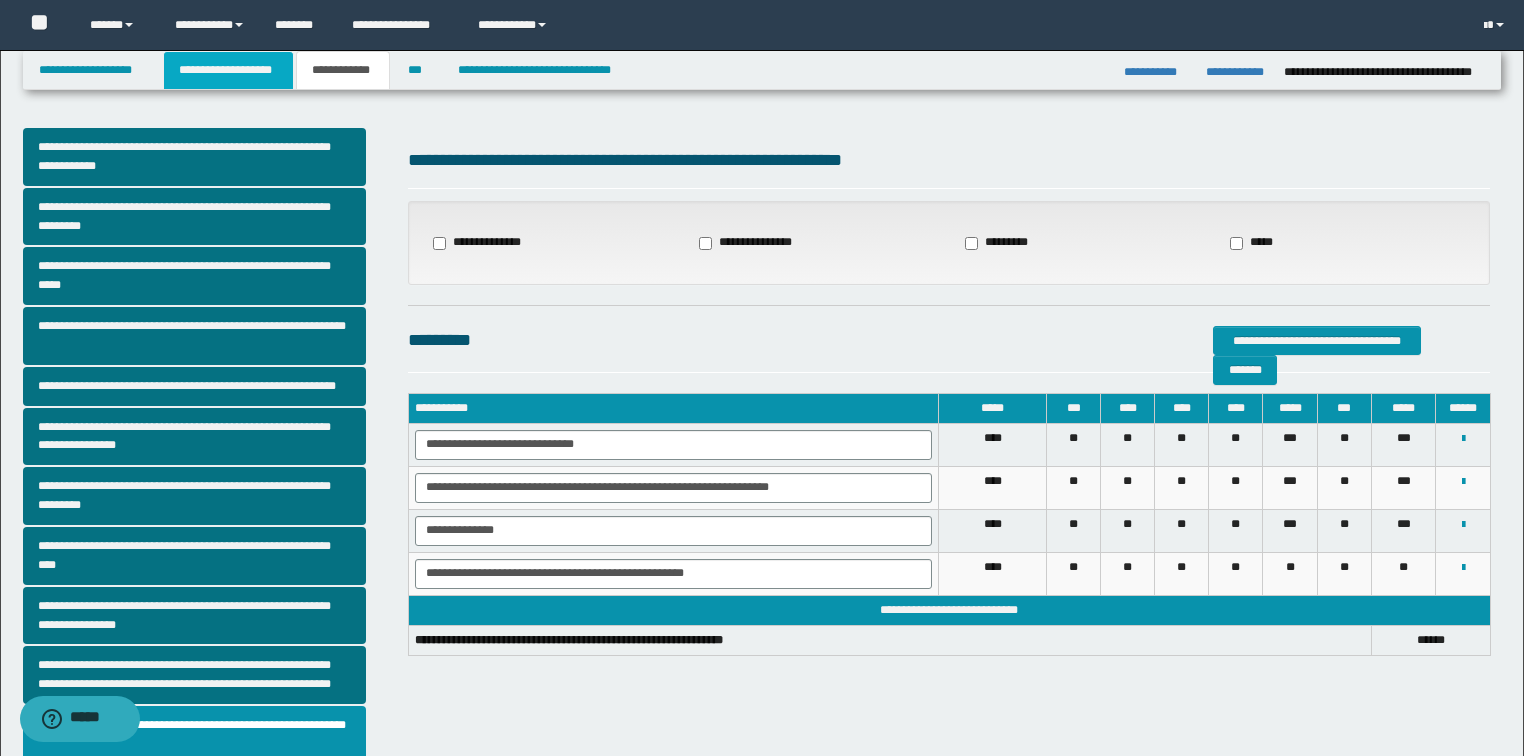 click on "**********" at bounding box center (228, 70) 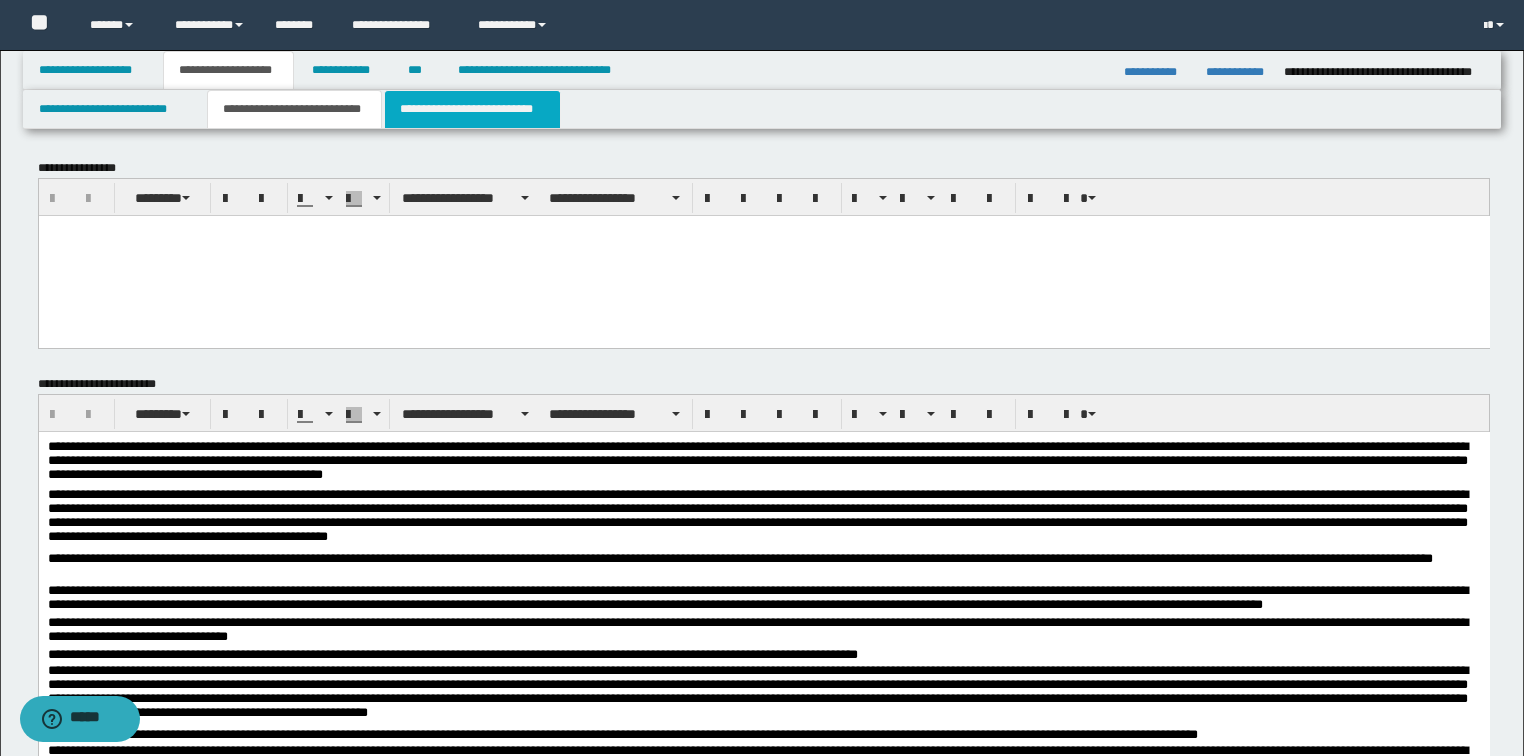 click on "**********" at bounding box center [472, 109] 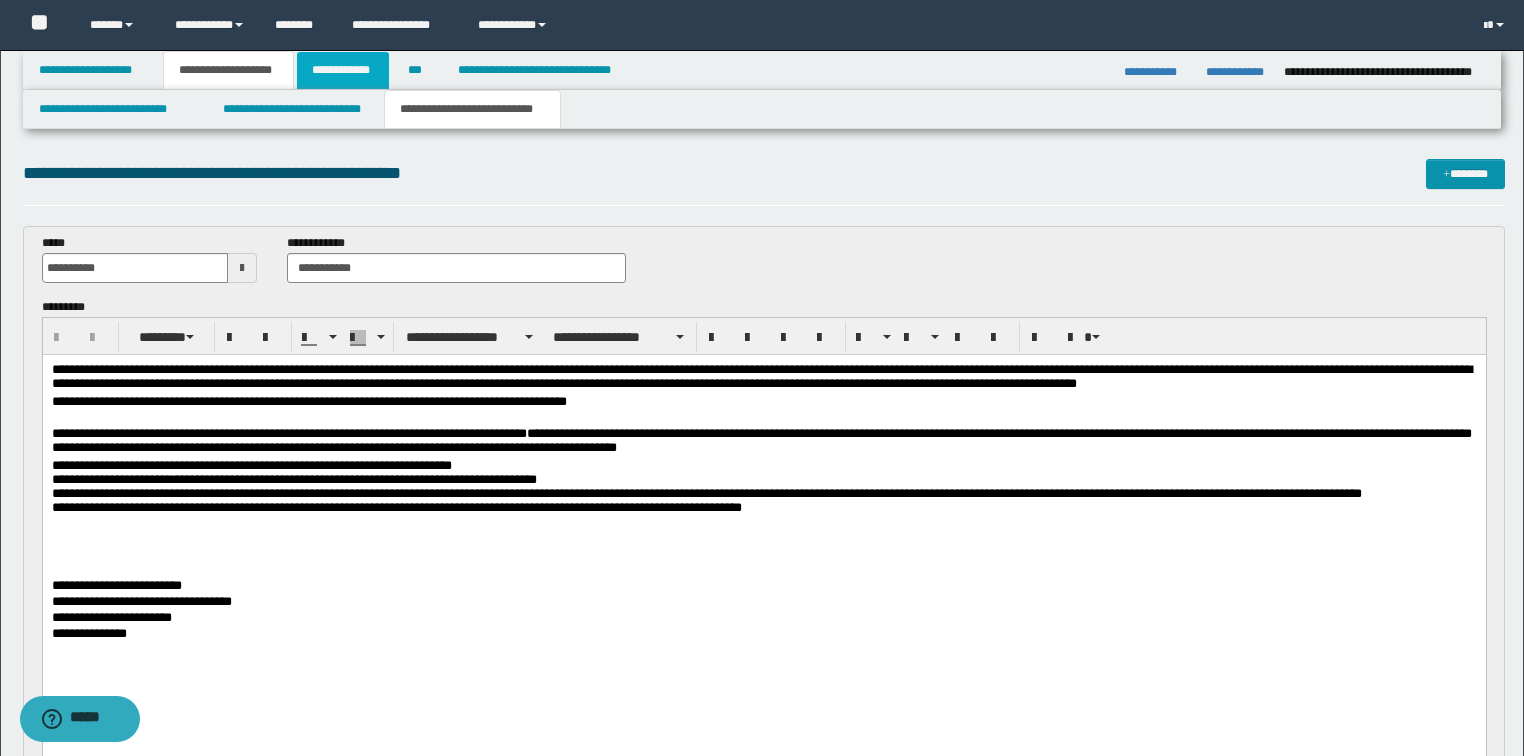 click on "**********" at bounding box center (343, 70) 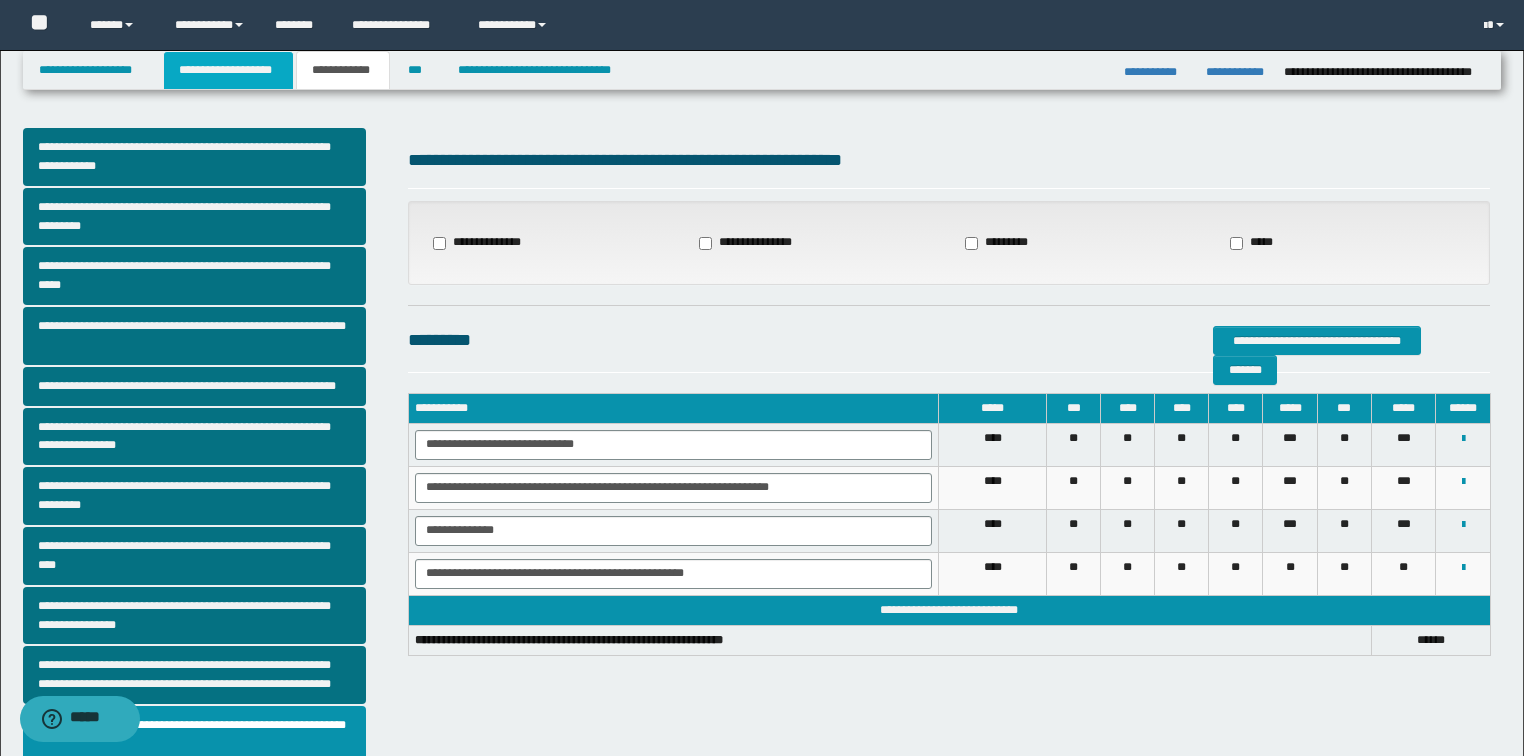 click on "**********" at bounding box center (228, 70) 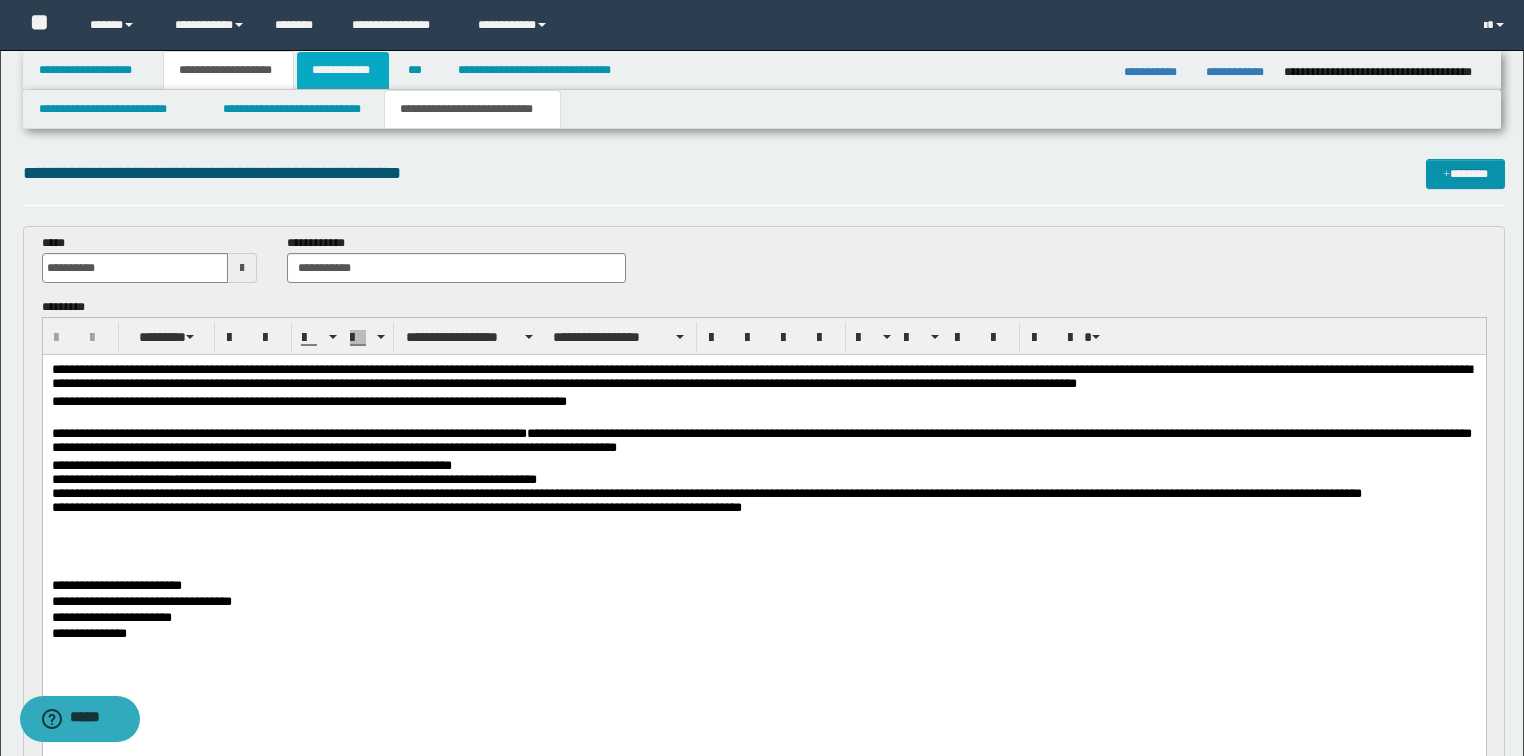 click on "**********" at bounding box center [343, 70] 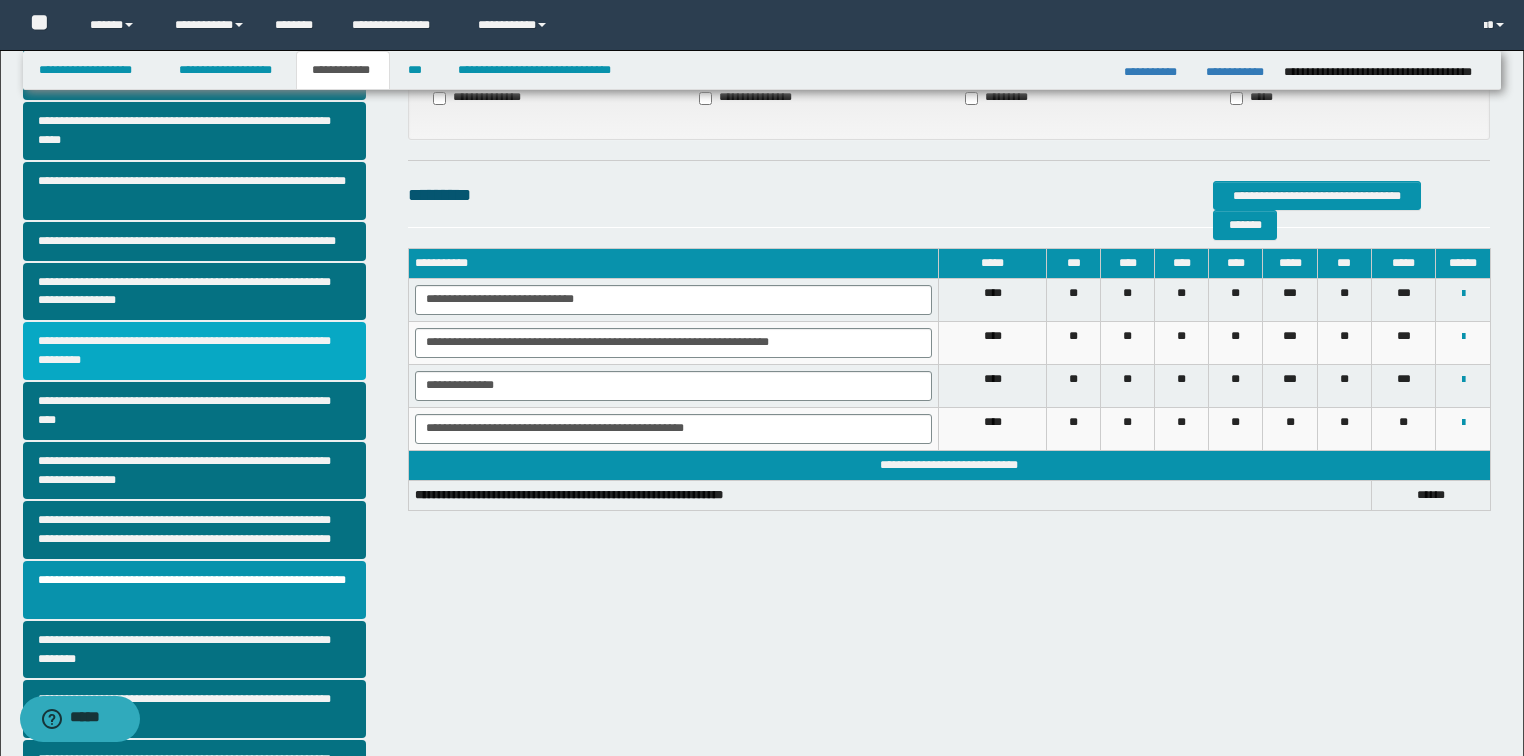 scroll, scrollTop: 160, scrollLeft: 0, axis: vertical 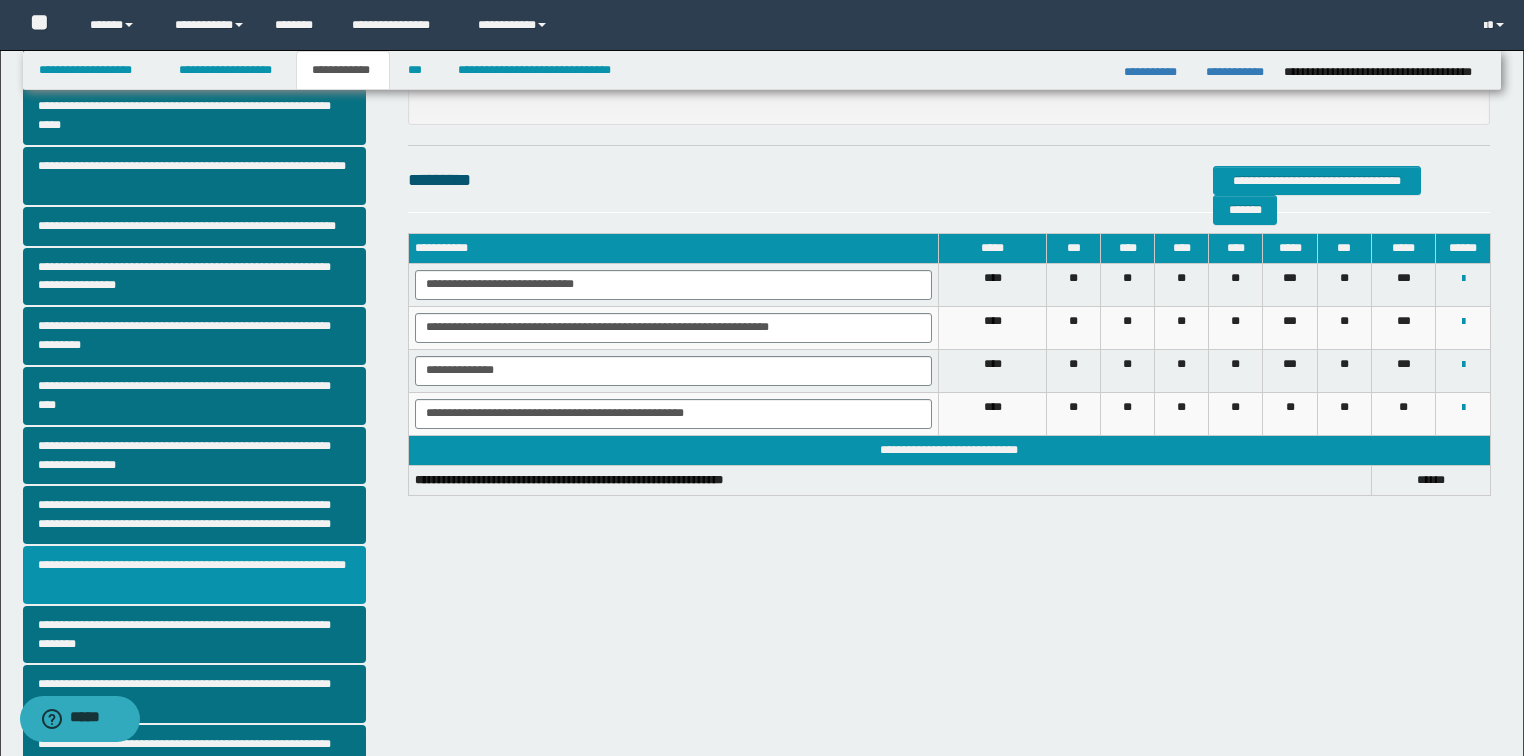 click on "**********" at bounding box center (195, 575) 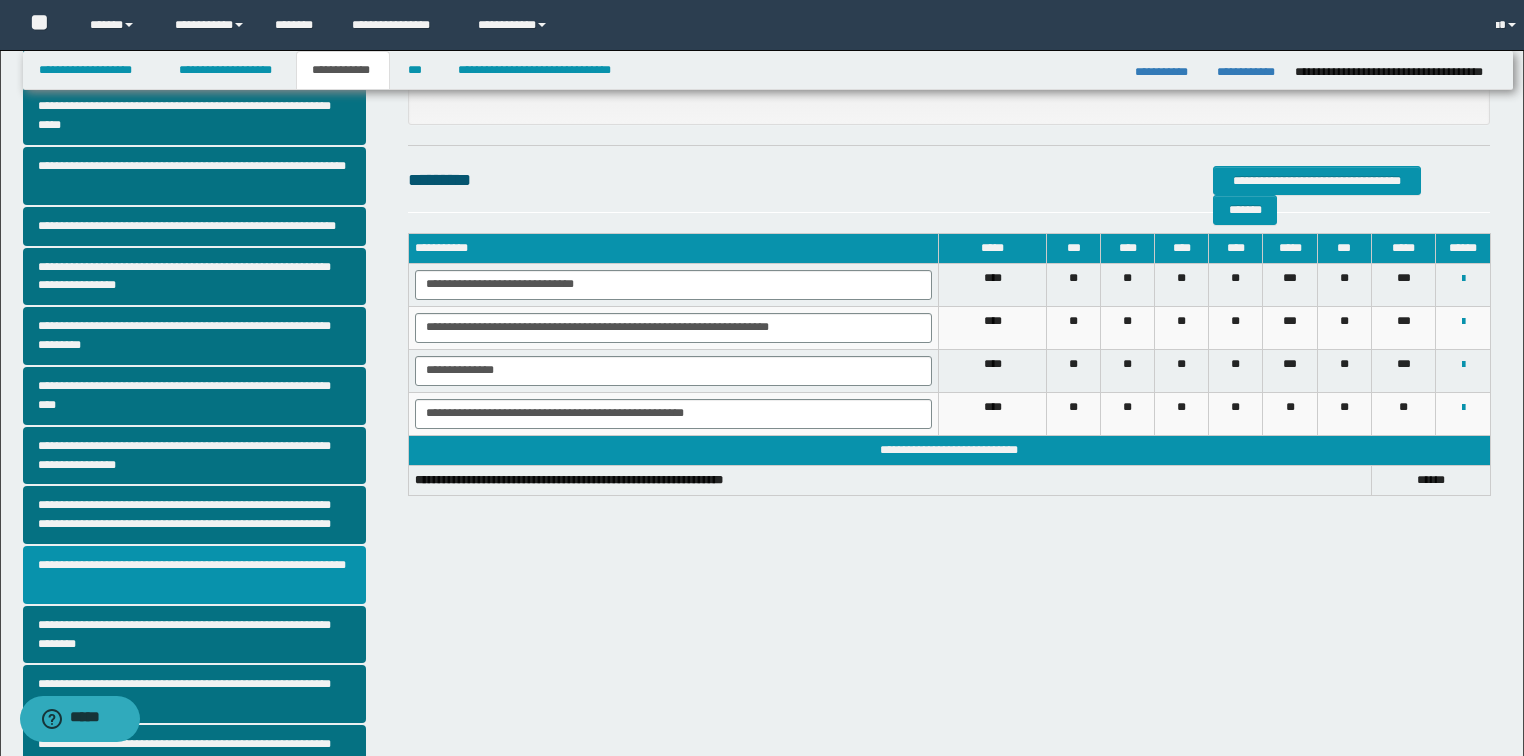 scroll, scrollTop: 0, scrollLeft: 0, axis: both 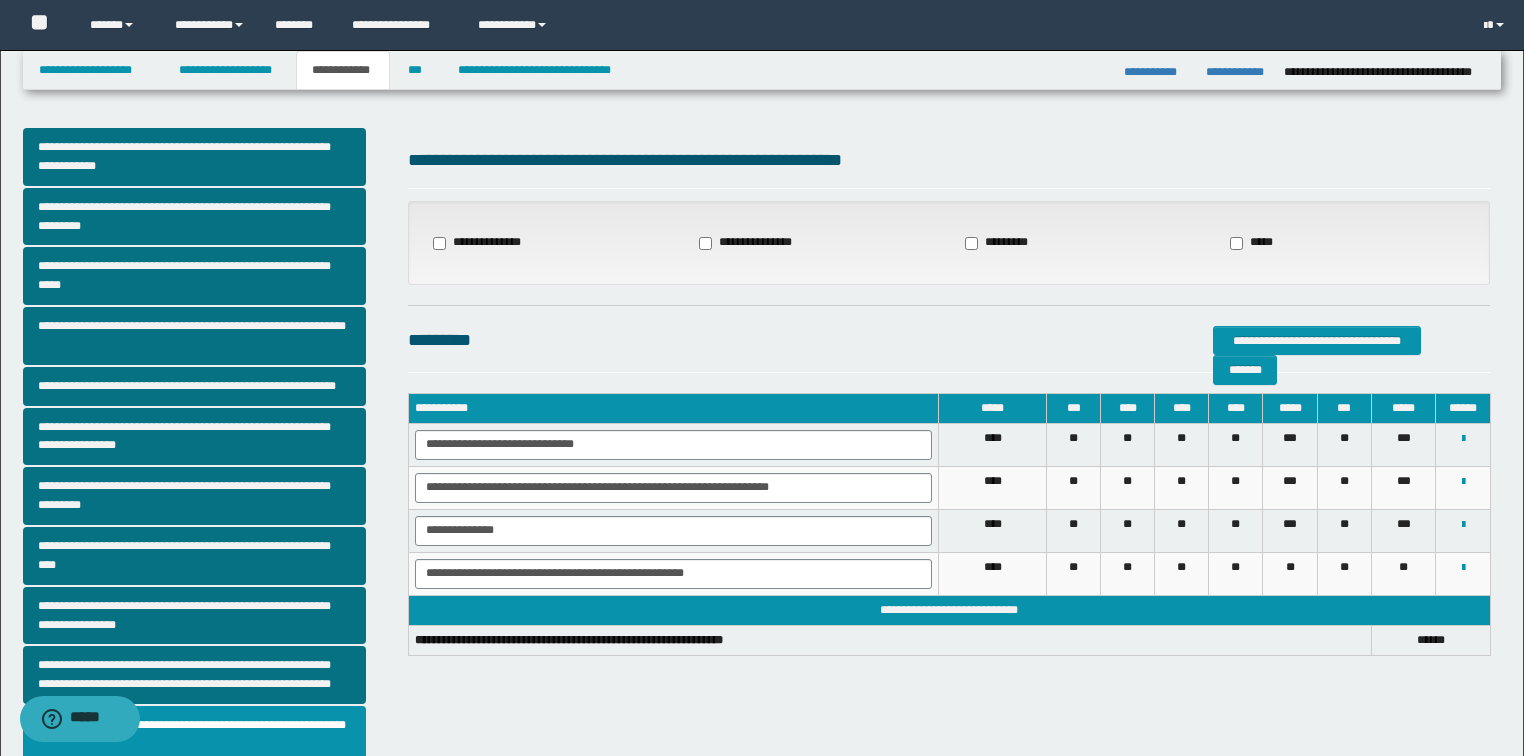 click on "**********" at bounding box center [482, 243] 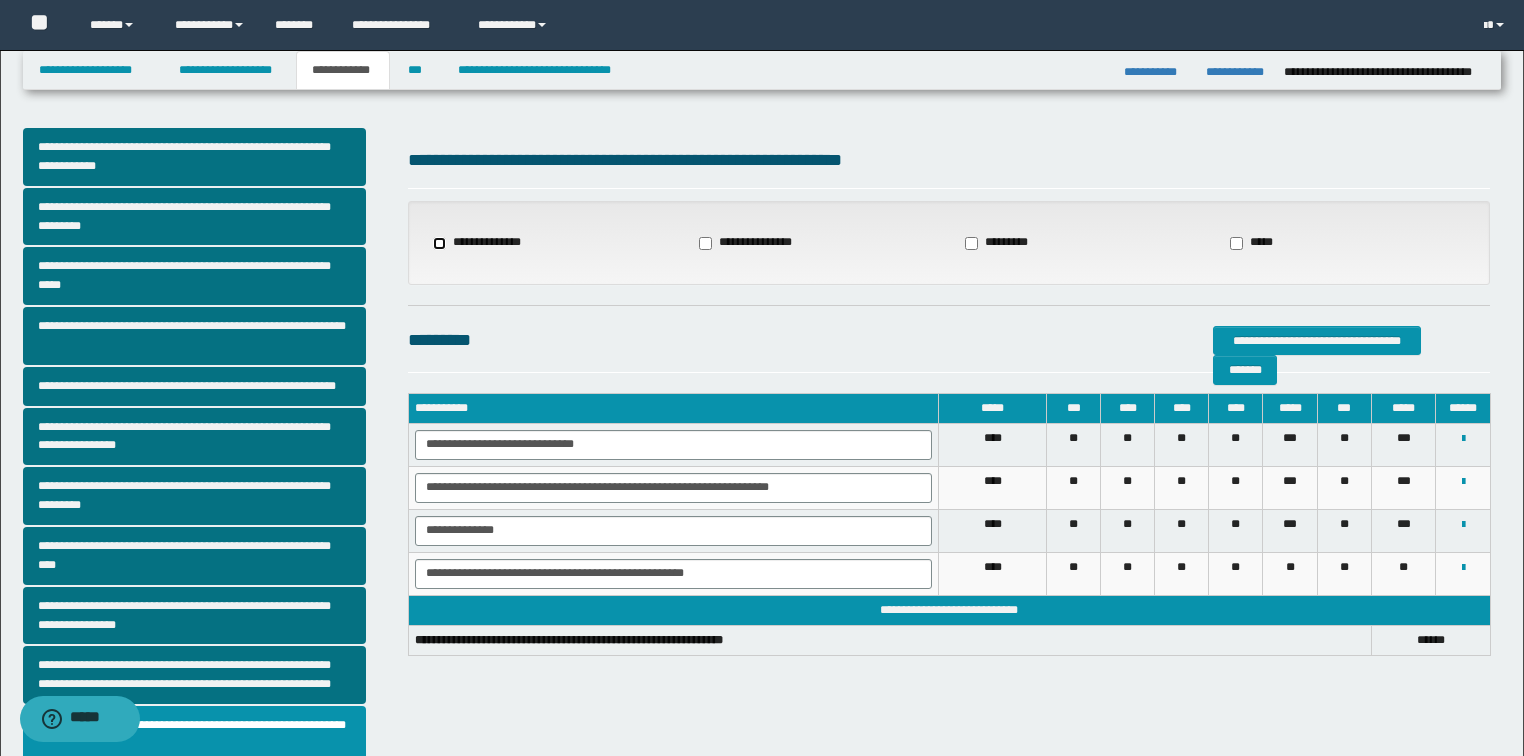 select on "*" 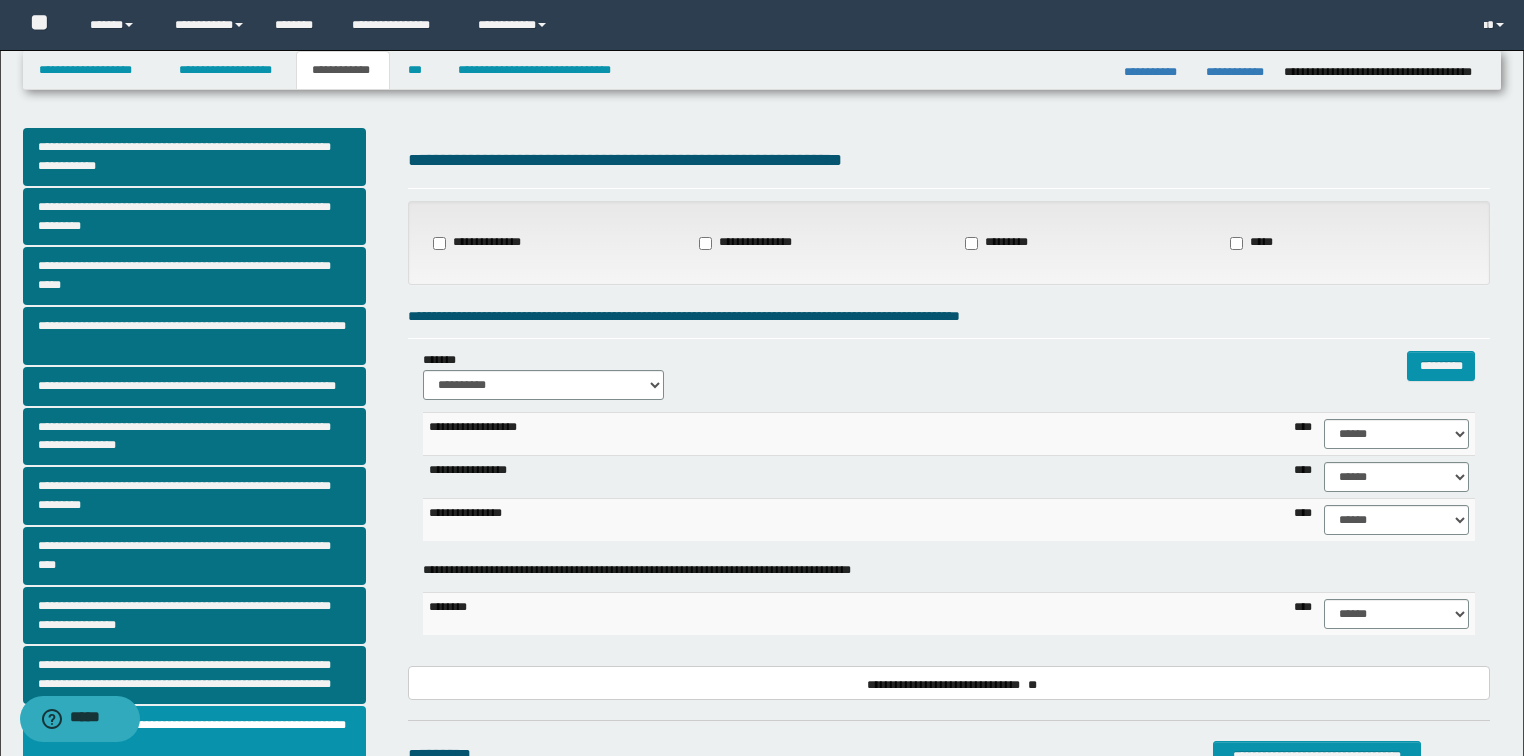click on "**********" at bounding box center [482, 243] 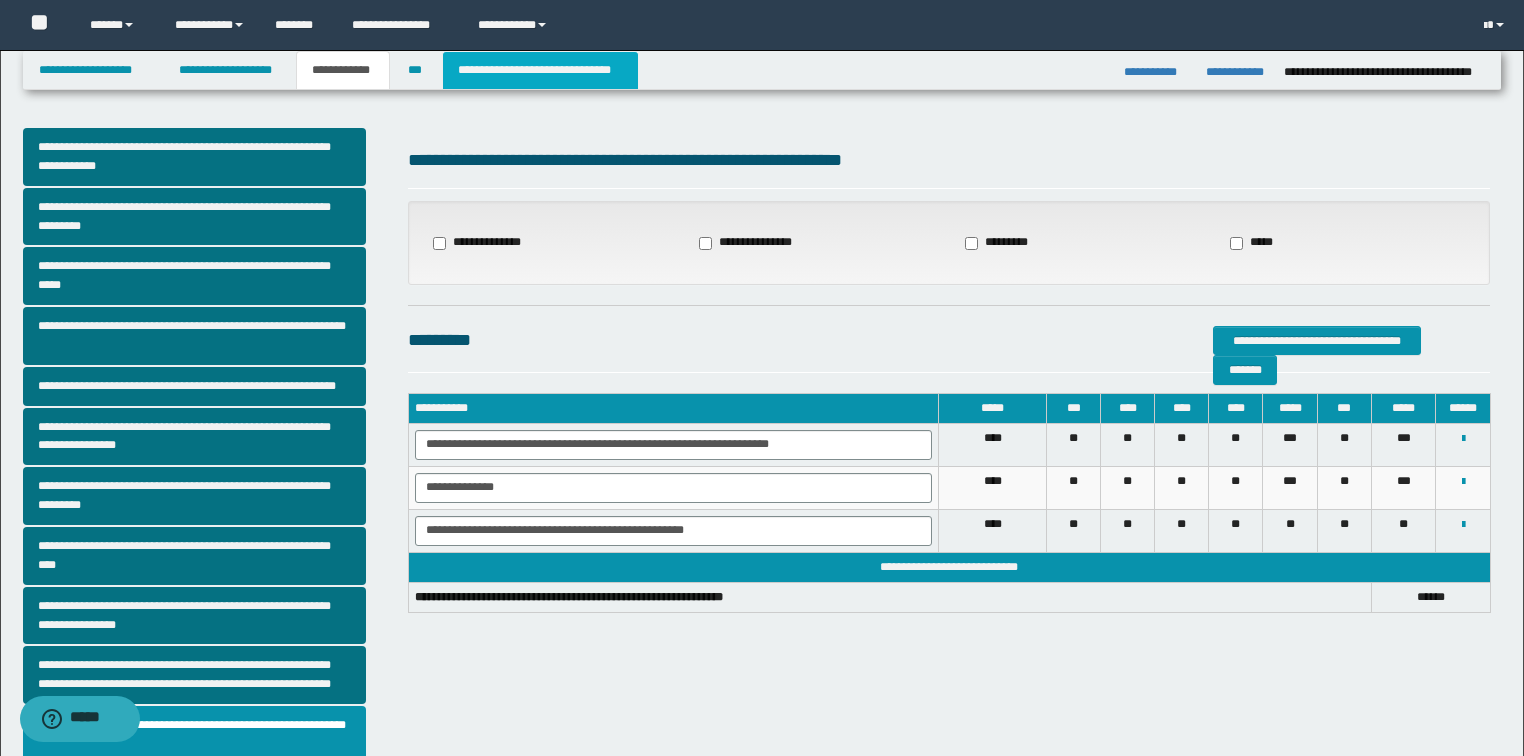 click on "**********" at bounding box center (540, 70) 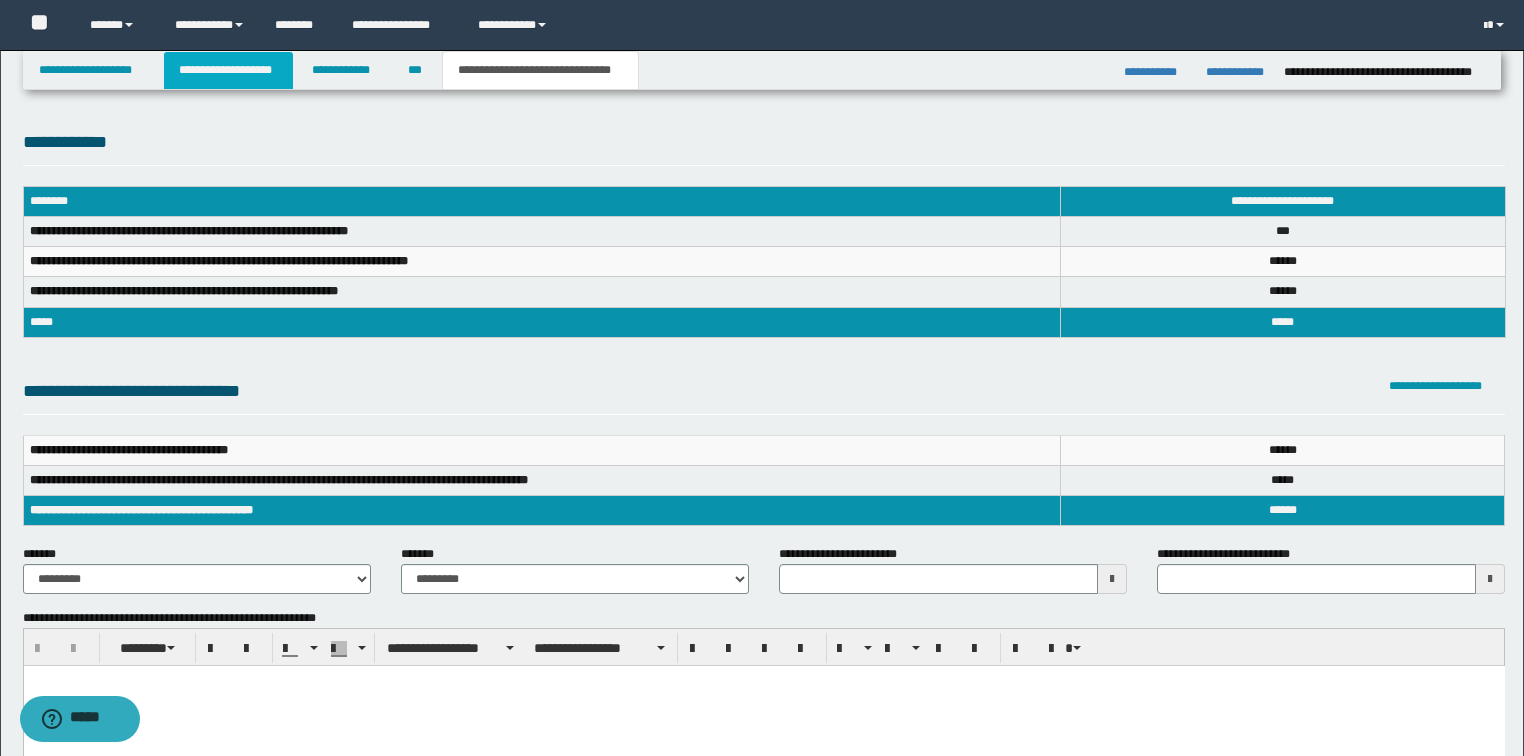 click on "**********" at bounding box center (228, 70) 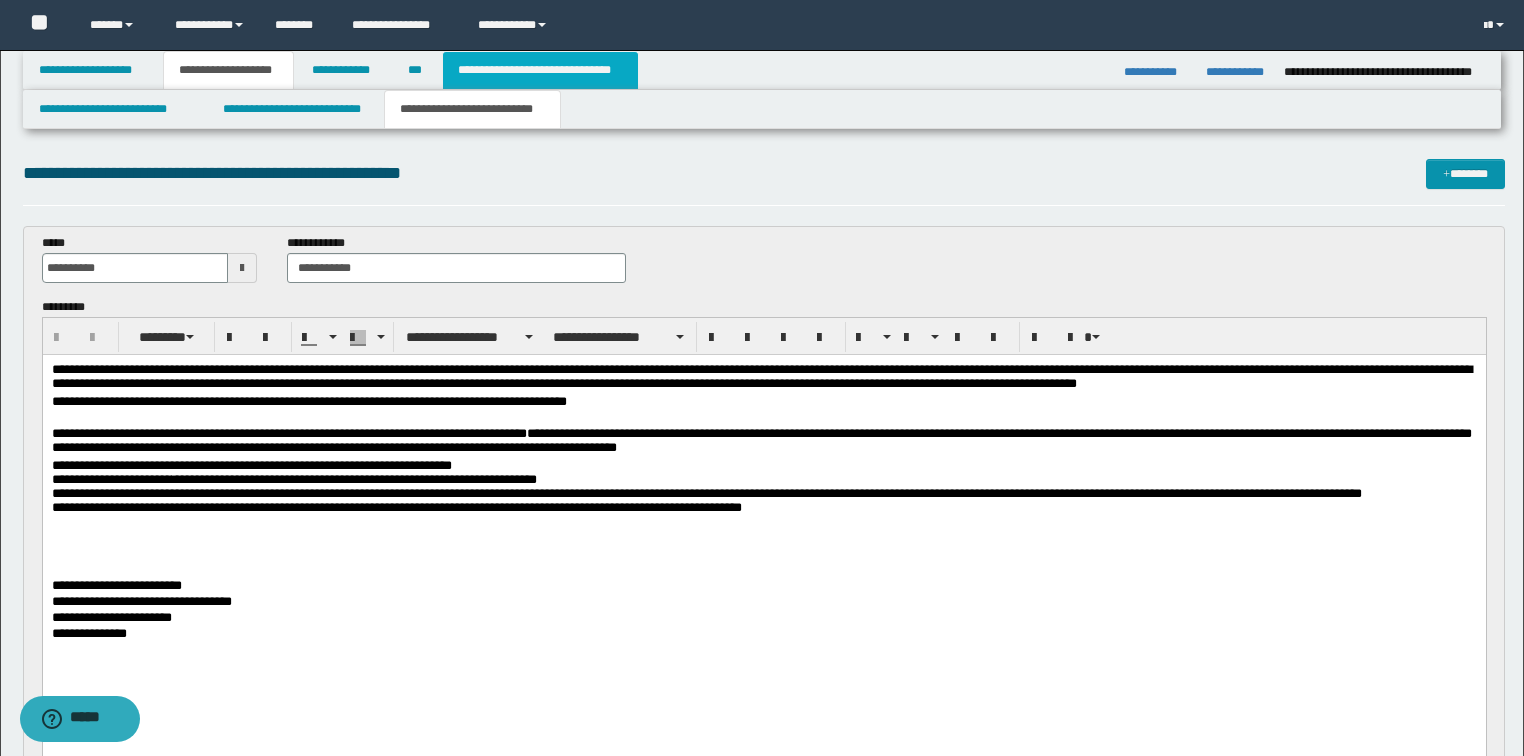 click on "**********" at bounding box center (540, 70) 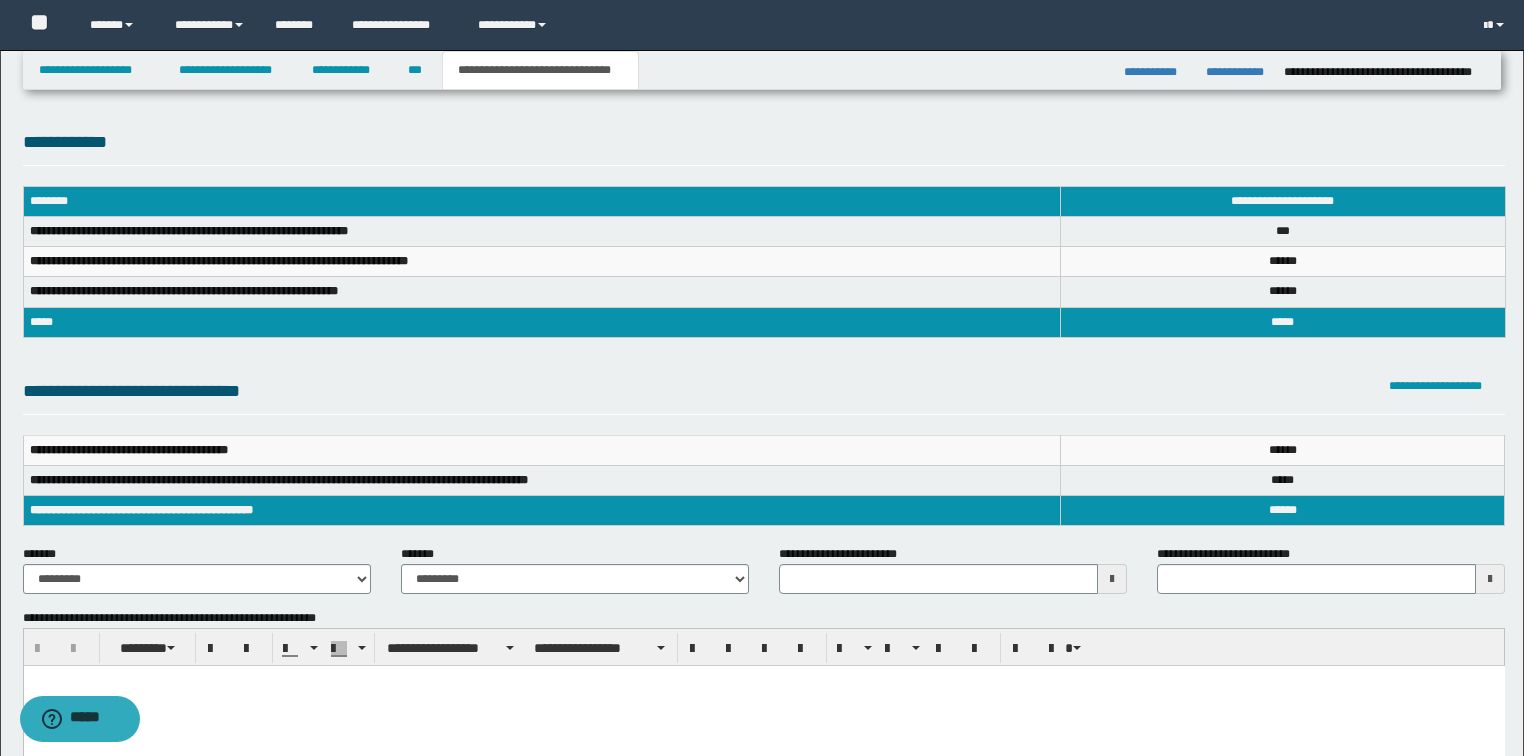 type 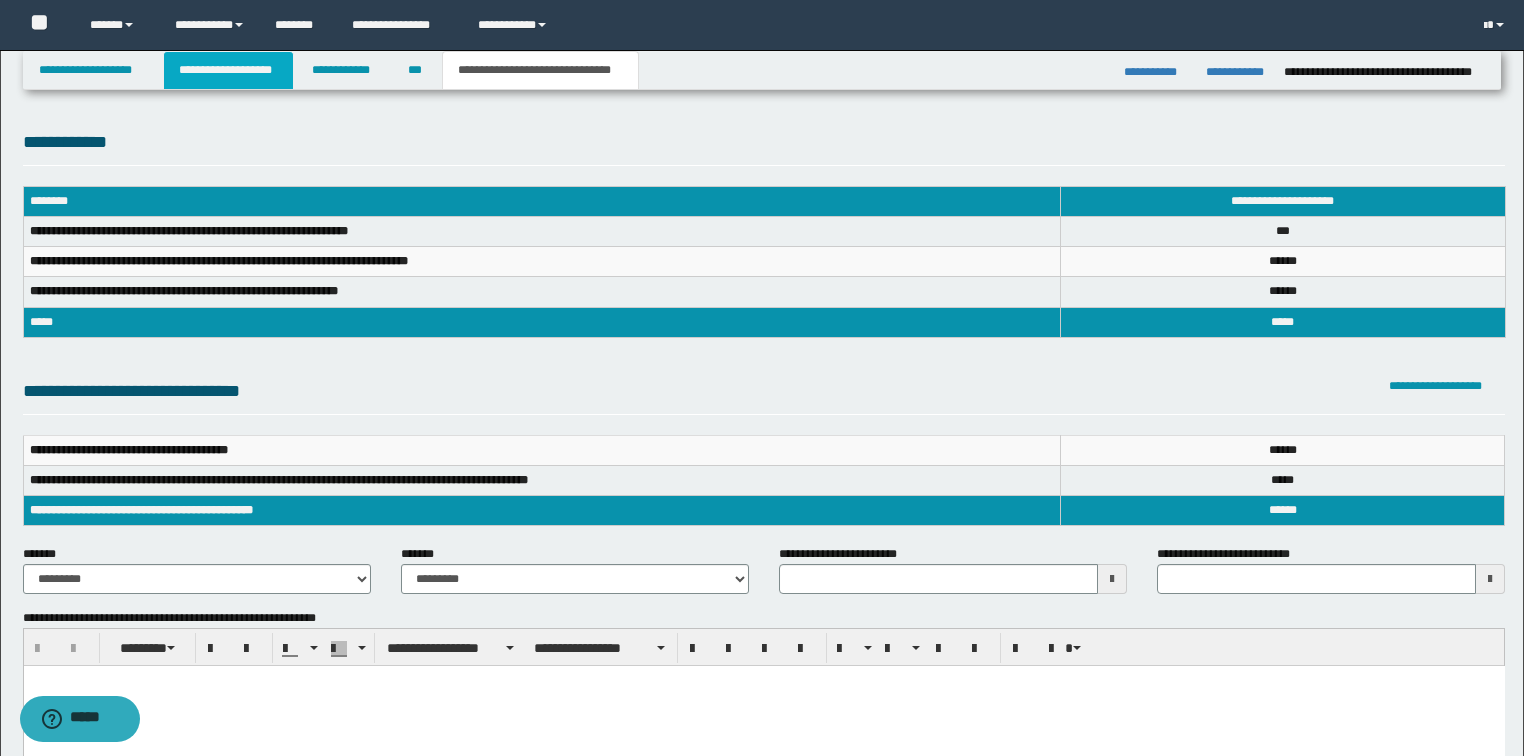 click on "**********" at bounding box center (228, 70) 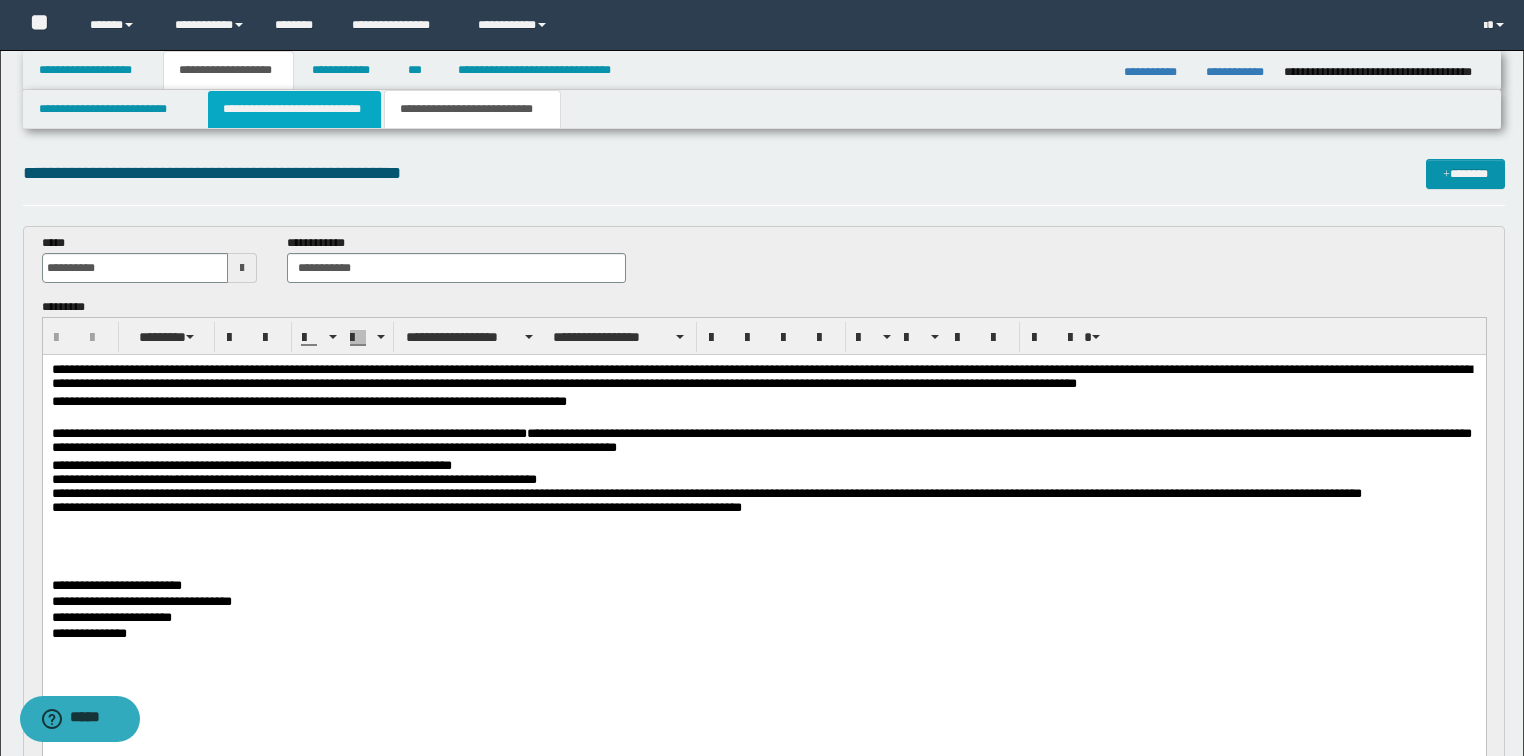 click on "**********" at bounding box center [294, 109] 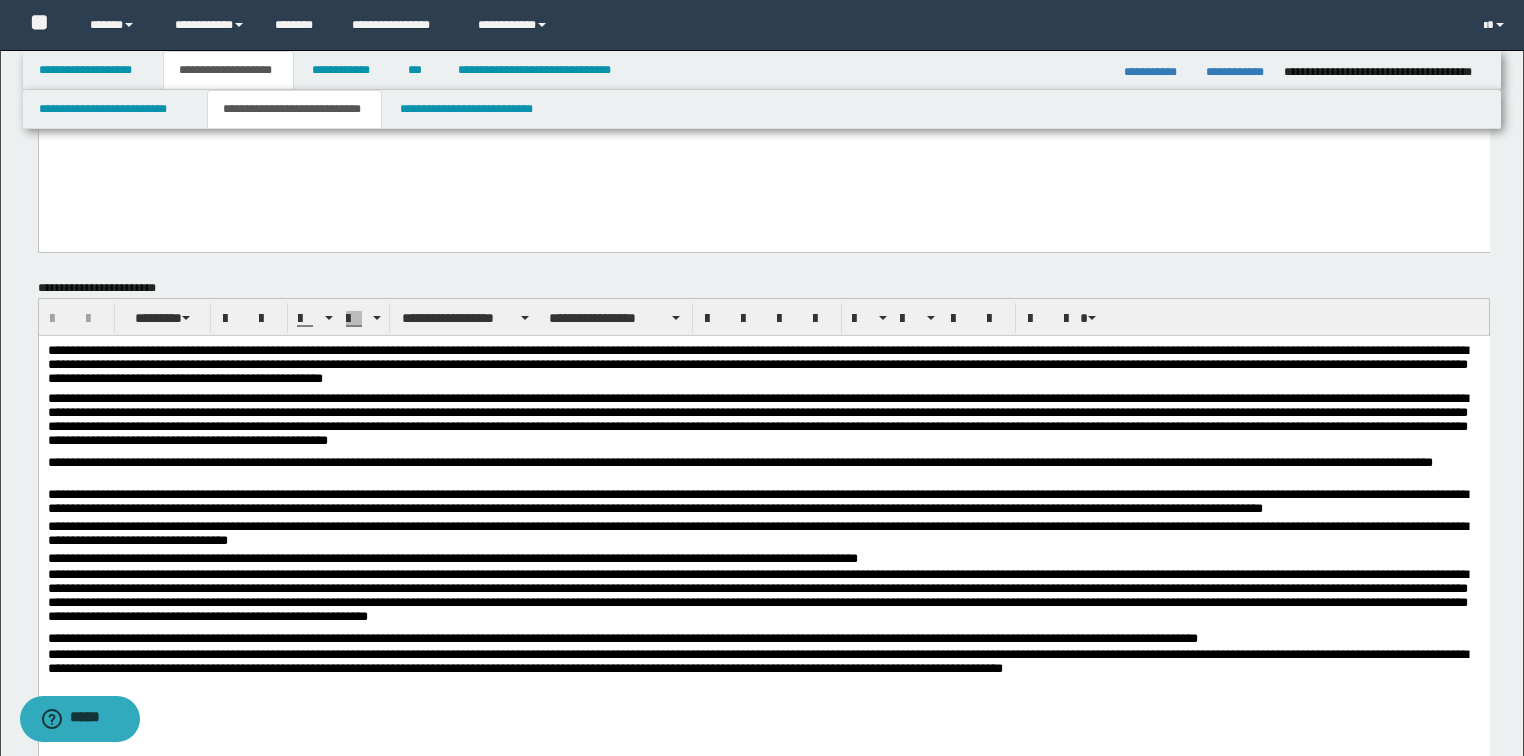 scroll, scrollTop: 240, scrollLeft: 0, axis: vertical 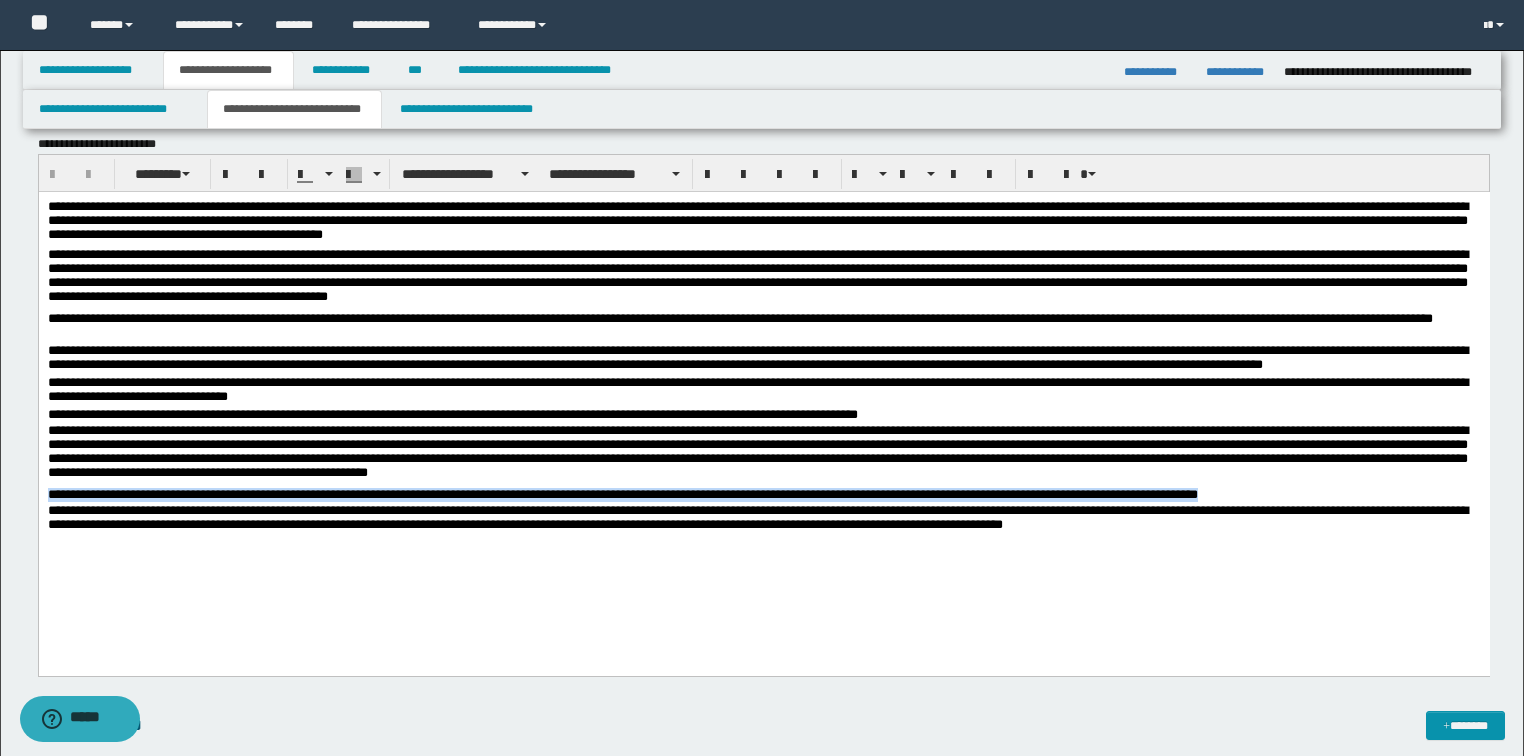 drag, startPoint x: 49, startPoint y: 489, endPoint x: 1347, endPoint y: 490, distance: 1298.0004 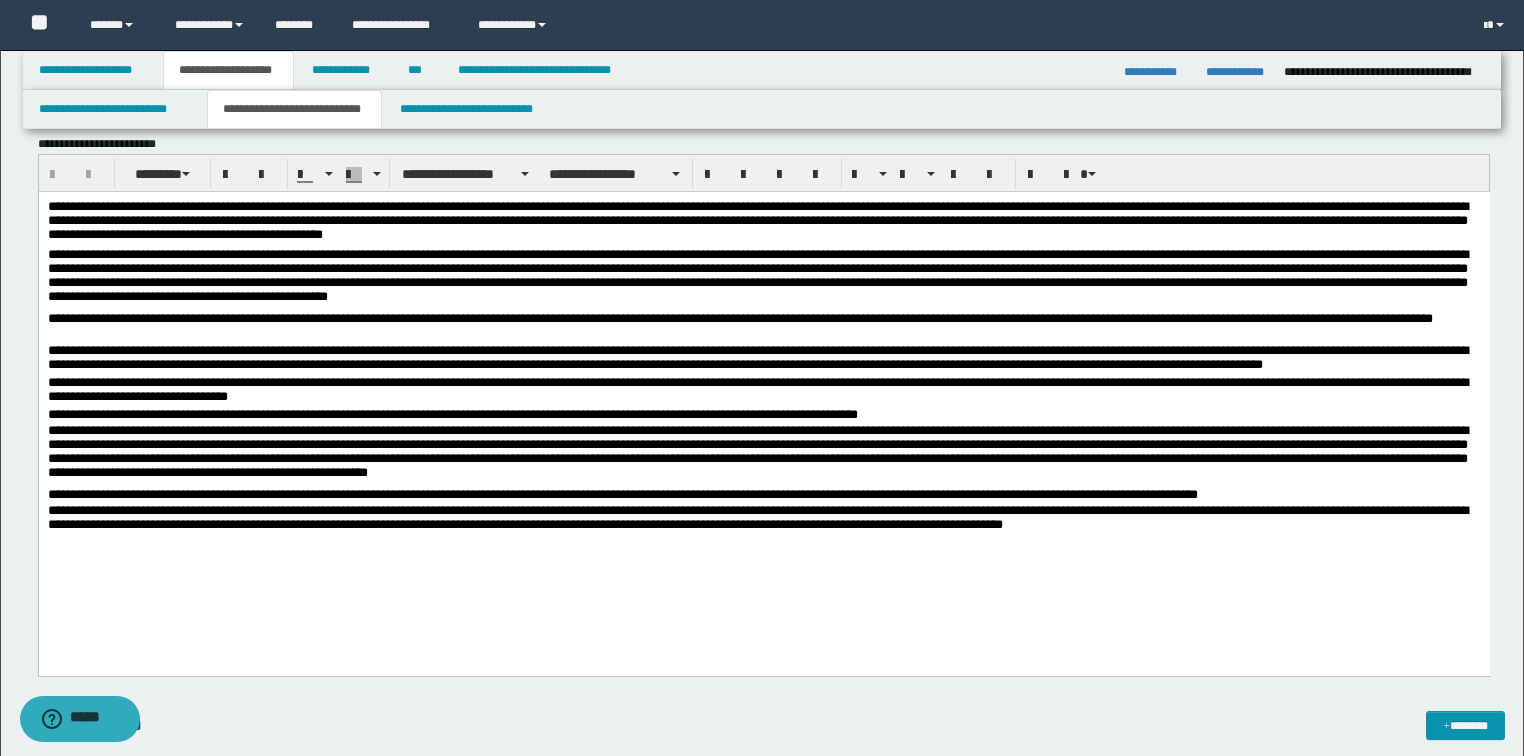 click on "**********" at bounding box center (763, 408) 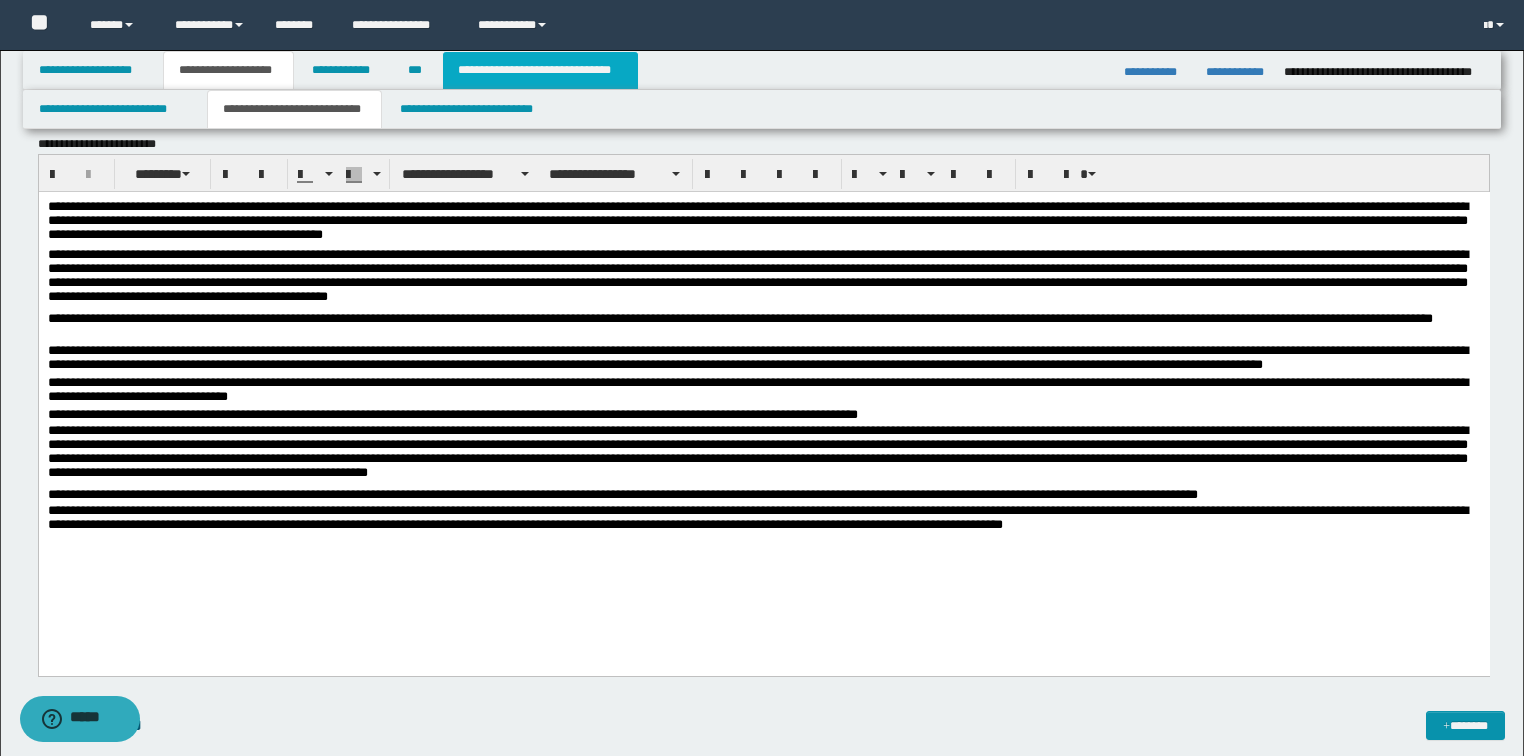 click on "**********" at bounding box center (540, 70) 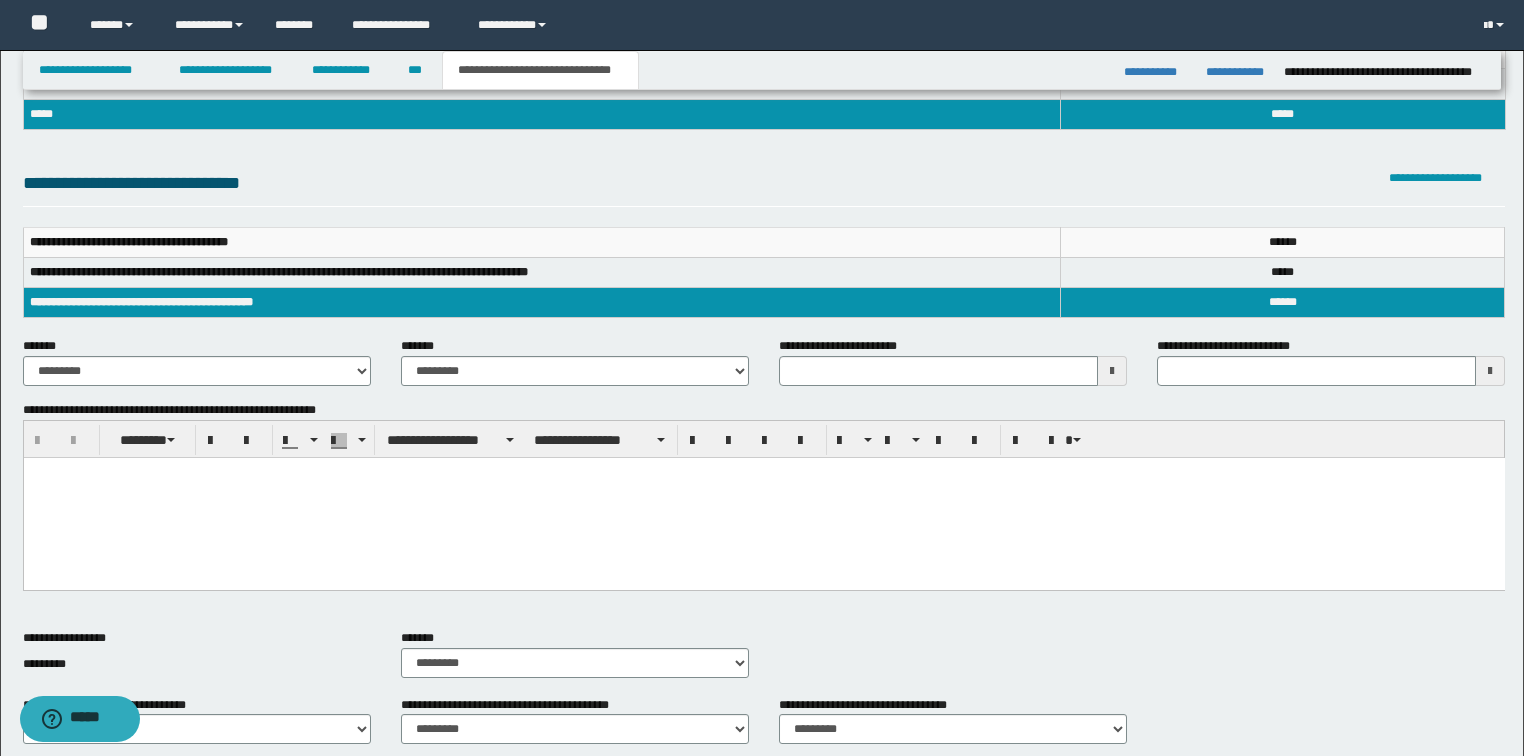 scroll, scrollTop: 208, scrollLeft: 0, axis: vertical 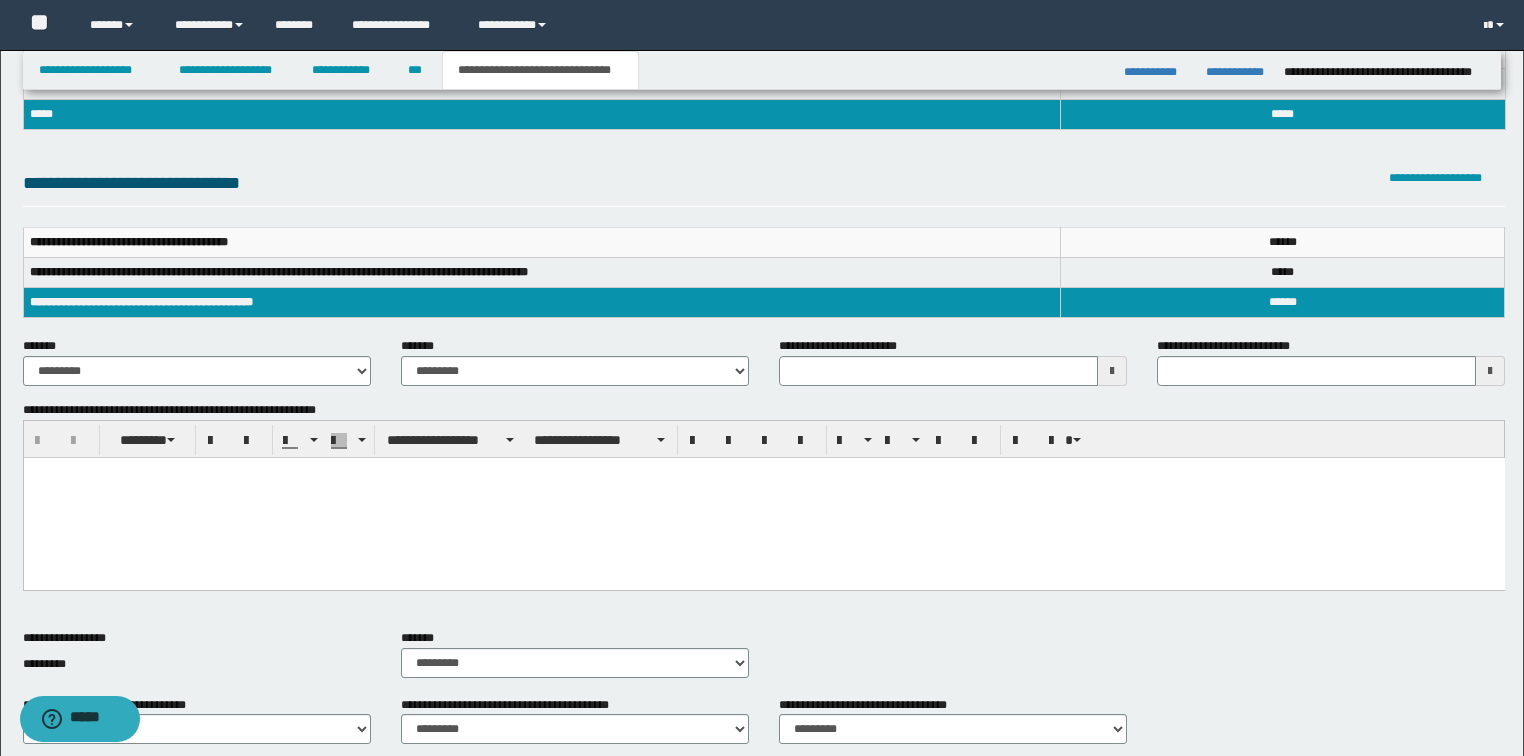 click at bounding box center (763, 497) 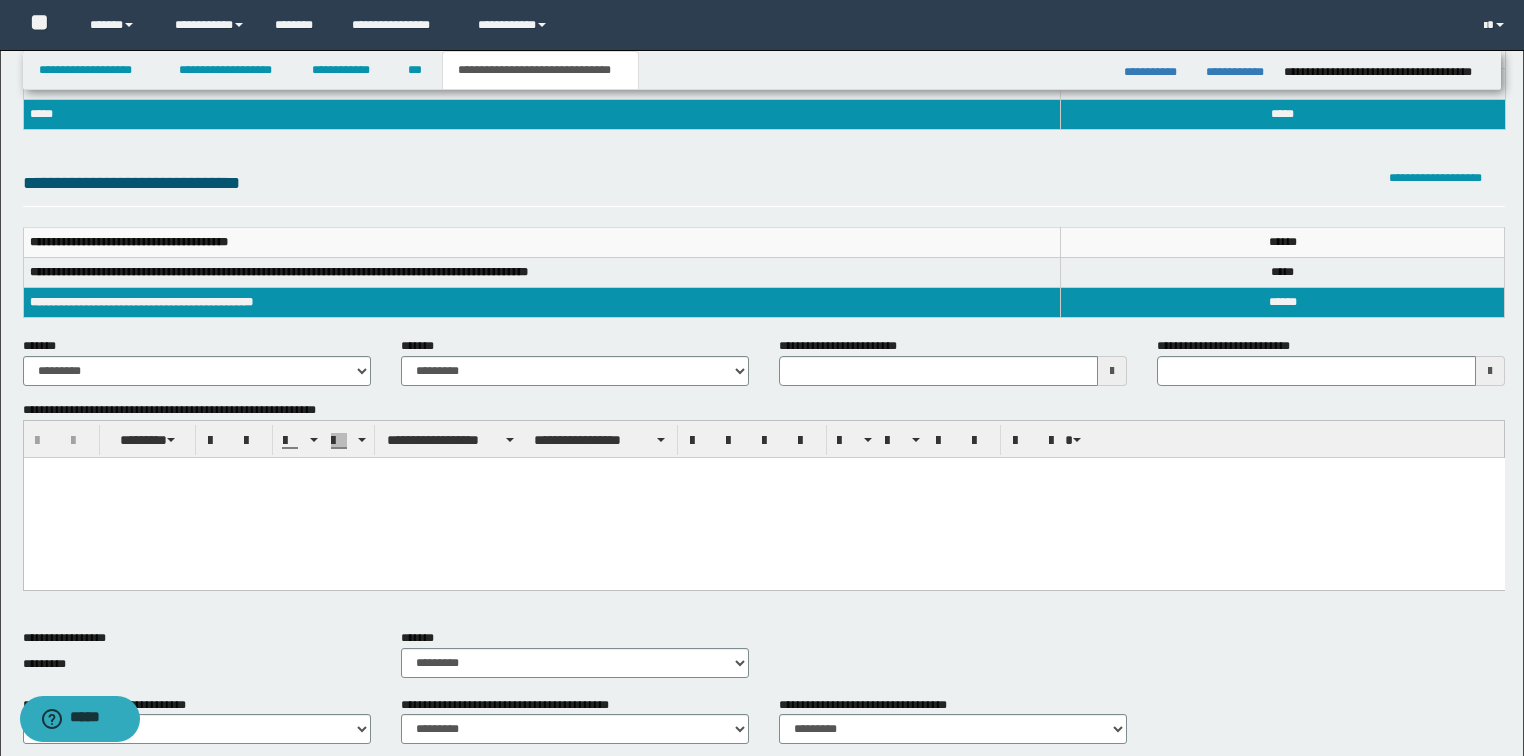 type 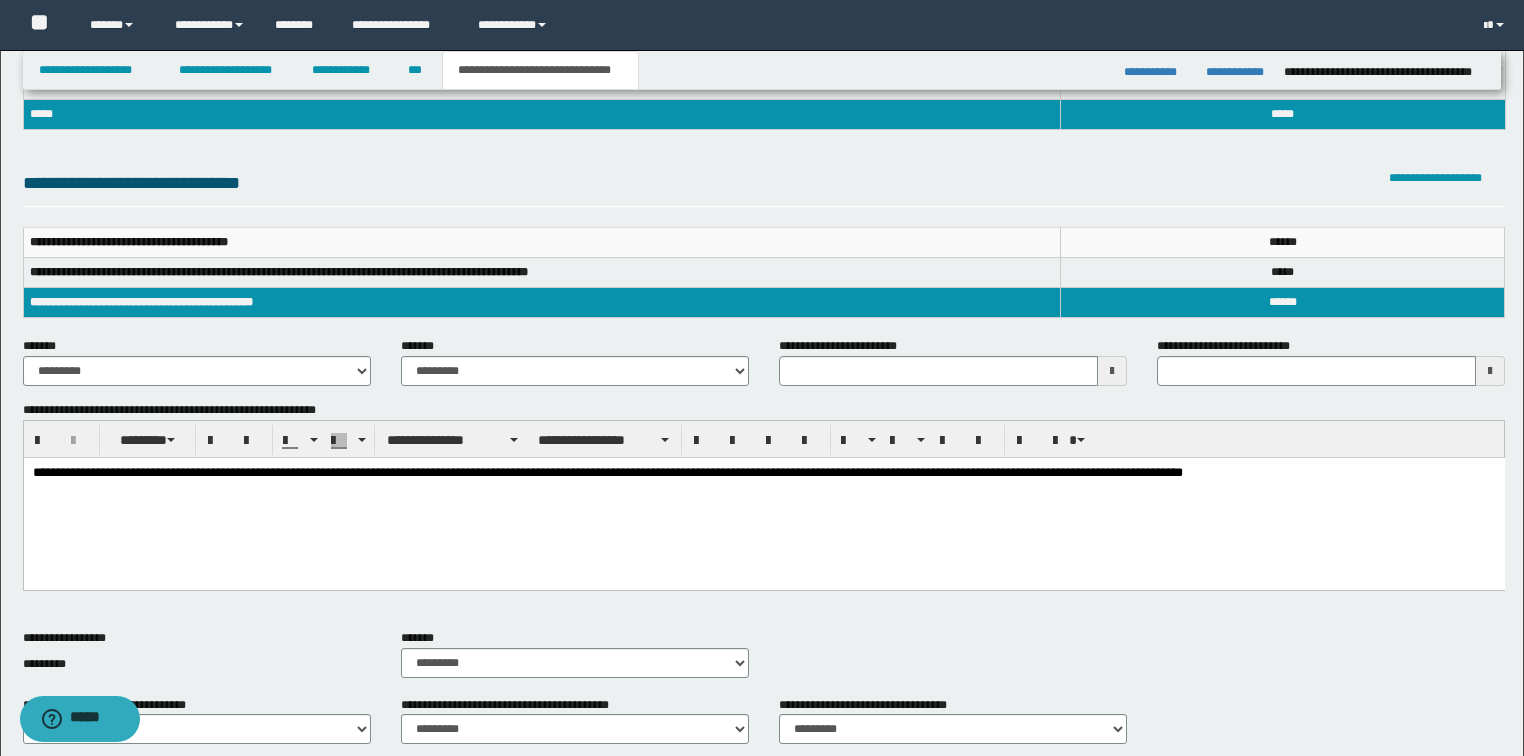 click at bounding box center [1112, 371] 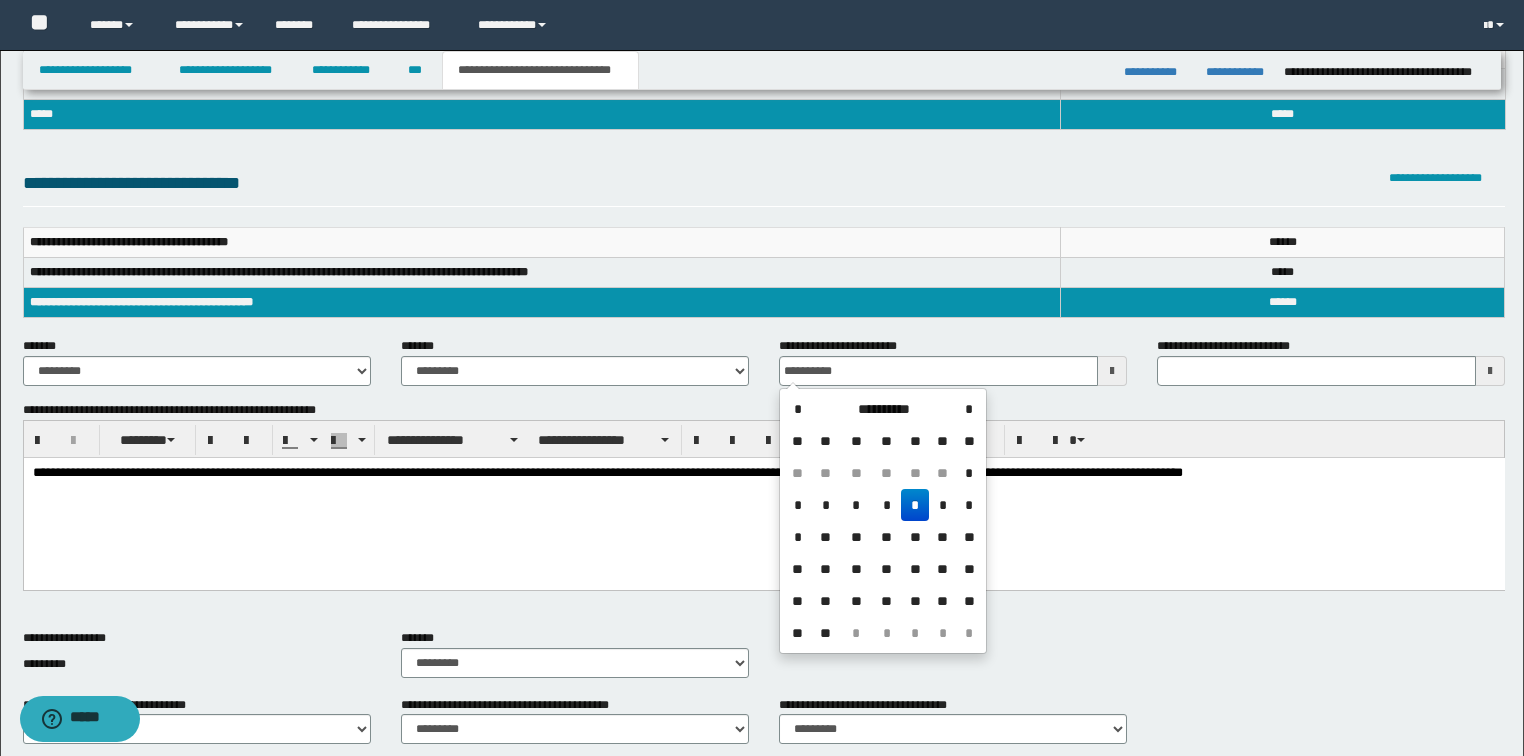click on "*" at bounding box center [915, 505] 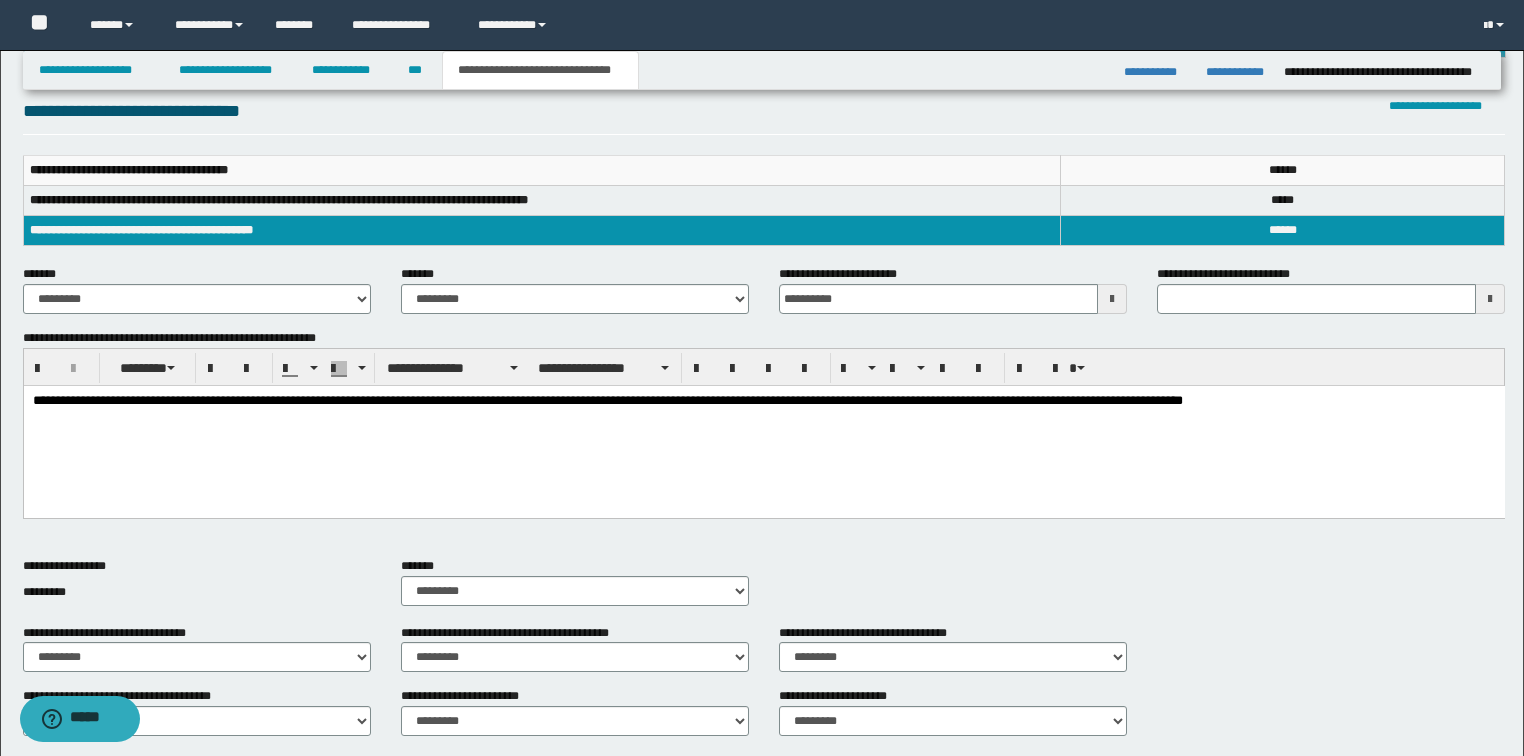 scroll, scrollTop: 368, scrollLeft: 0, axis: vertical 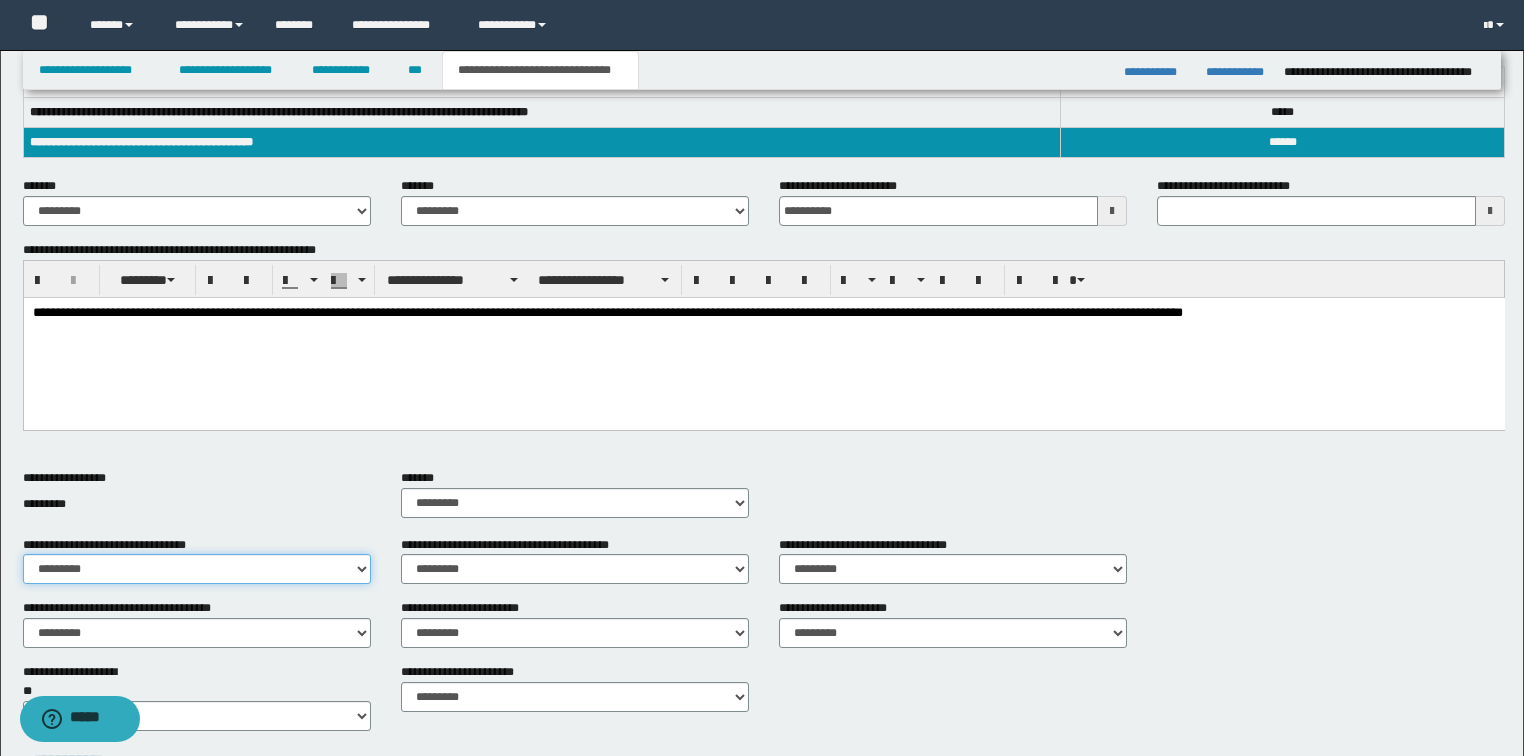 click on "*********
**
**" at bounding box center (197, 569) 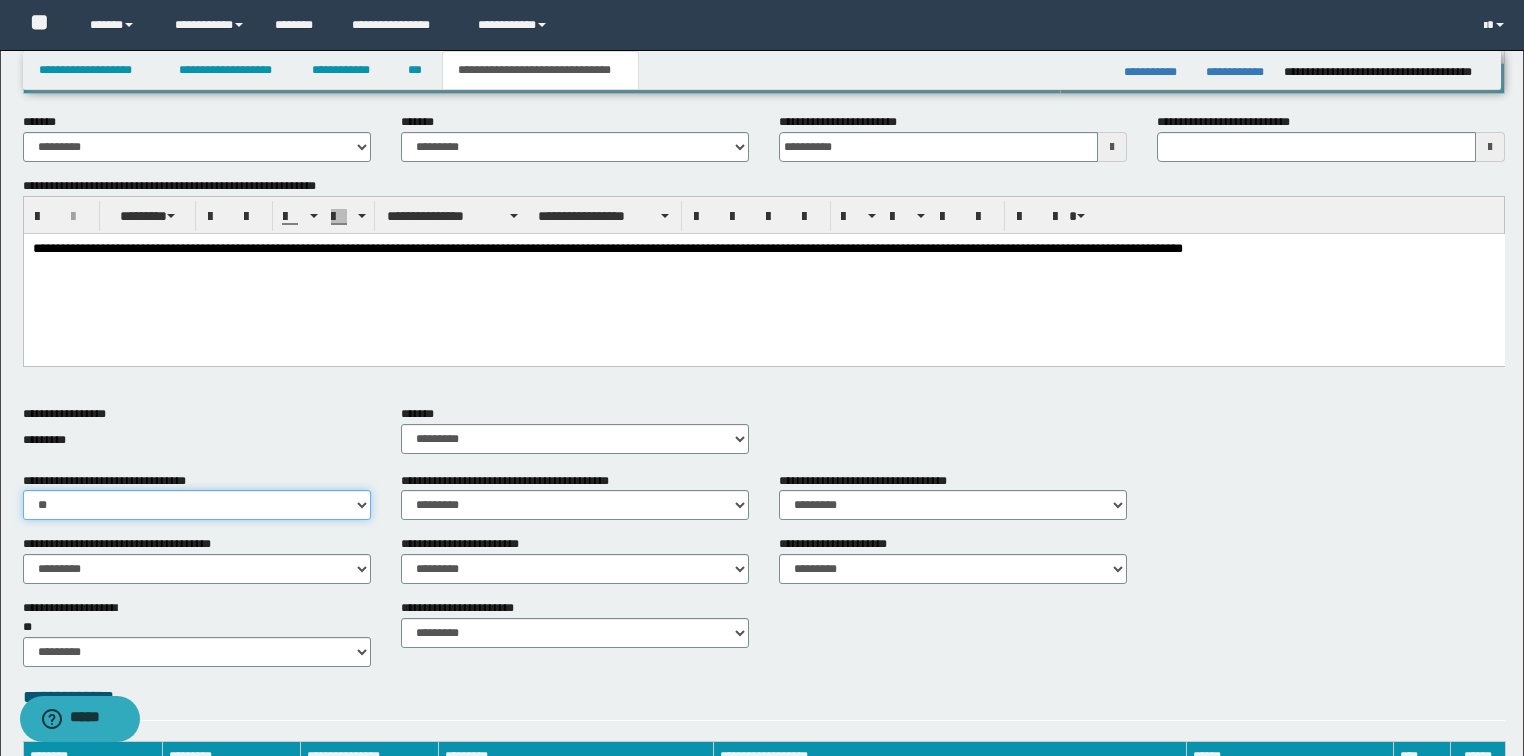 scroll, scrollTop: 528, scrollLeft: 0, axis: vertical 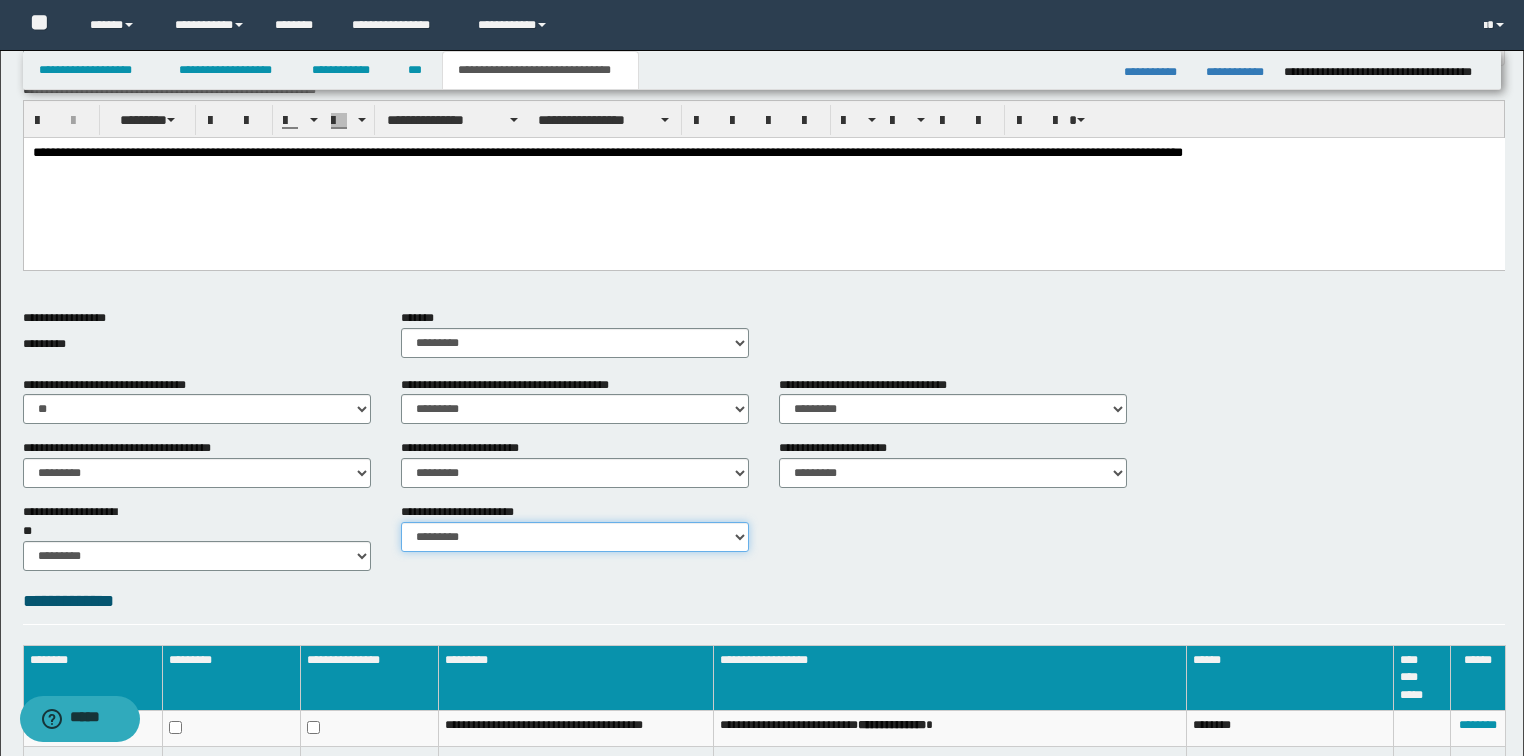 click on "*********
*********
*********" at bounding box center [575, 537] 